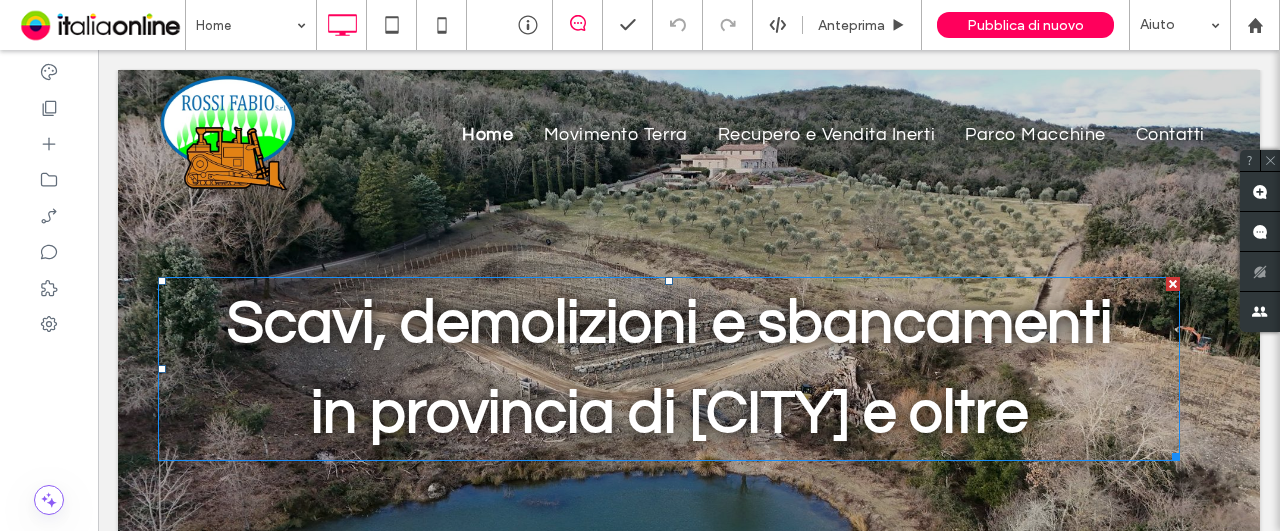 scroll, scrollTop: 0, scrollLeft: 0, axis: both 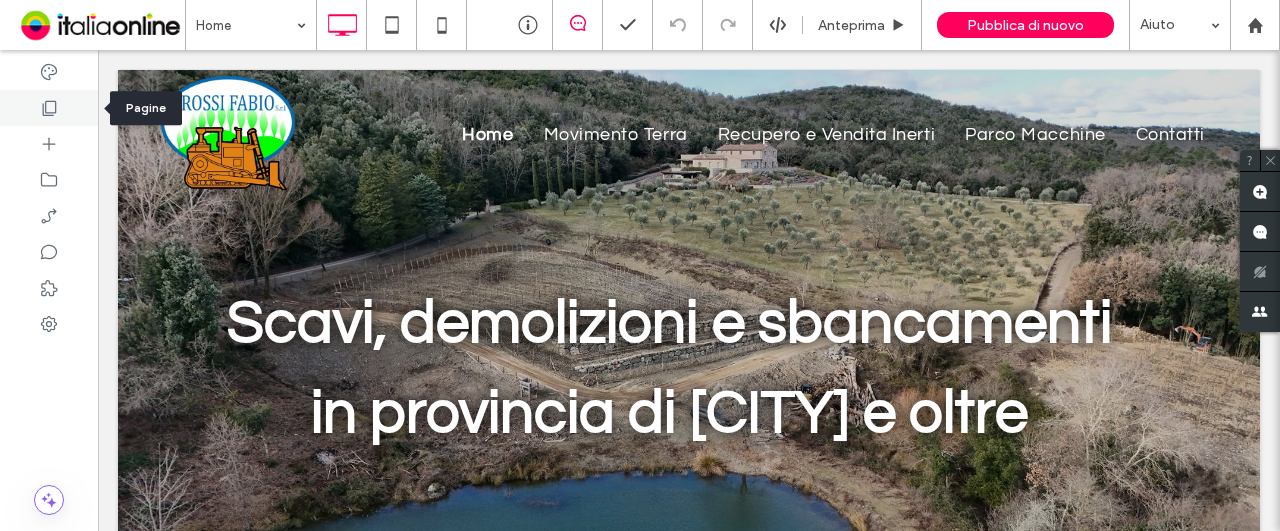 click 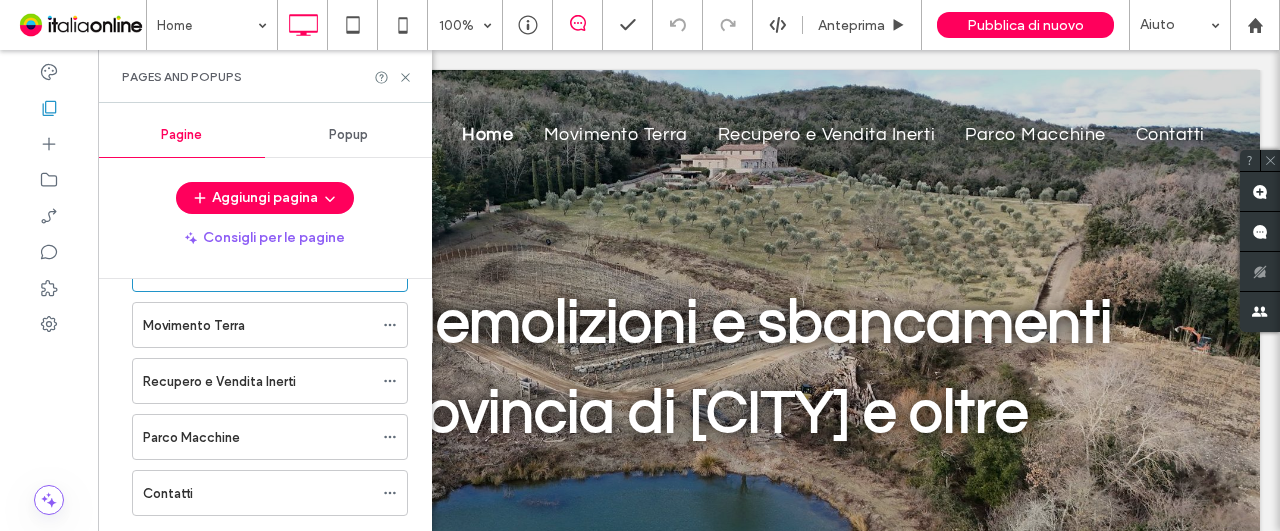 scroll, scrollTop: 107, scrollLeft: 0, axis: vertical 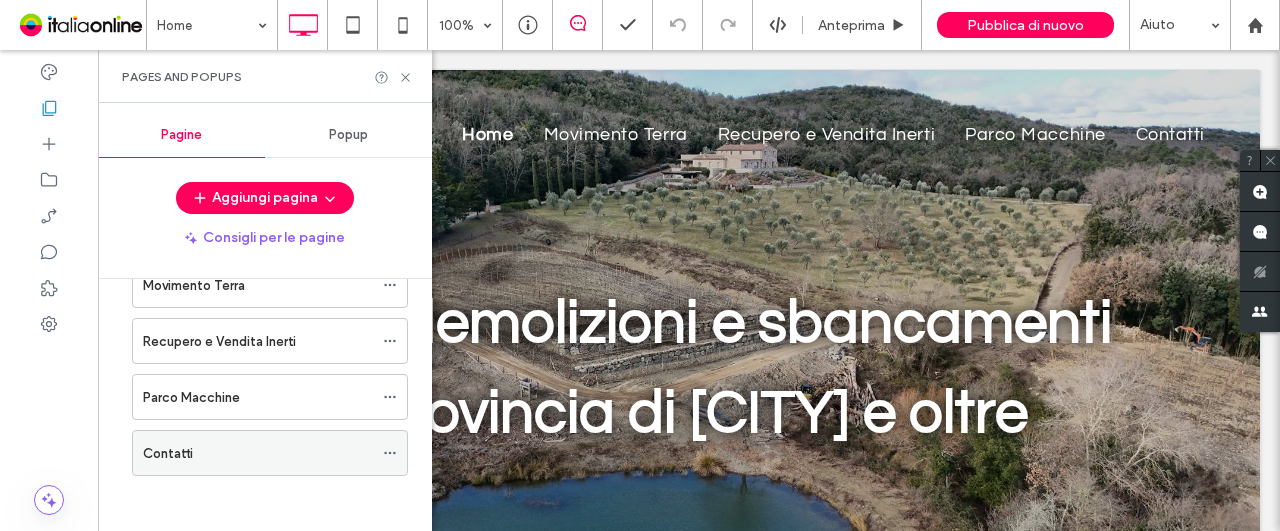 click on "Contatti" at bounding box center [258, 453] 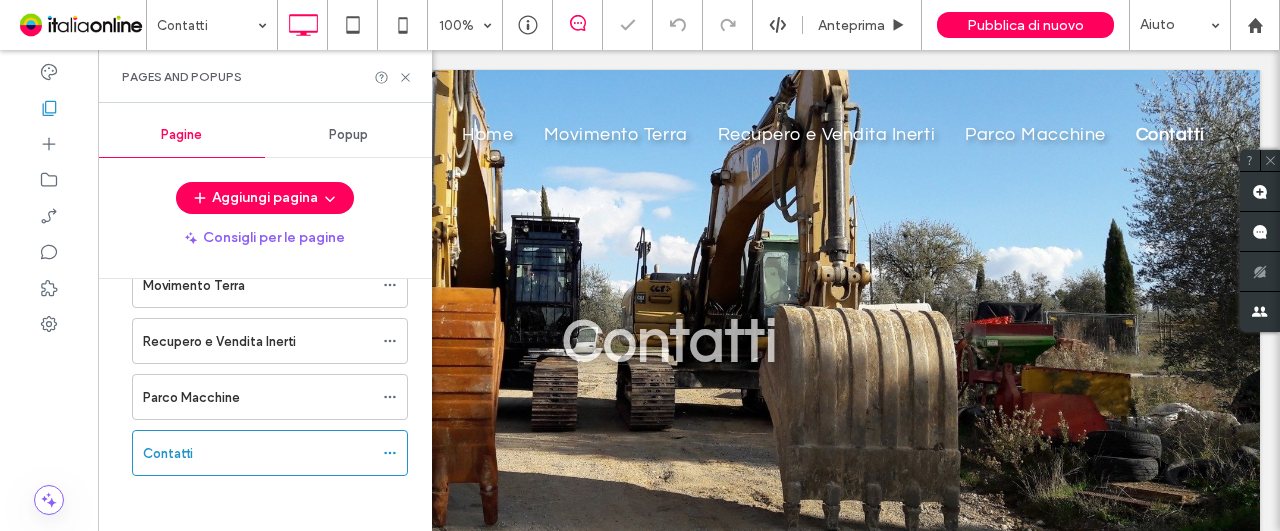 scroll, scrollTop: 0, scrollLeft: 0, axis: both 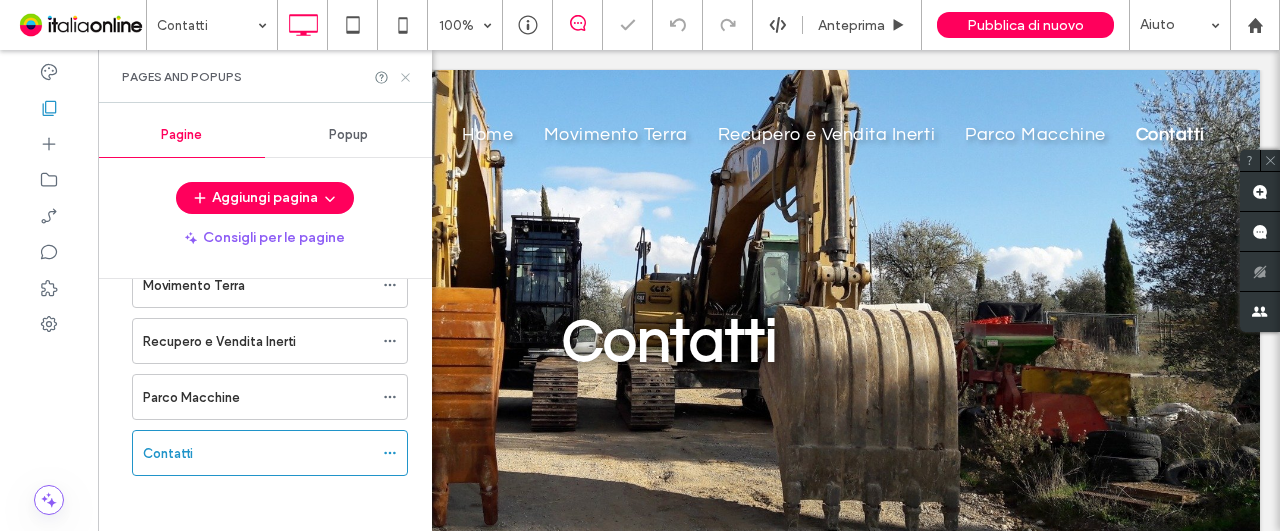 click 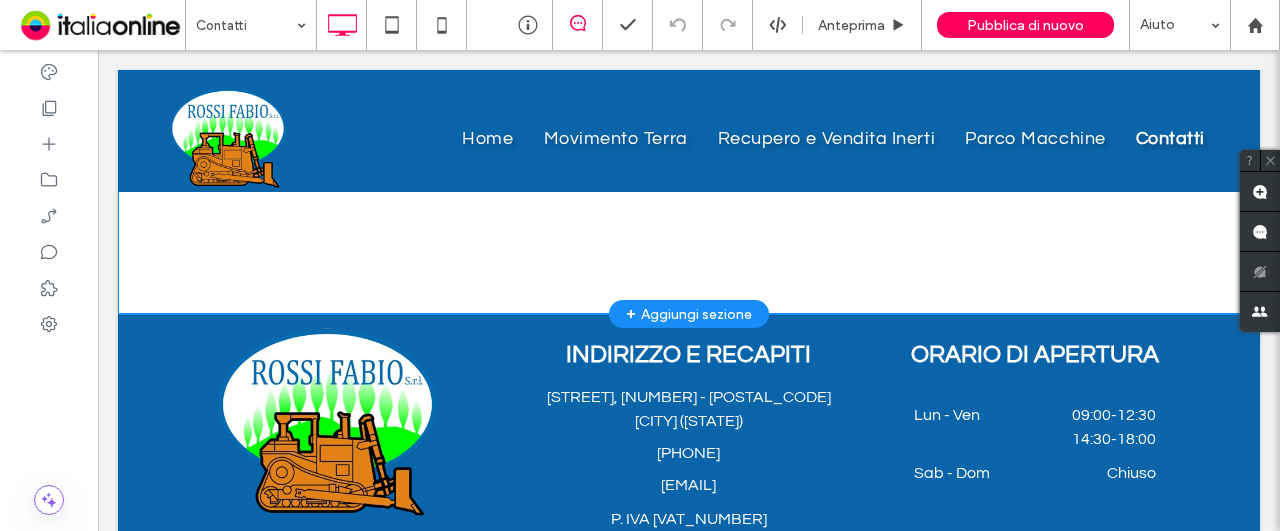 scroll, scrollTop: 1340, scrollLeft: 0, axis: vertical 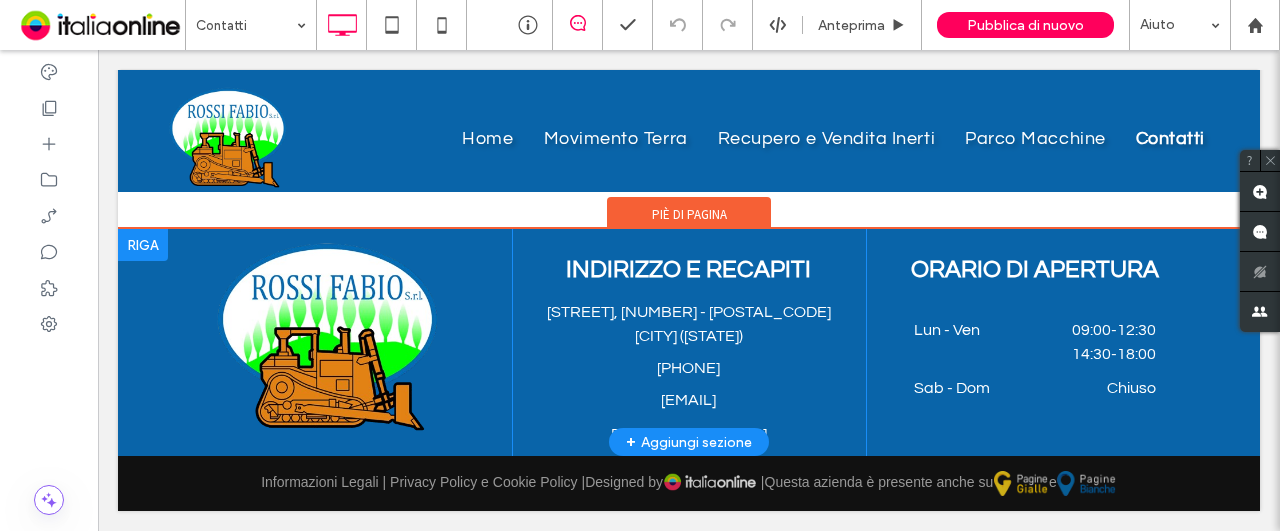 click on "+ Aggiungi sezione" at bounding box center (689, 442) 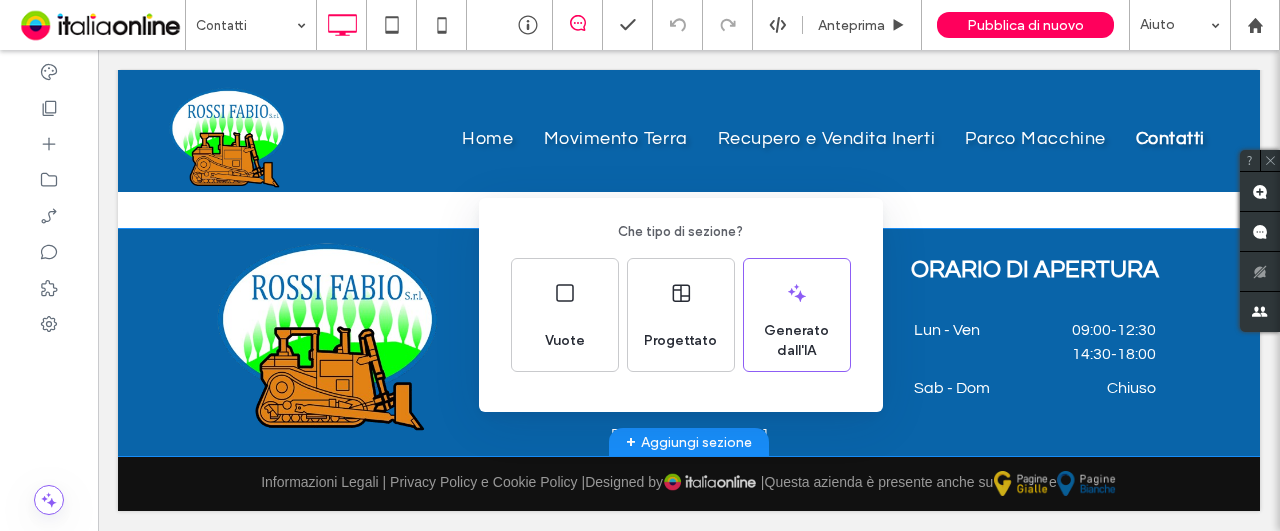 click on "Che tipo di sezione? Vuote Progettato Generato dall'IA" at bounding box center [640, 314] 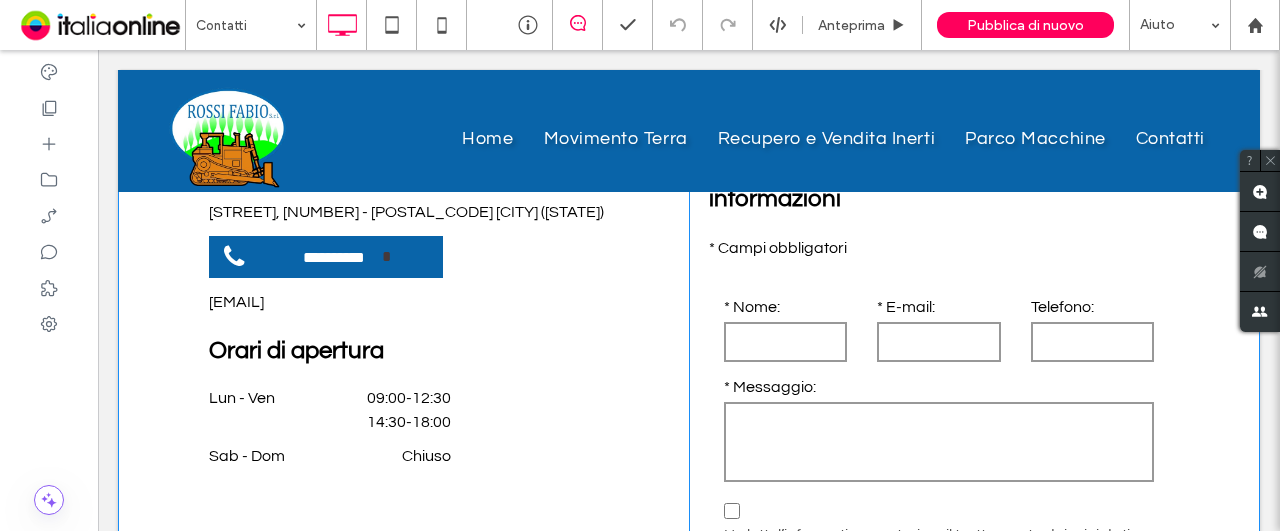 scroll, scrollTop: 440, scrollLeft: 0, axis: vertical 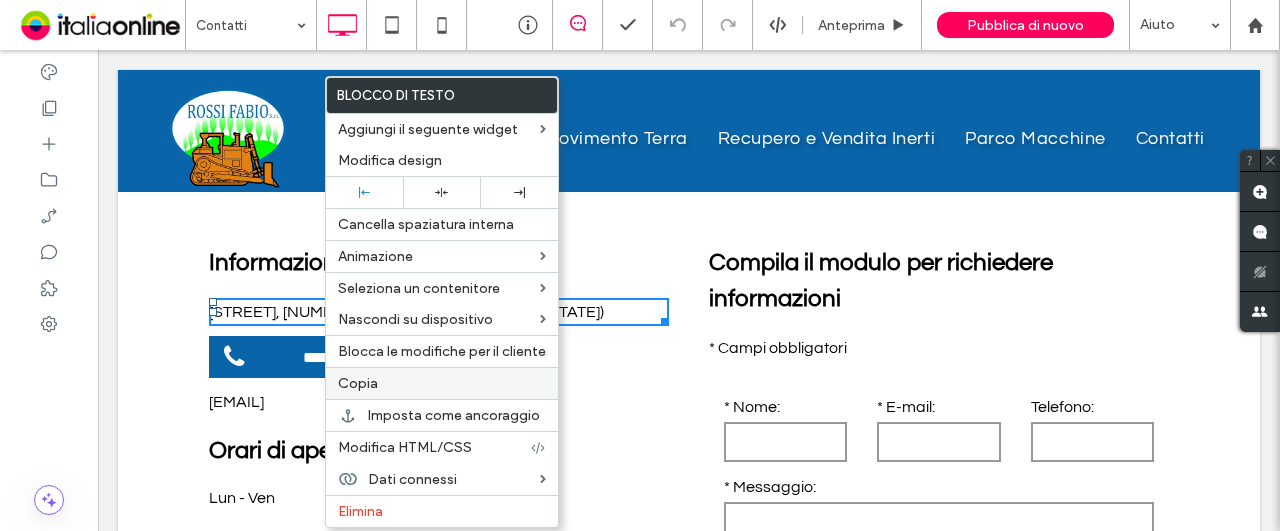 click on "Copia" at bounding box center (442, 383) 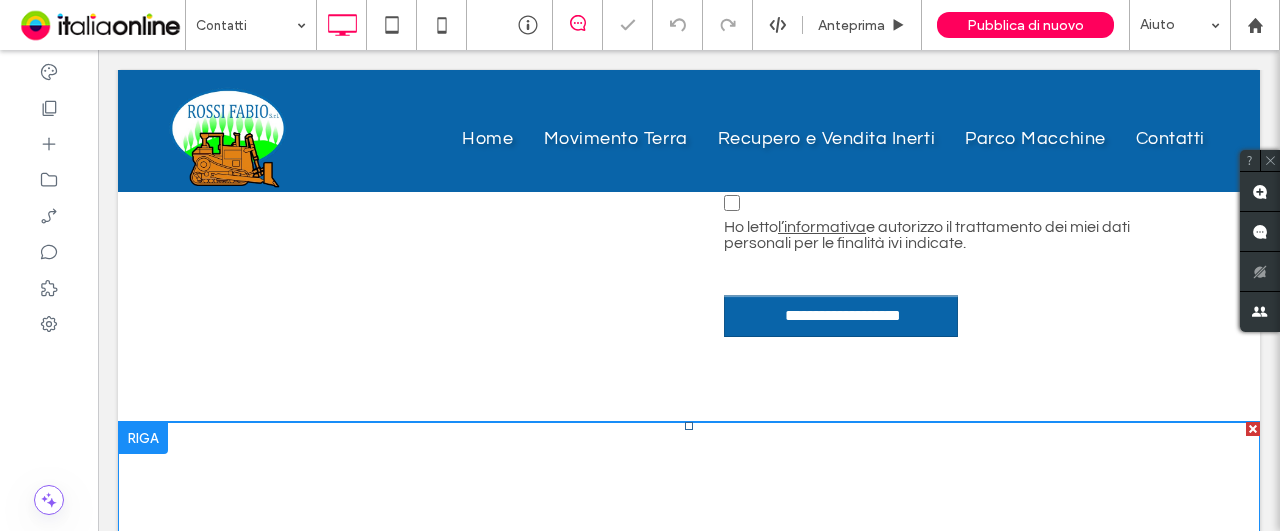 scroll, scrollTop: 640, scrollLeft: 0, axis: vertical 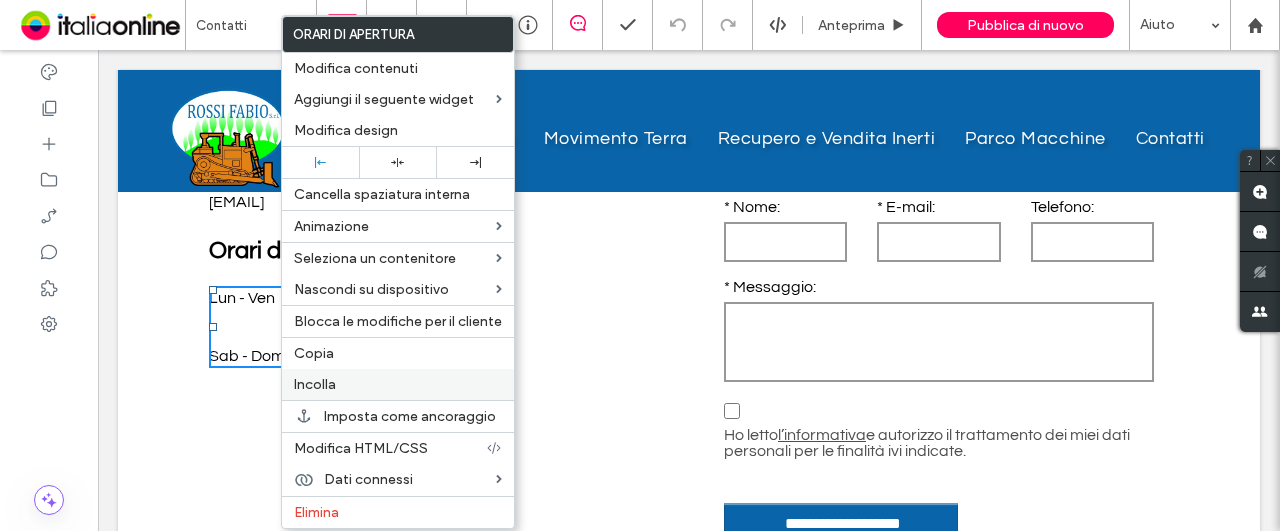 click on "Incolla" at bounding box center (315, 384) 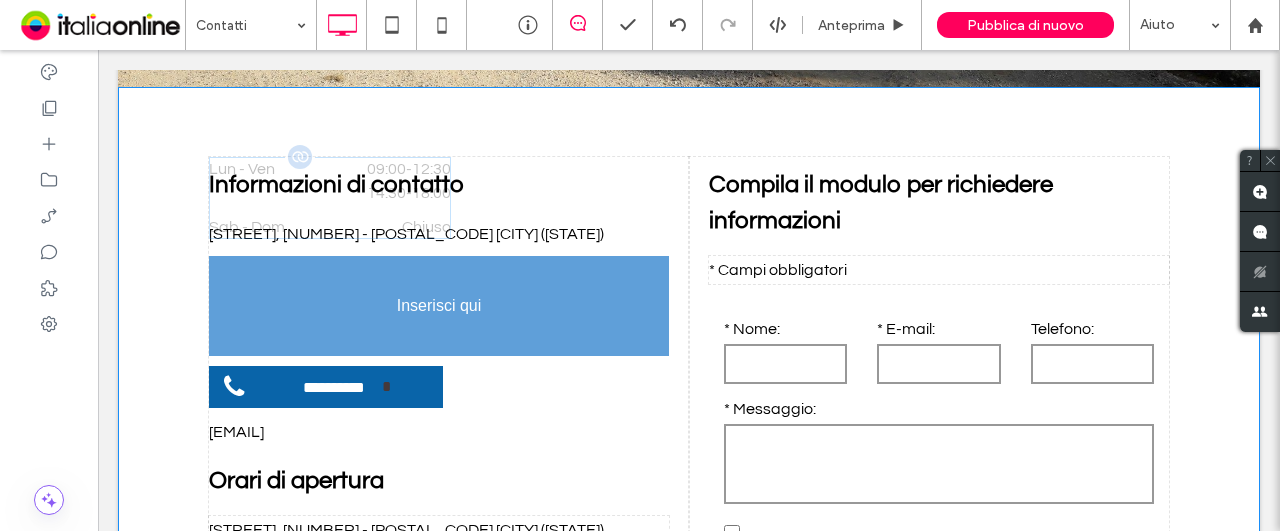 drag, startPoint x: 398, startPoint y: 349, endPoint x: 376, endPoint y: 279, distance: 73.37575 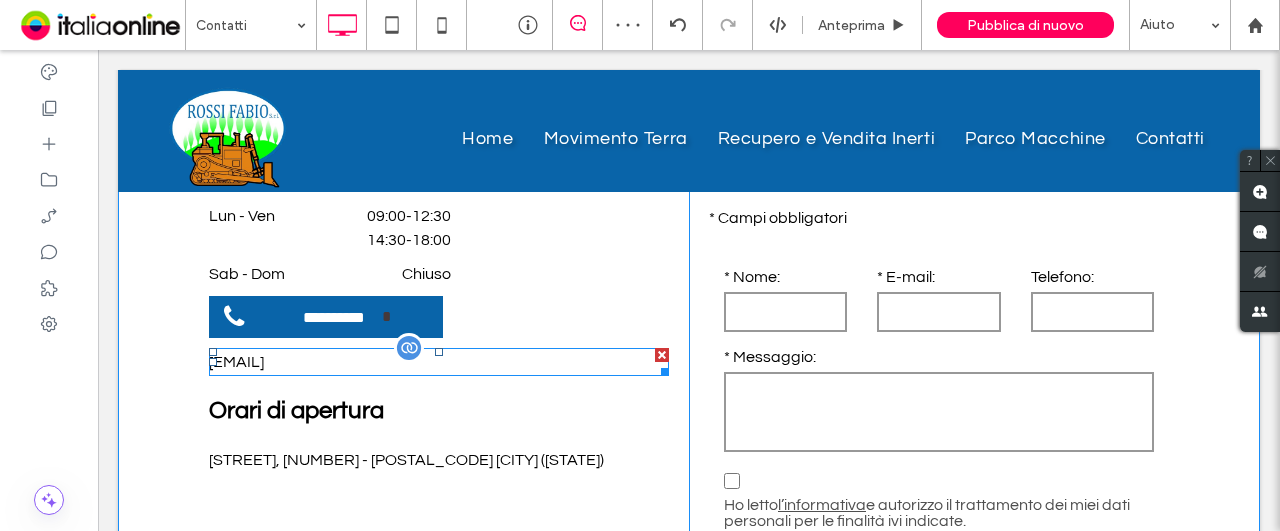 scroll, scrollTop: 540, scrollLeft: 0, axis: vertical 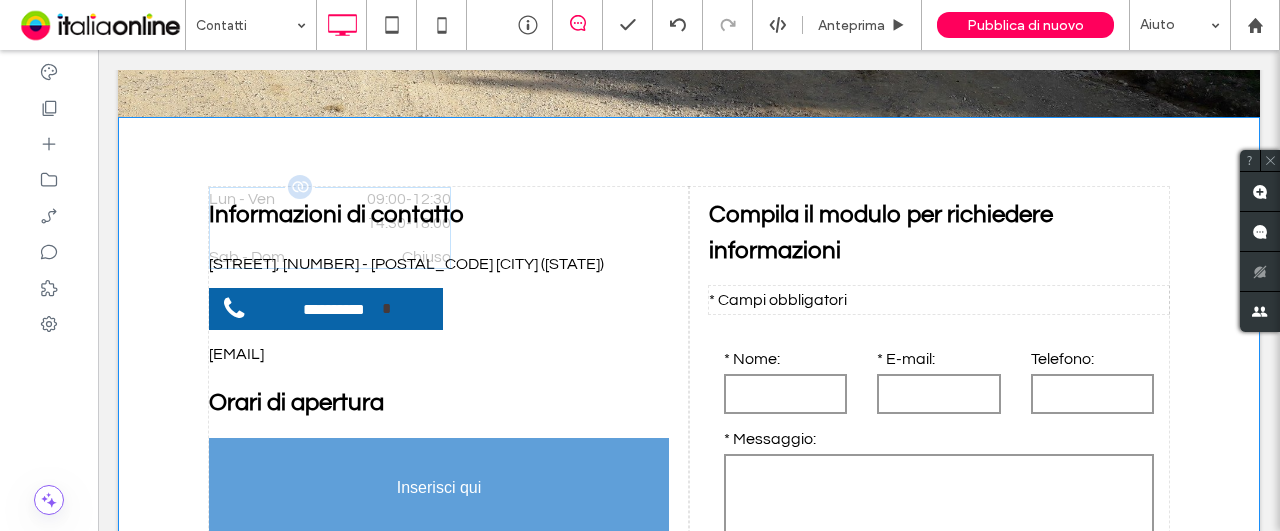 drag, startPoint x: 363, startPoint y: 263, endPoint x: 592, endPoint y: 563, distance: 377.41357 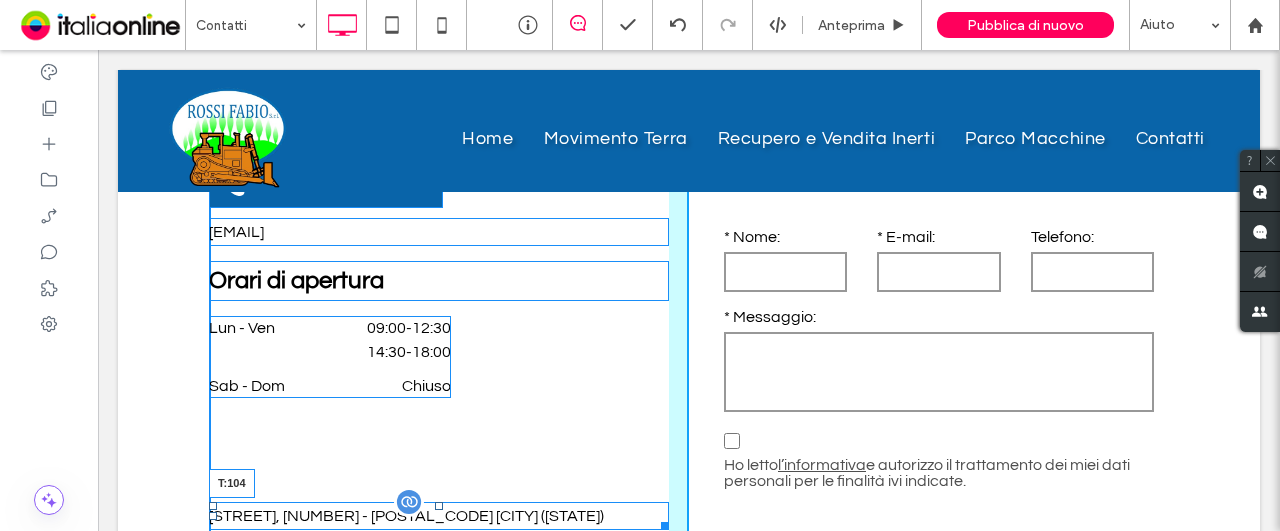 drag, startPoint x: 431, startPoint y: 409, endPoint x: 550, endPoint y: 546, distance: 181.46625 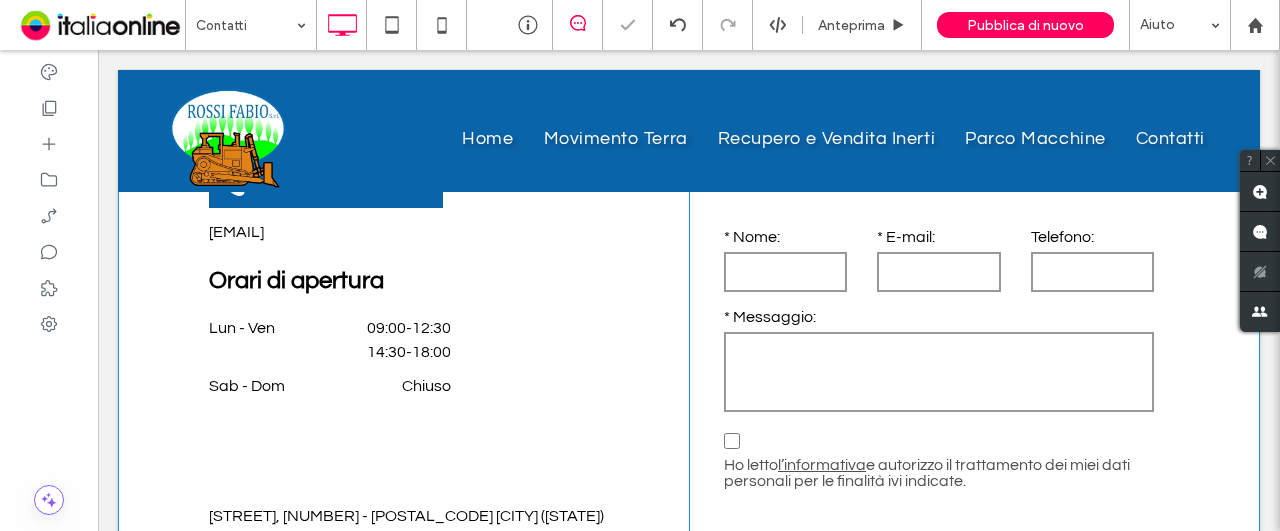 scroll, scrollTop: 710, scrollLeft: 0, axis: vertical 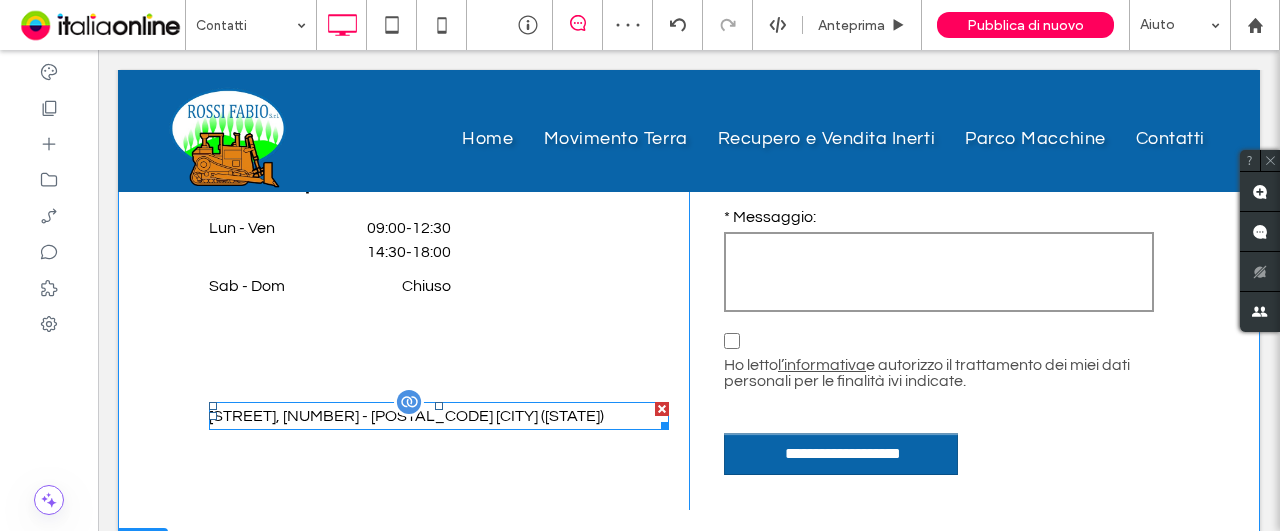 click on "[STREET], [NUMBER] - [POSTAL_CODE] [CITY] ([STATE])" at bounding box center (439, 416) 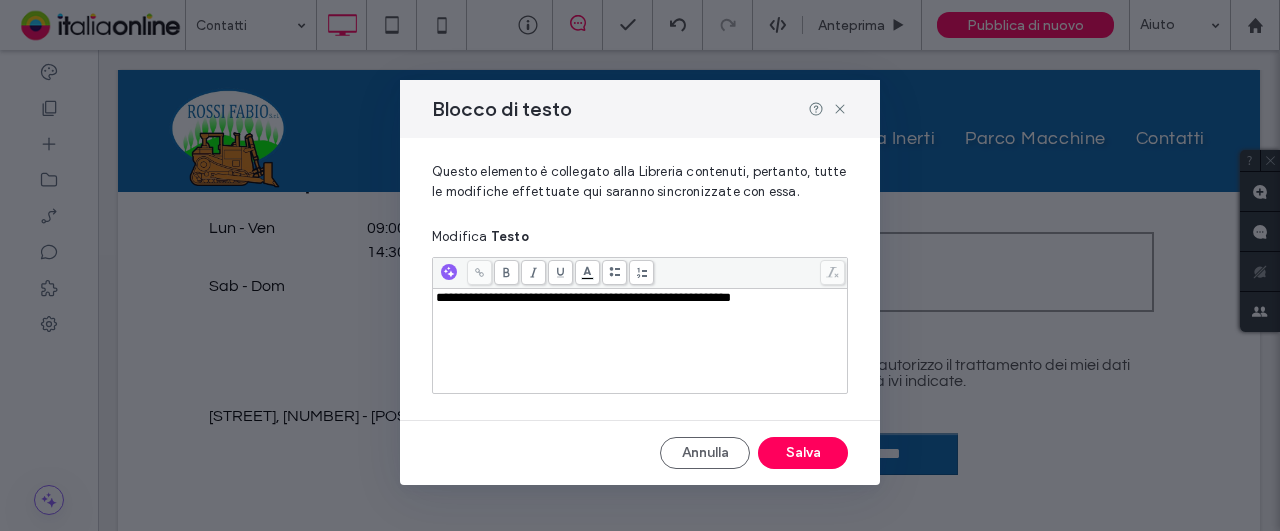 drag, startPoint x: 818, startPoint y: 317, endPoint x: 784, endPoint y: 341, distance: 41.617306 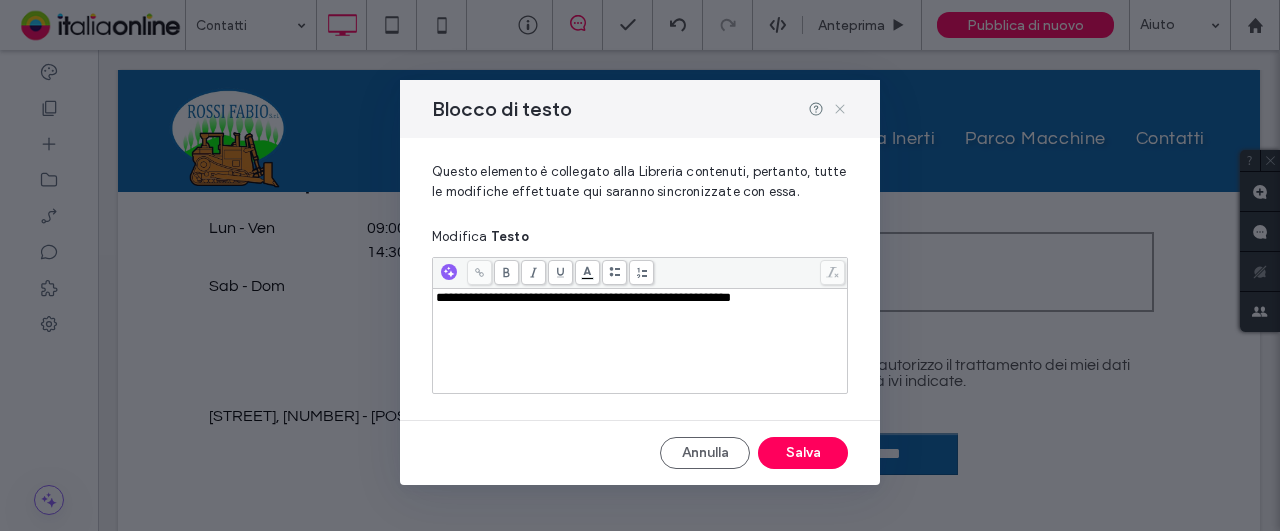 click 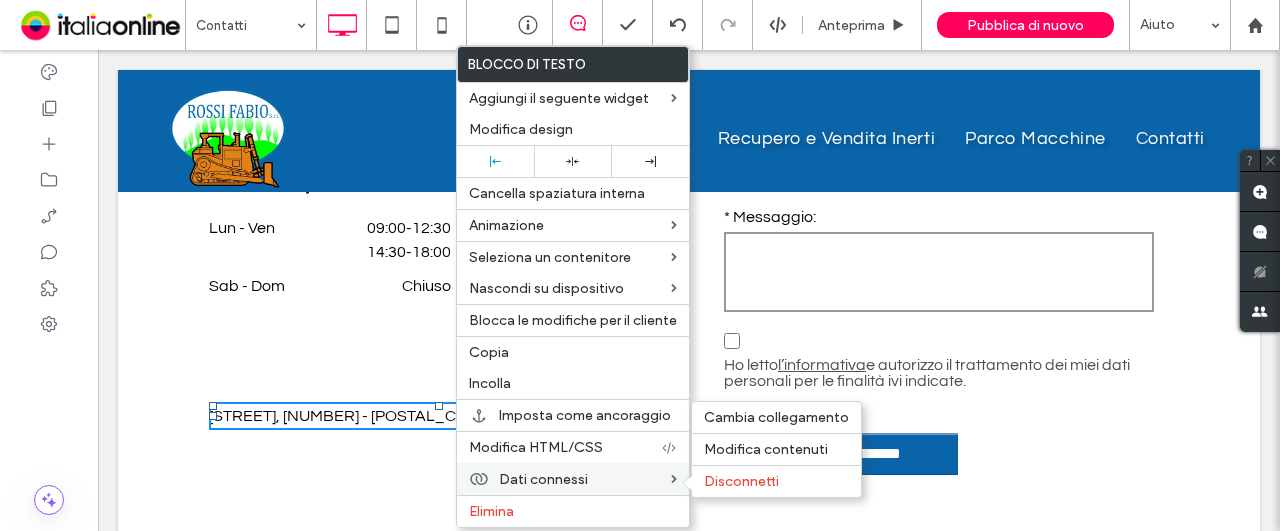 click on "Dati connessi" at bounding box center [543, 479] 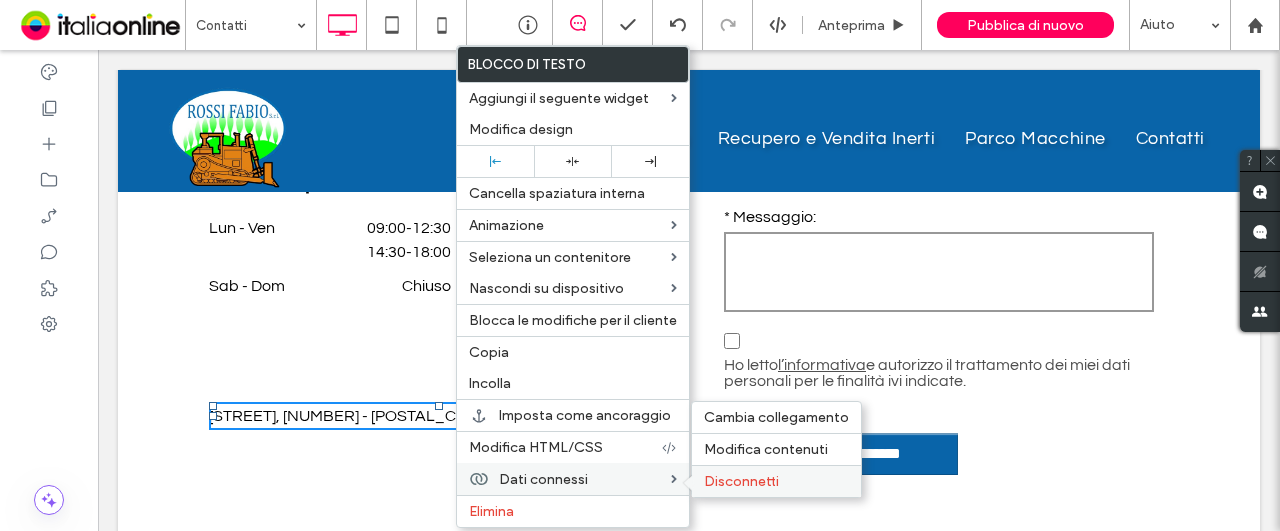 click on "Disconnetti" at bounding box center (741, 481) 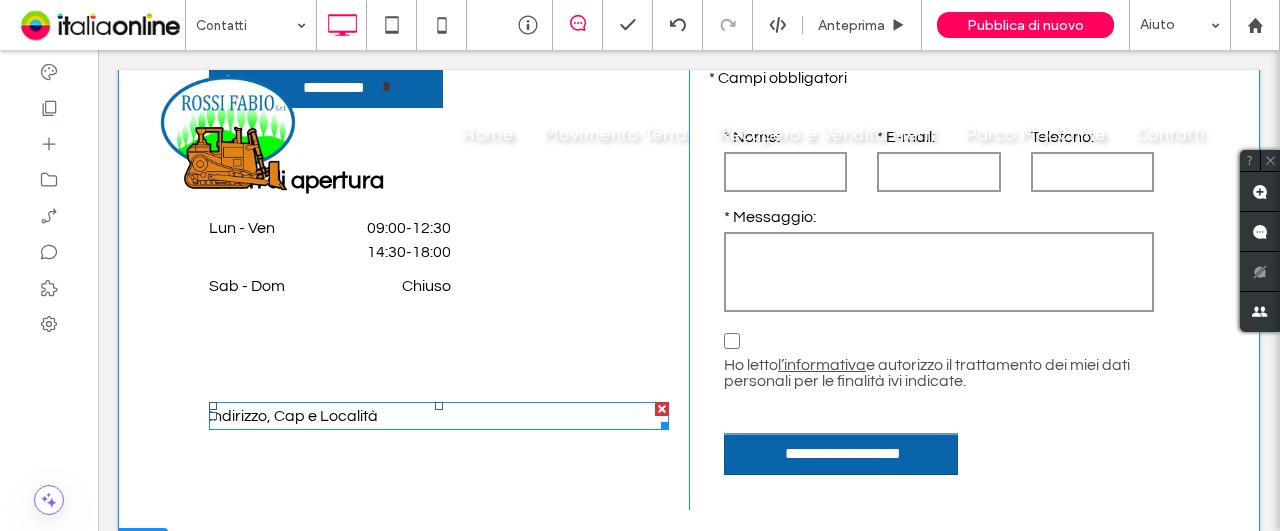 click on "Indirizzo, Cap e Località" at bounding box center [439, 416] 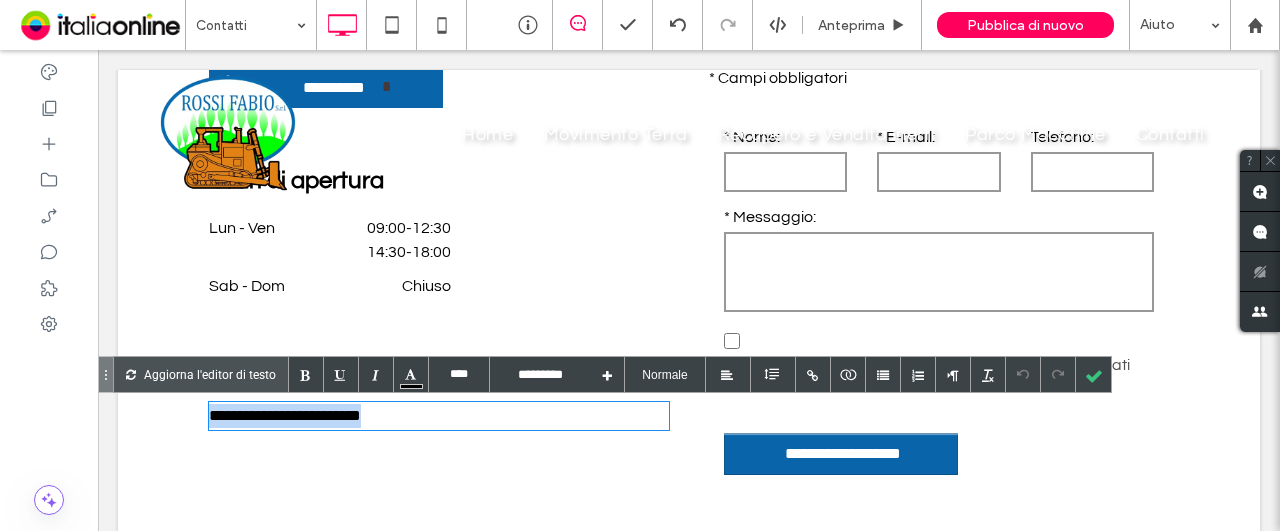 drag, startPoint x: 408, startPoint y: 418, endPoint x: 192, endPoint y: 417, distance: 216.00232 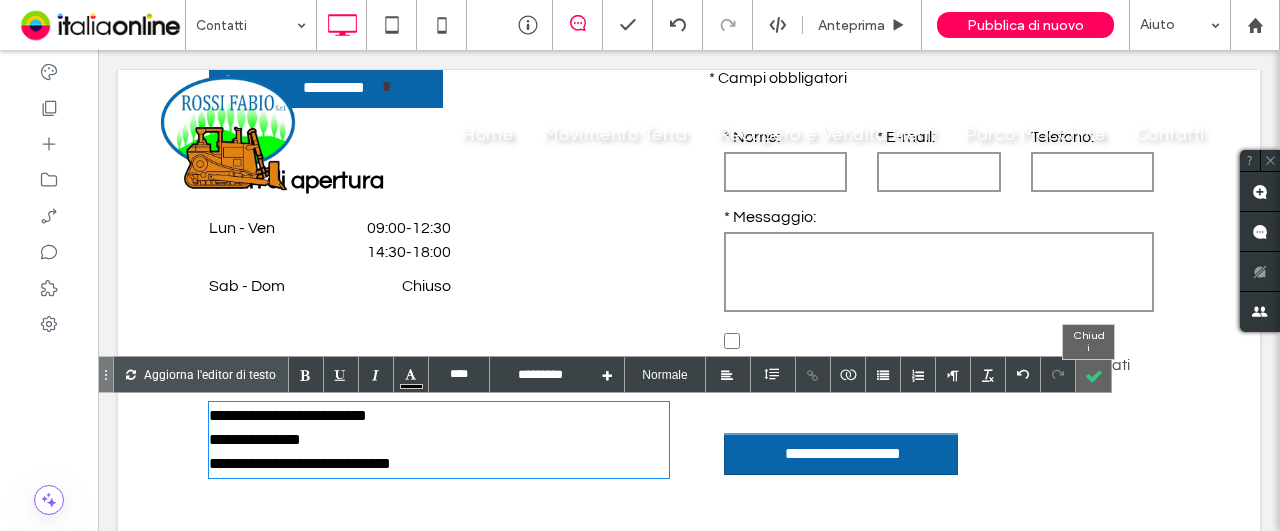 click at bounding box center (1093, 374) 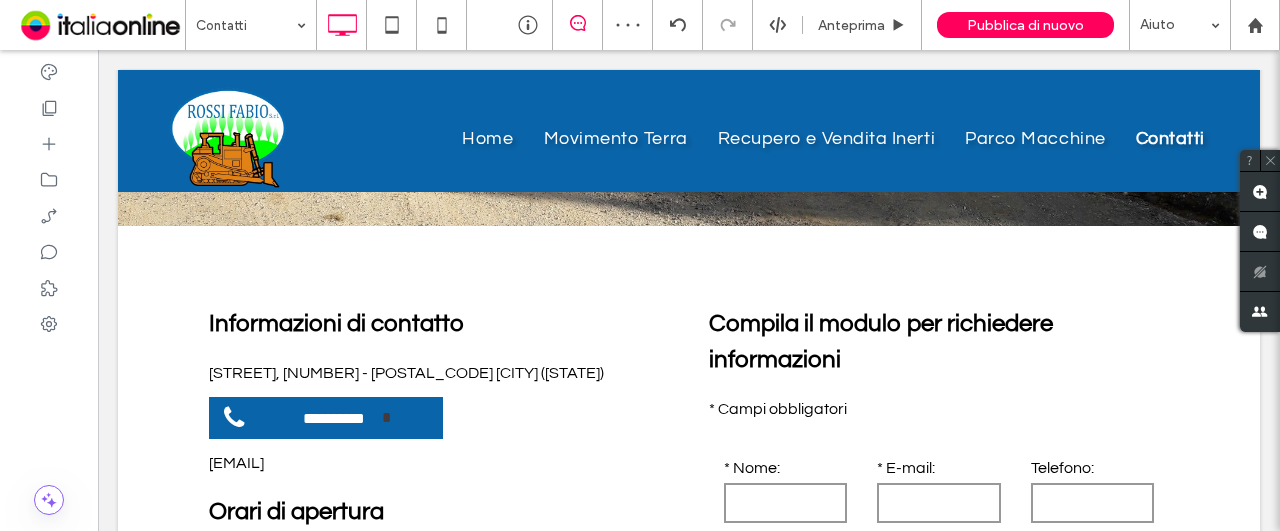 scroll, scrollTop: 410, scrollLeft: 0, axis: vertical 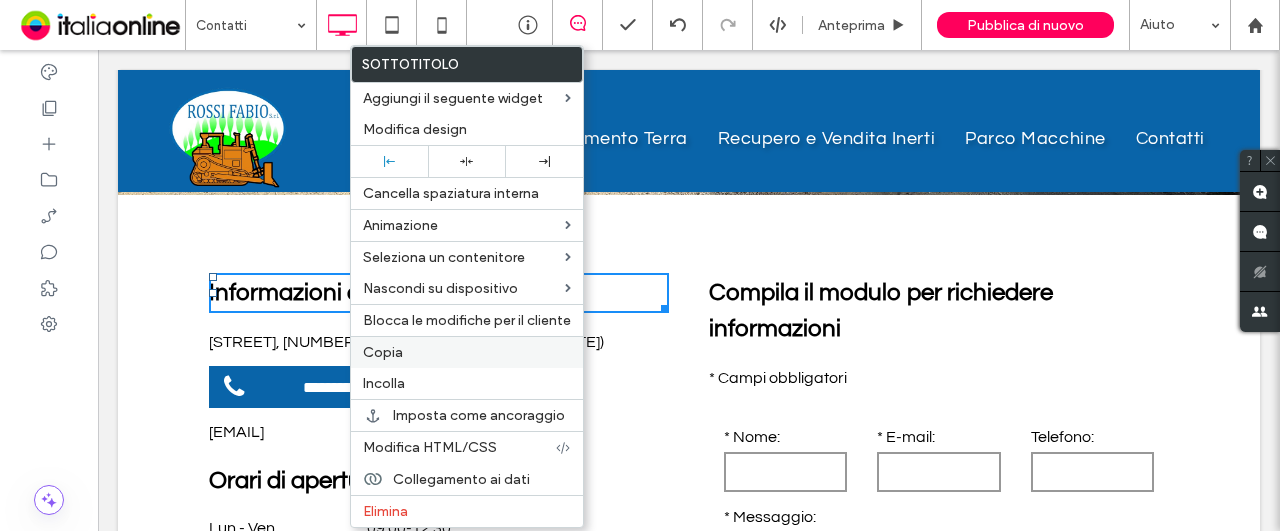 click on "Copia" at bounding box center [467, 352] 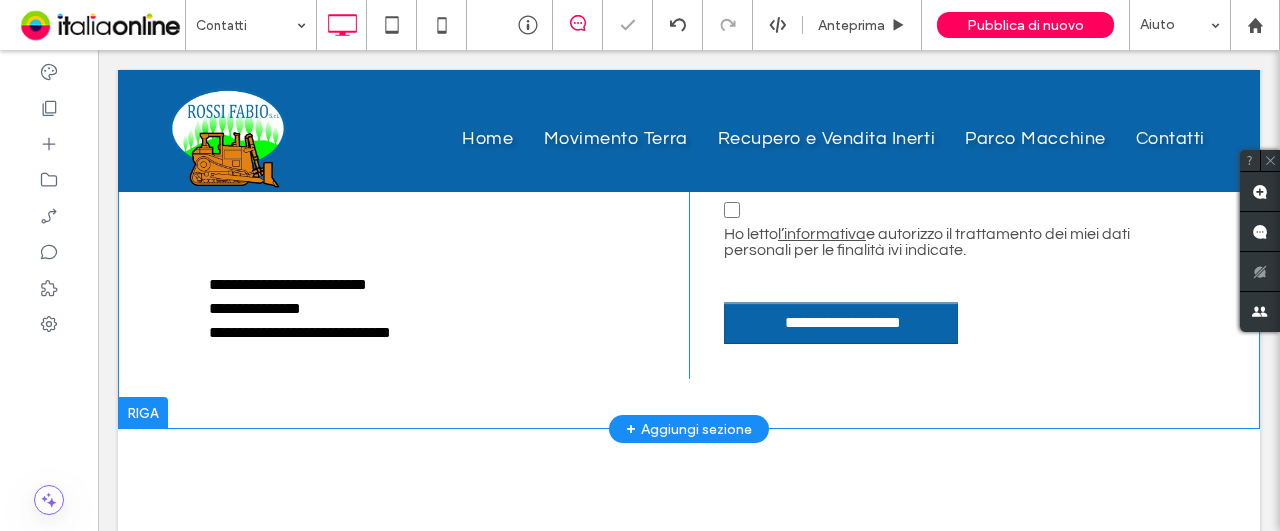 scroll, scrollTop: 810, scrollLeft: 0, axis: vertical 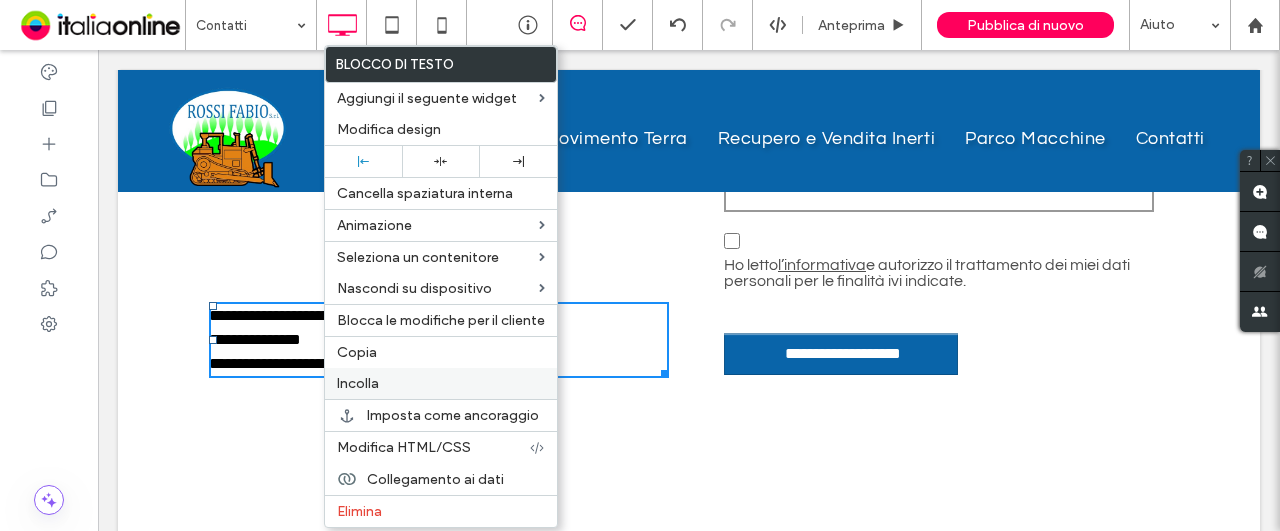 click on "Incolla" at bounding box center (358, 383) 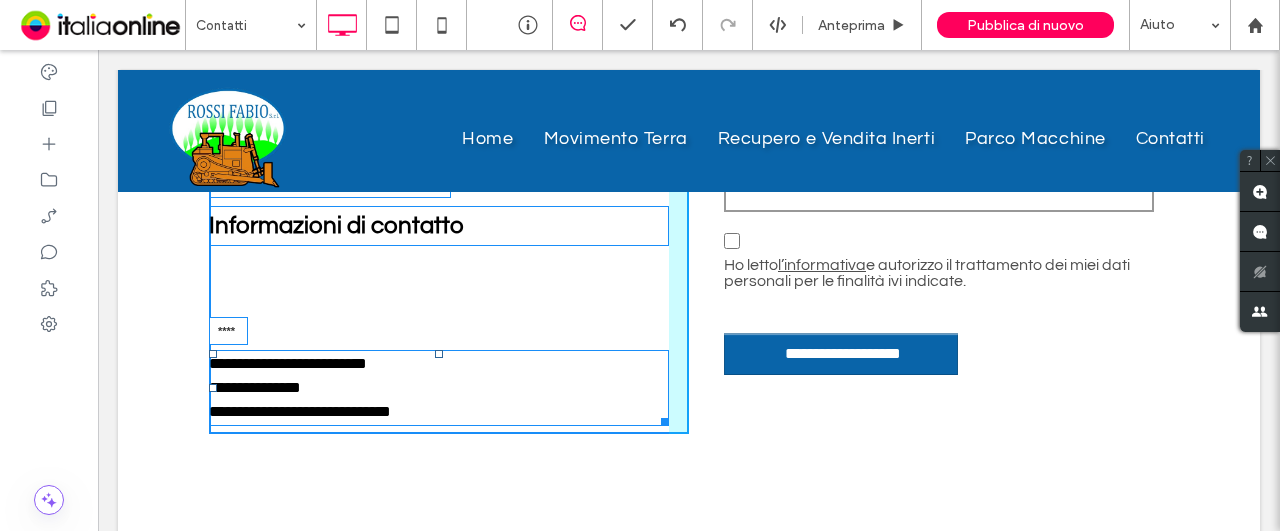 drag, startPoint x: 427, startPoint y: 355, endPoint x: 535, endPoint y: 338, distance: 109.32977 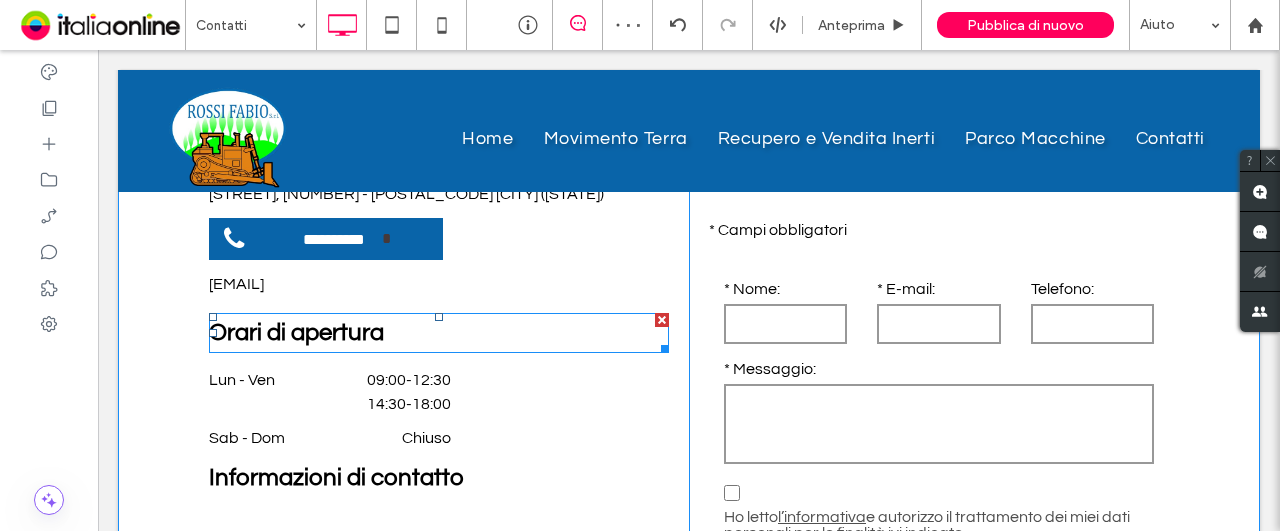 scroll, scrollTop: 710, scrollLeft: 0, axis: vertical 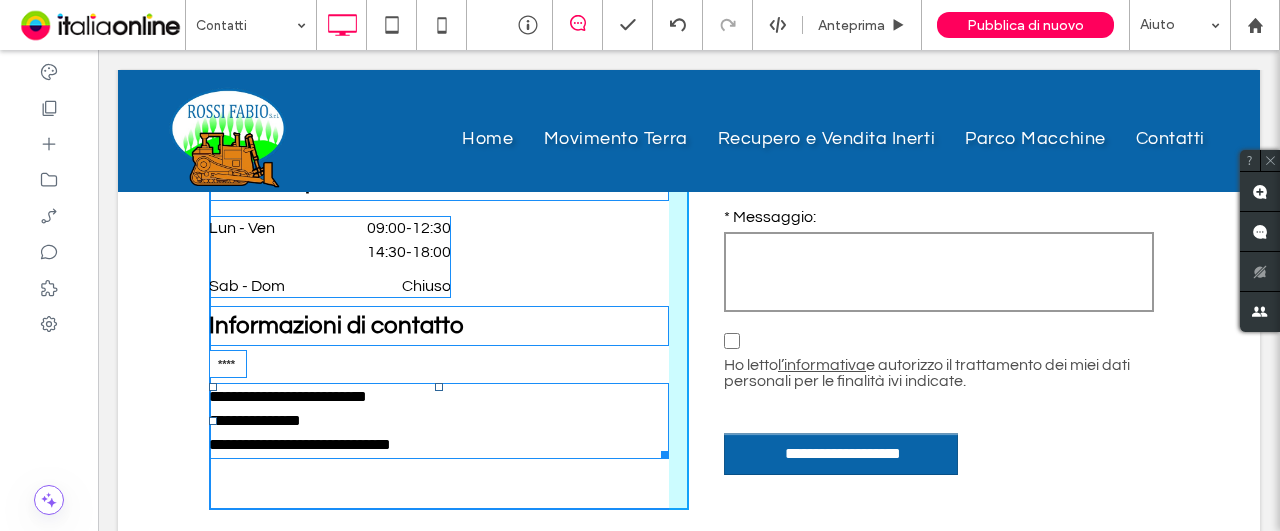 drag, startPoint x: 430, startPoint y: 383, endPoint x: 531, endPoint y: 411, distance: 104.80935 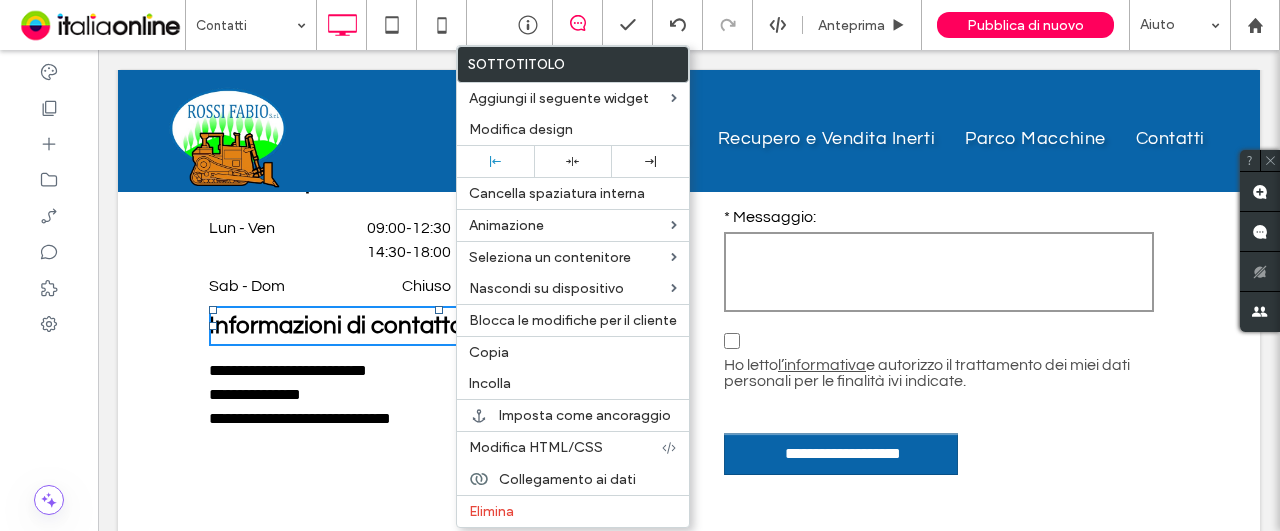 click on "Informazioni di contatto" at bounding box center (439, 326) 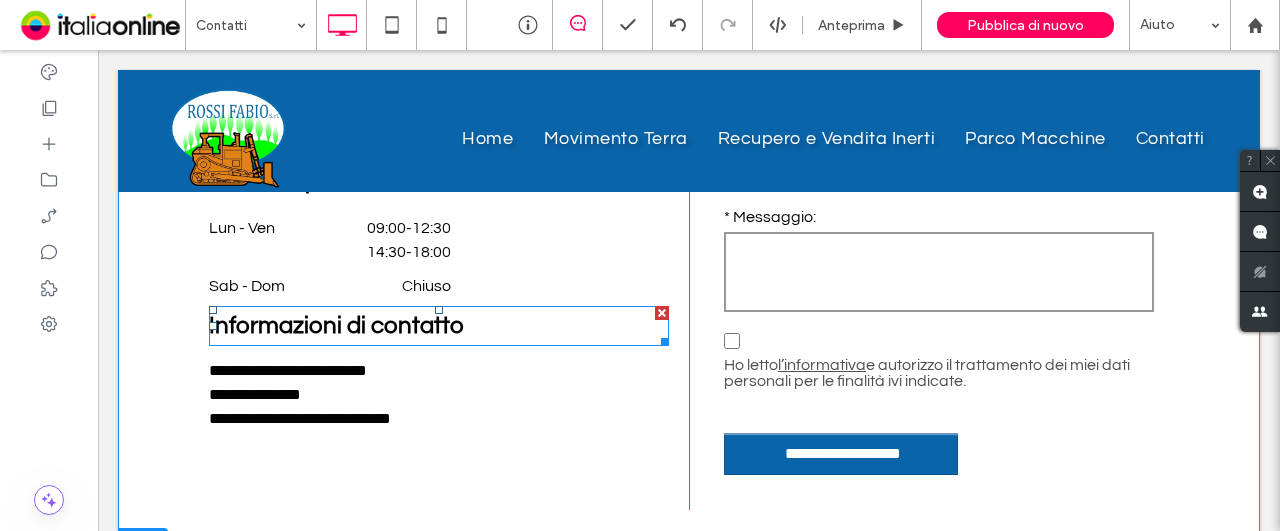 click on "Informazioni di contatto" at bounding box center [439, 326] 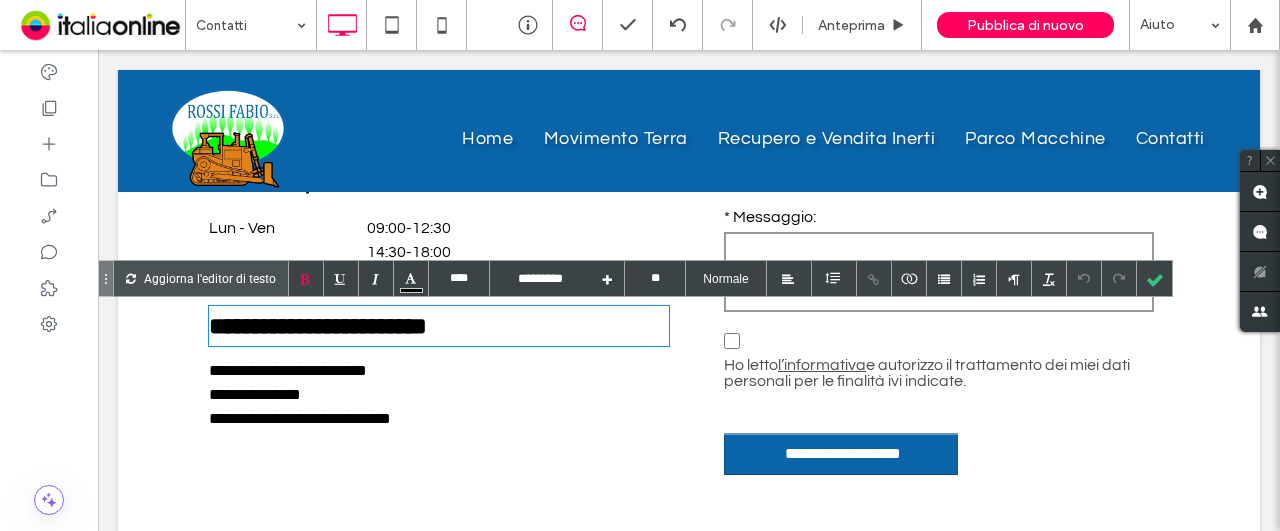 type on "****" 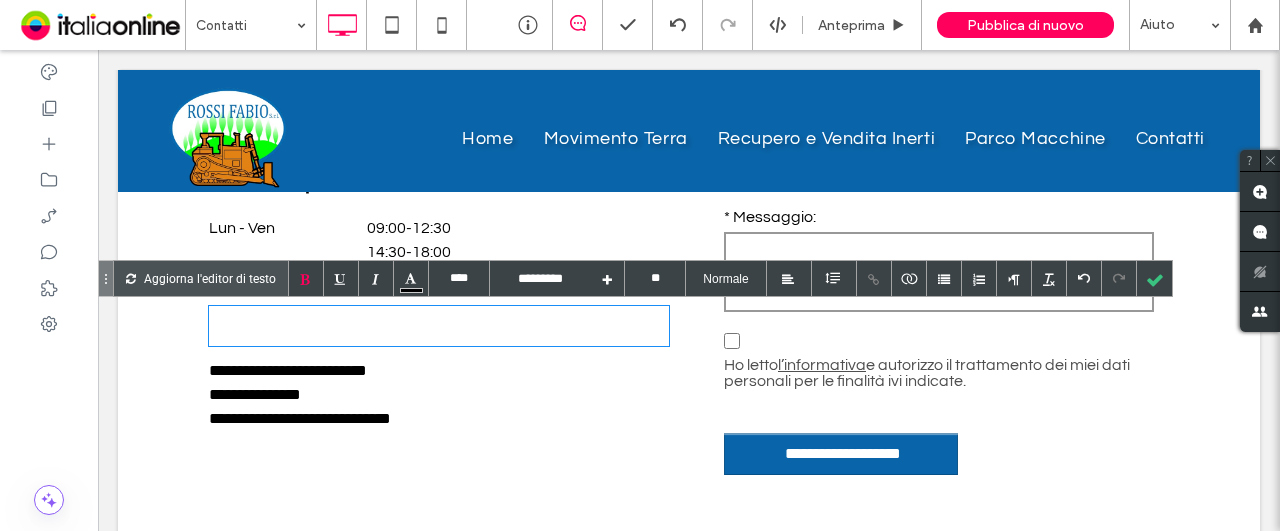 type on "****" 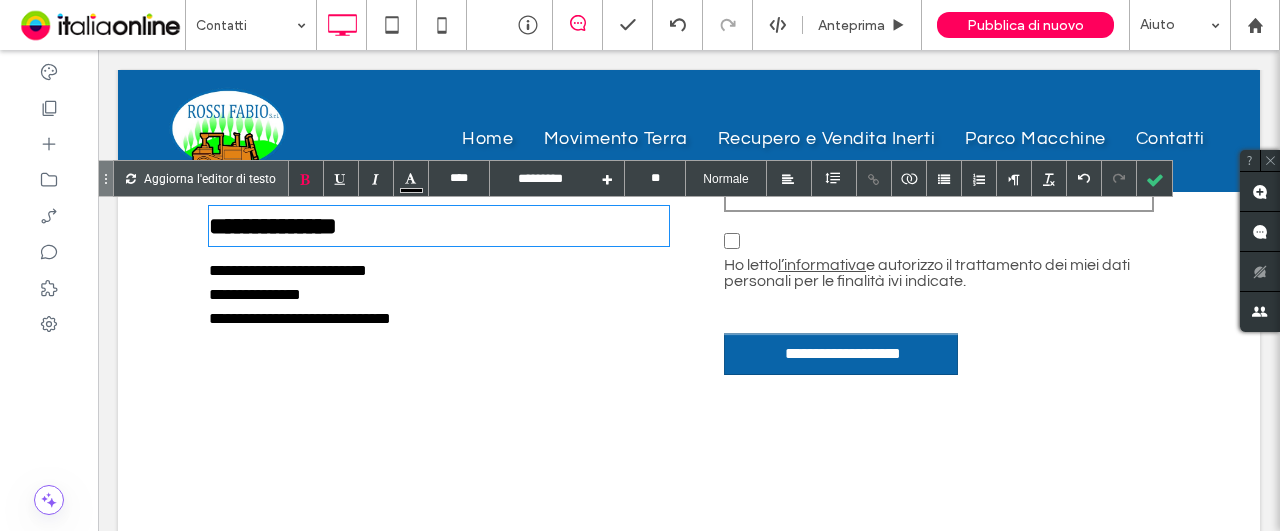scroll, scrollTop: 710, scrollLeft: 0, axis: vertical 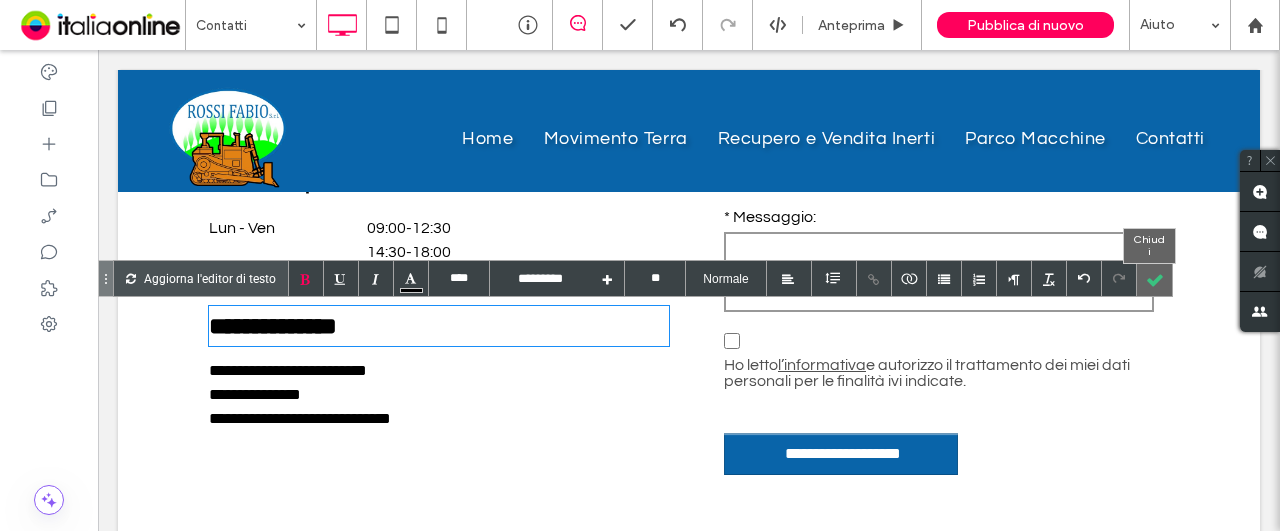 click at bounding box center (1154, 278) 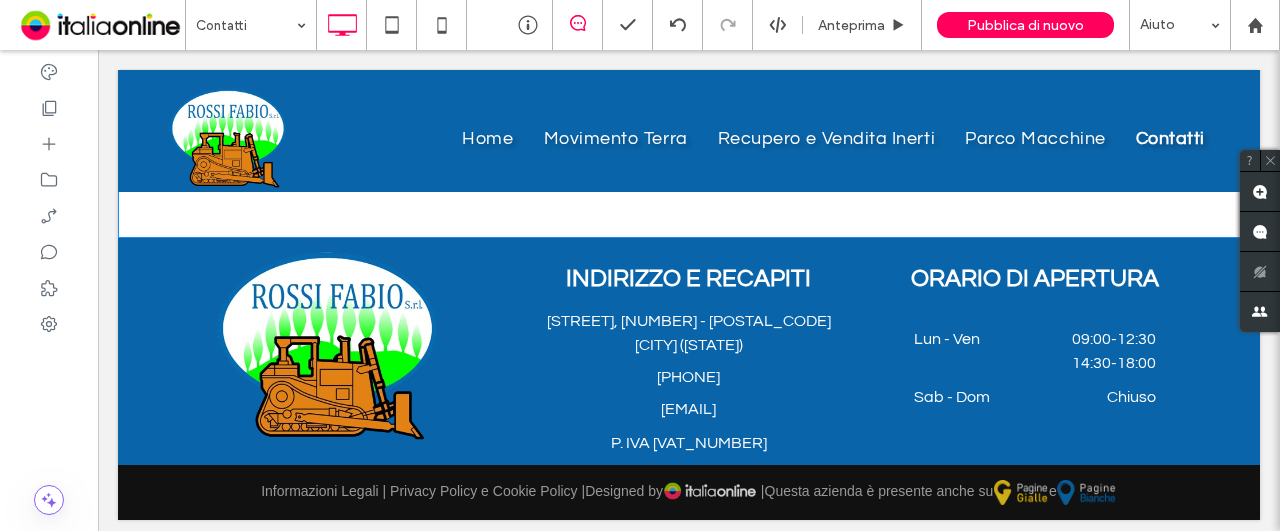 scroll, scrollTop: 1340, scrollLeft: 0, axis: vertical 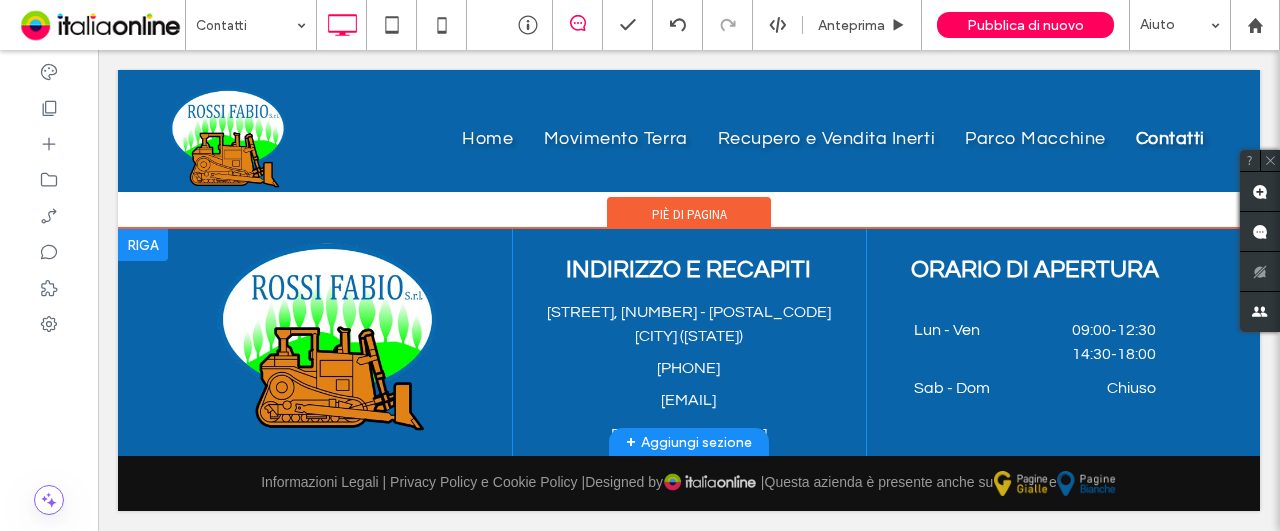 click at bounding box center [143, 245] 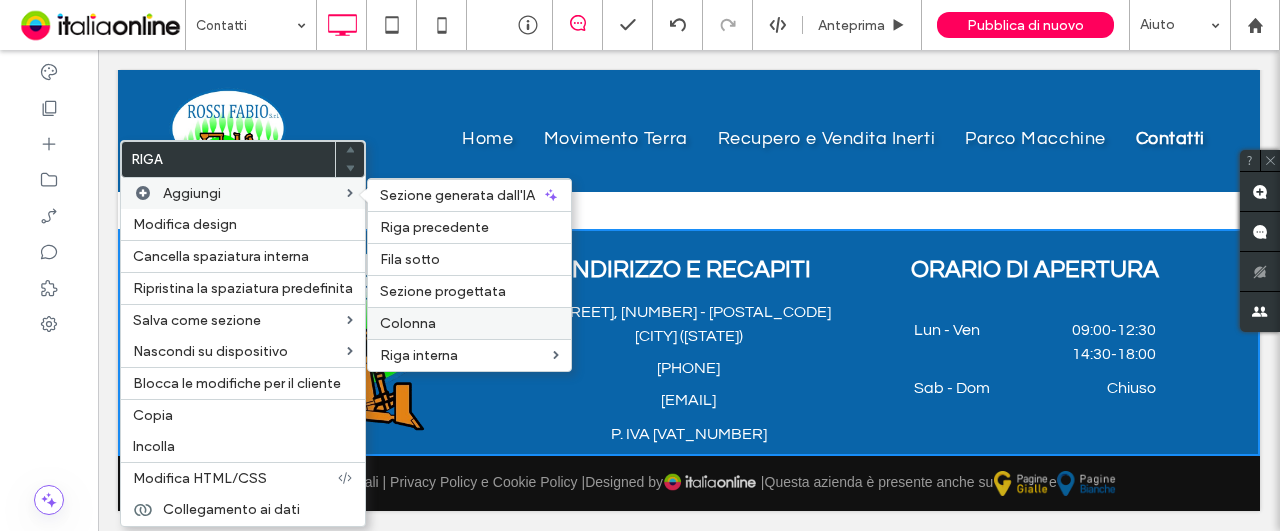 click on "Colonna" at bounding box center [469, 323] 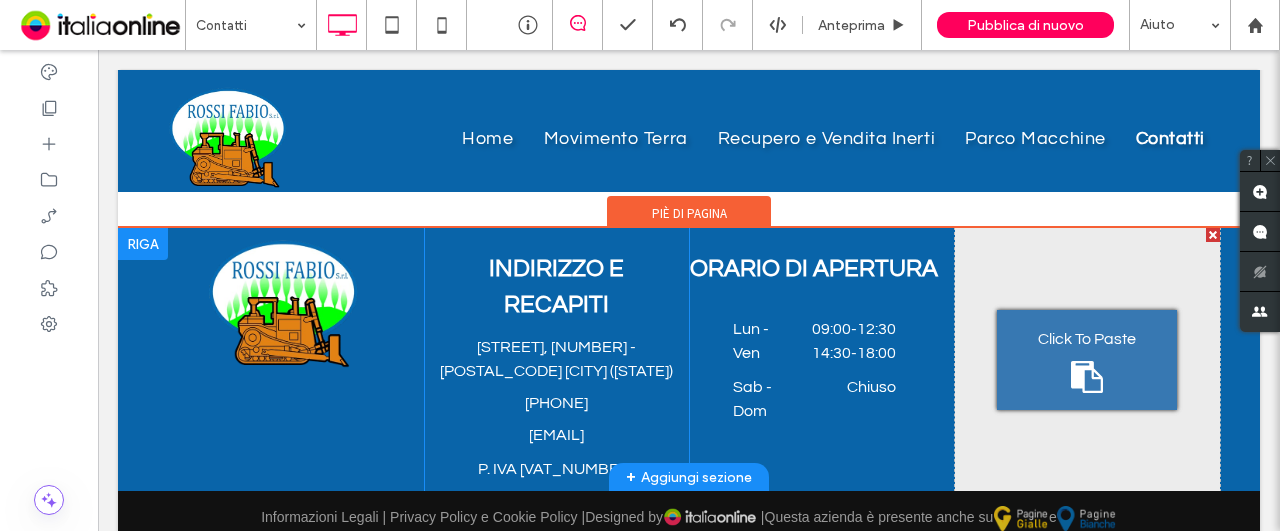 drag, startPoint x: 826, startPoint y: 335, endPoint x: 1052, endPoint y: 335, distance: 226 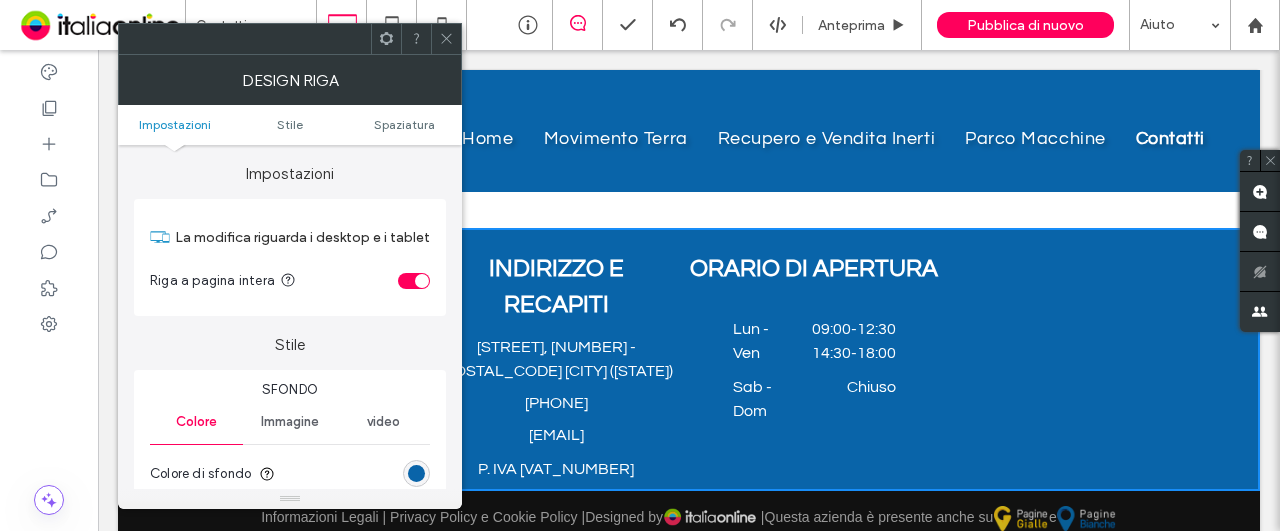 click 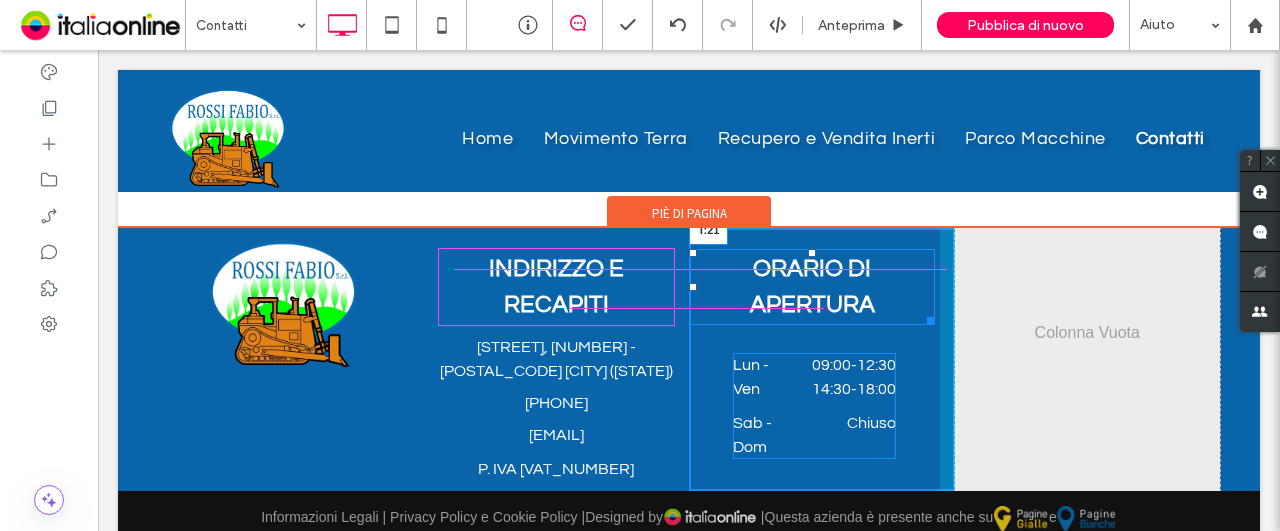 drag, startPoint x: 804, startPoint y: 255, endPoint x: 1195, endPoint y: 309, distance: 394.71127 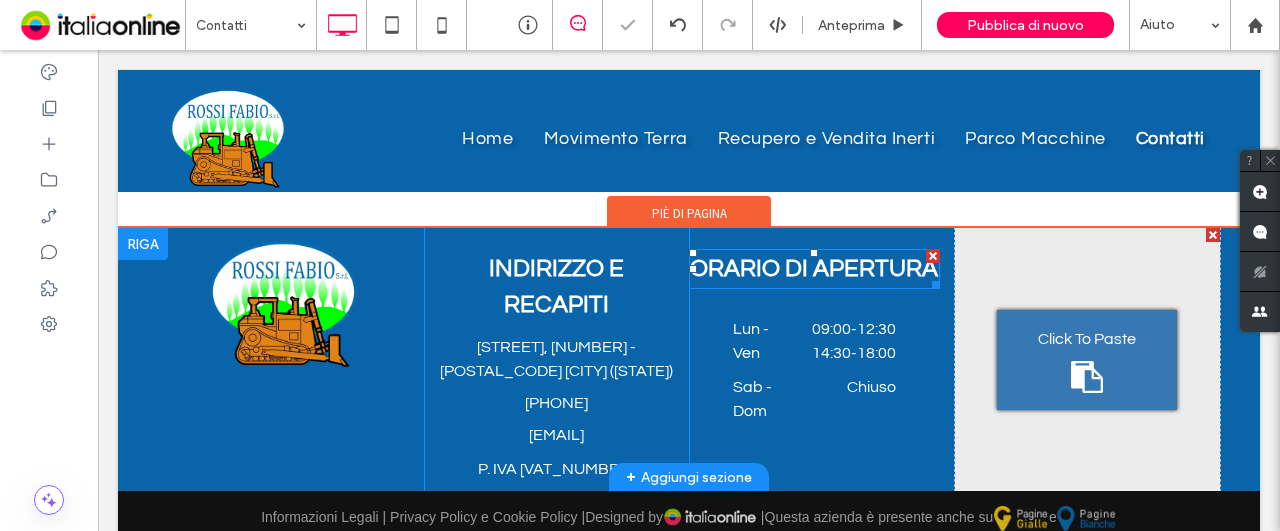 click on "ORARIO DI APERTURA" at bounding box center [814, 269] 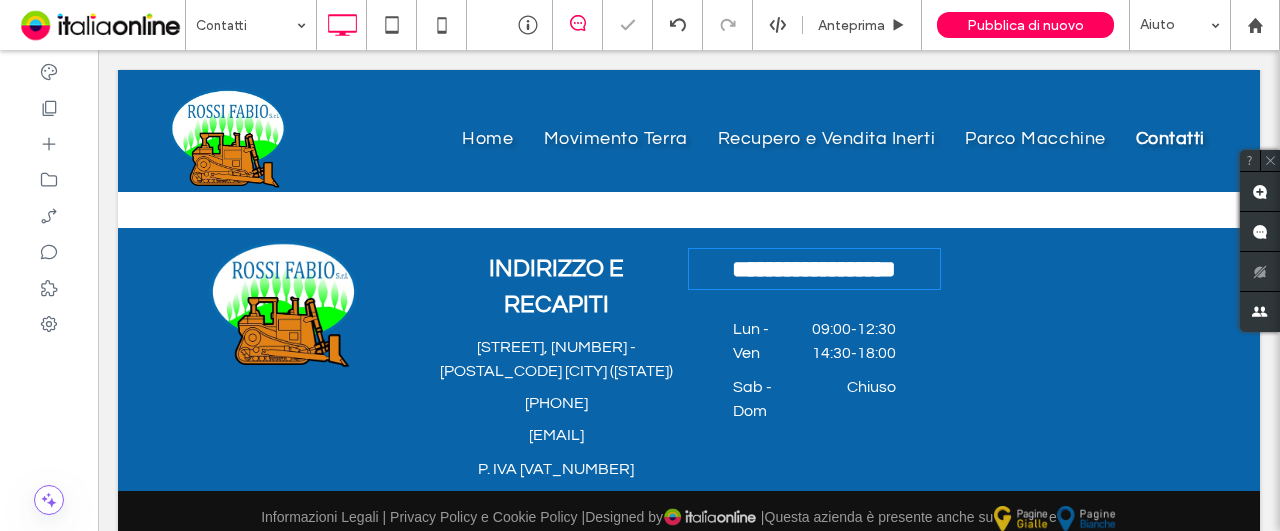 type on "*********" 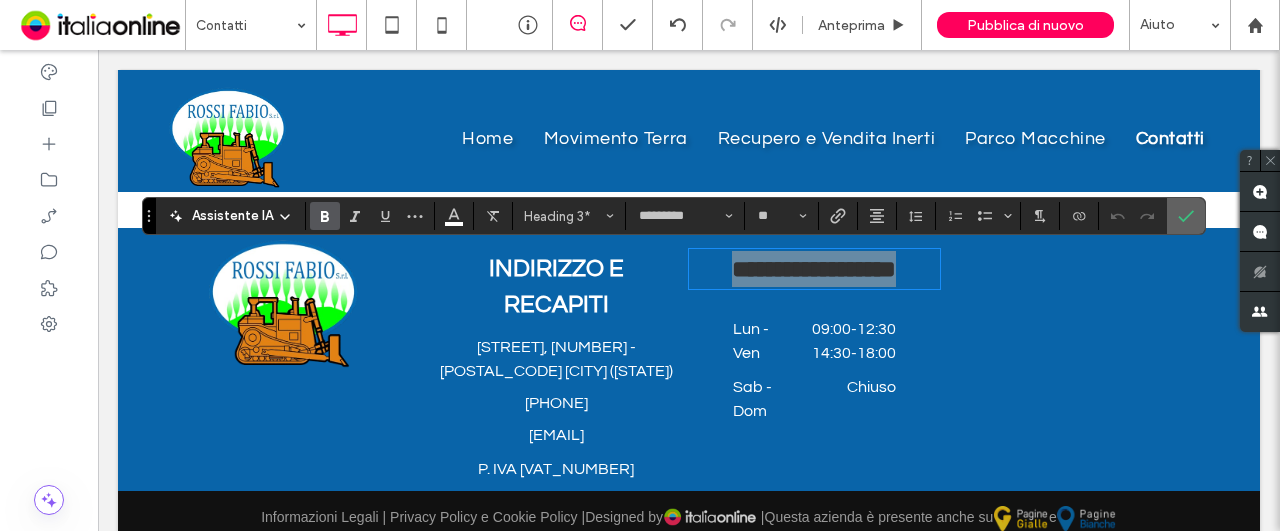 click 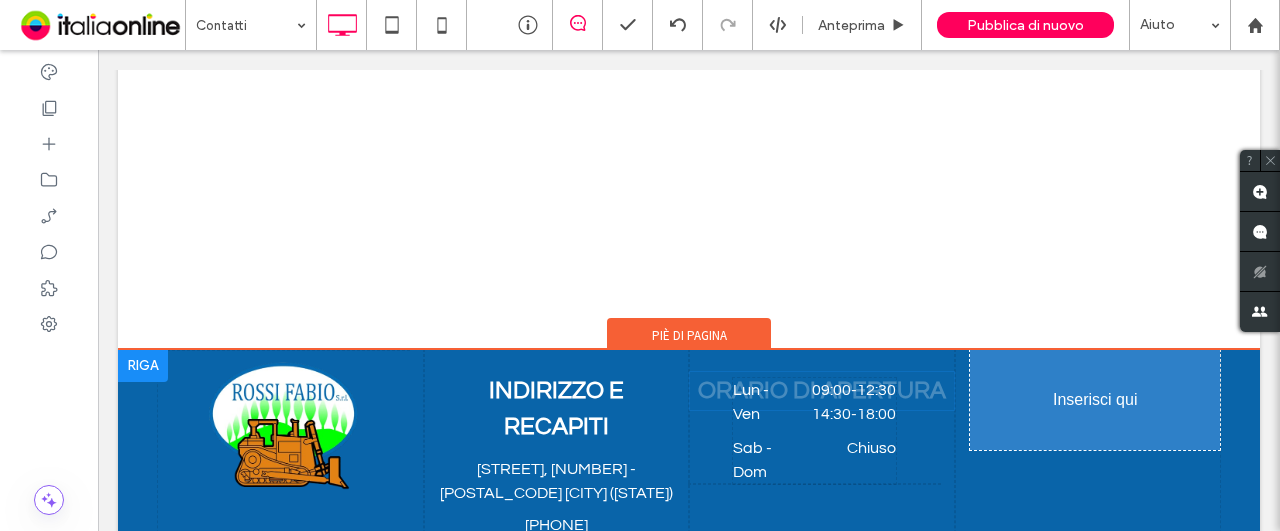 drag, startPoint x: 821, startPoint y: 294, endPoint x: 1188, endPoint y: 489, distance: 415.58875 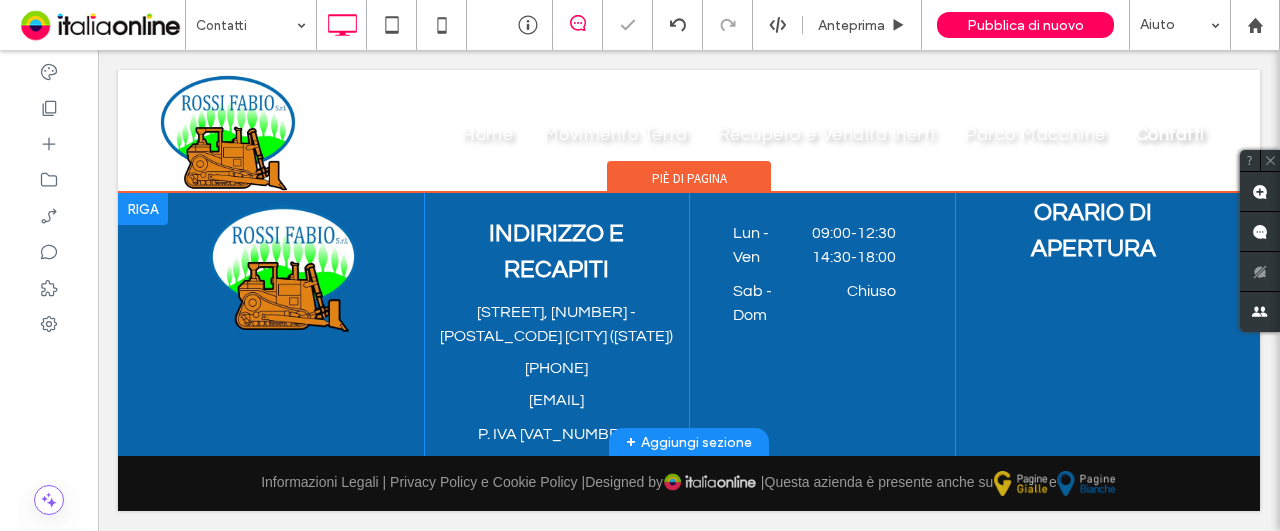 scroll, scrollTop: 1400, scrollLeft: 0, axis: vertical 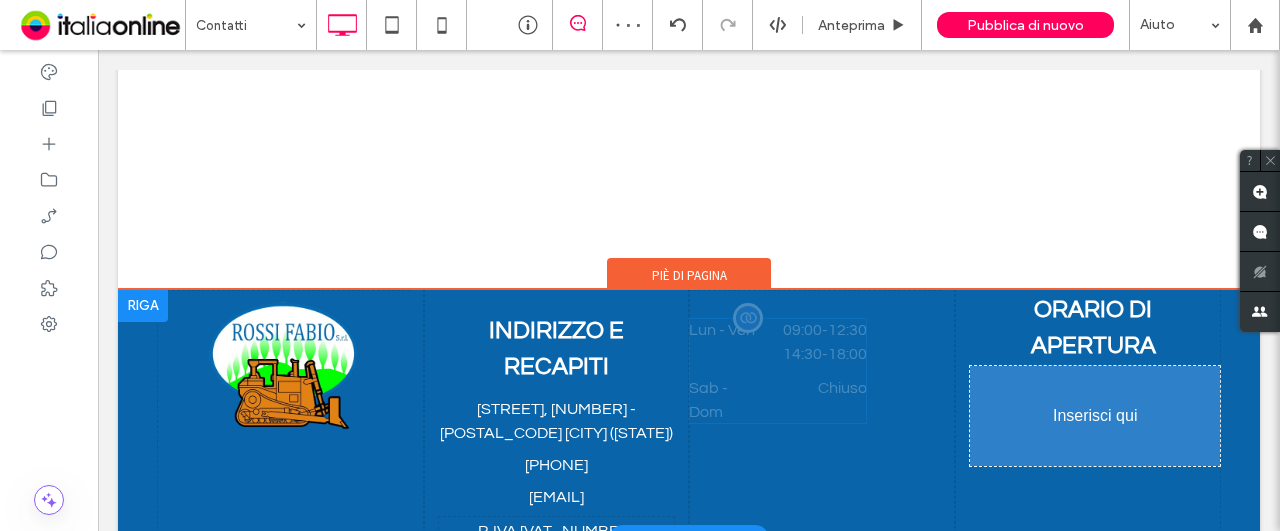 drag, startPoint x: 818, startPoint y: 245, endPoint x: 1184, endPoint y: 494, distance: 442.67032 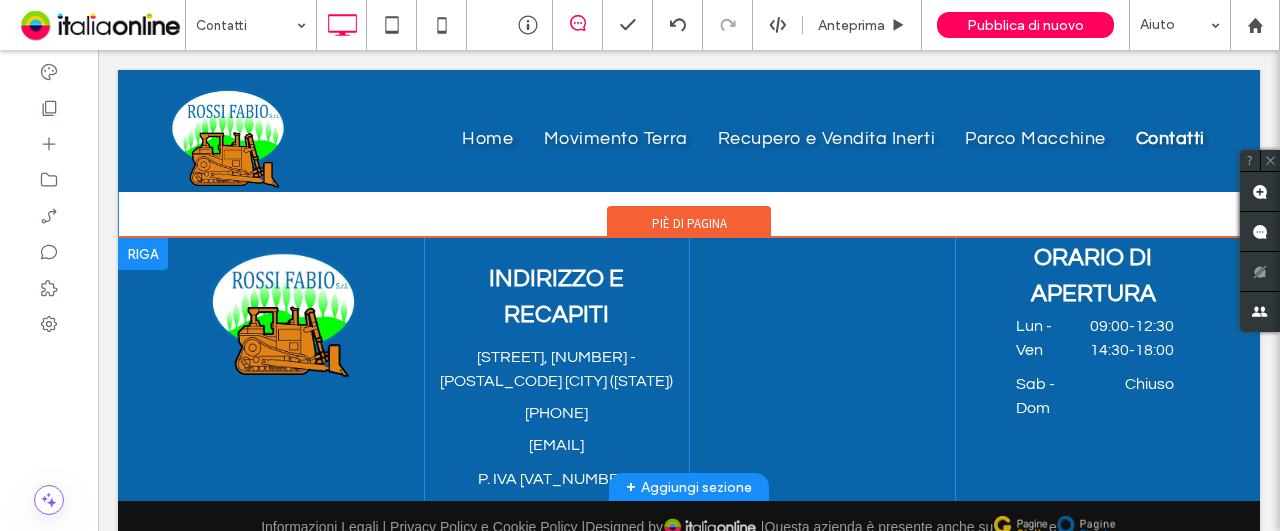scroll, scrollTop: 1300, scrollLeft: 0, axis: vertical 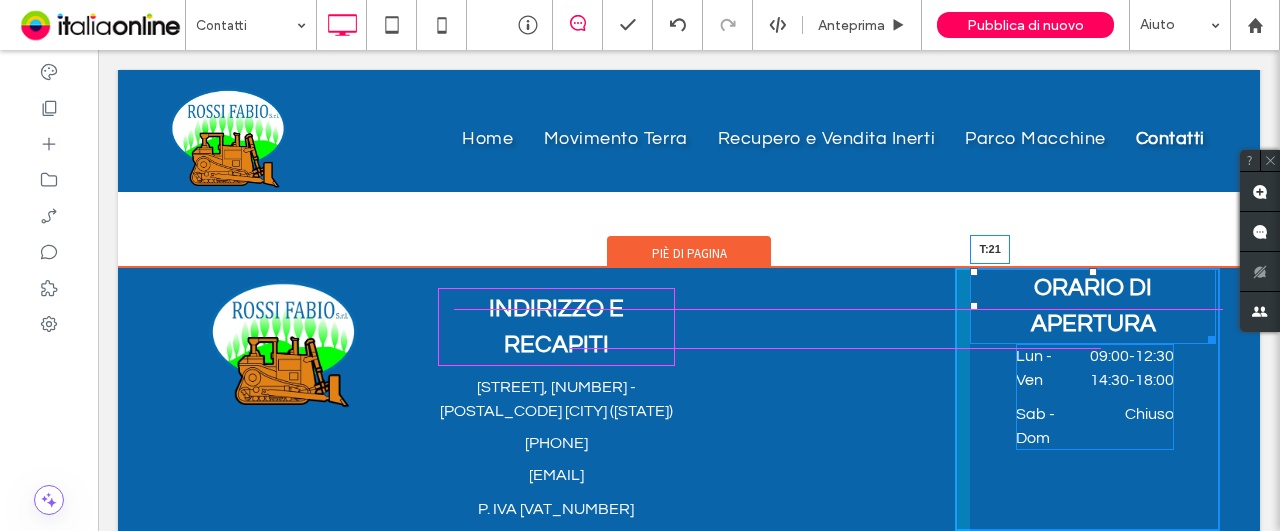 drag, startPoint x: 1078, startPoint y: 271, endPoint x: 1173, endPoint y: 344, distance: 119.80818 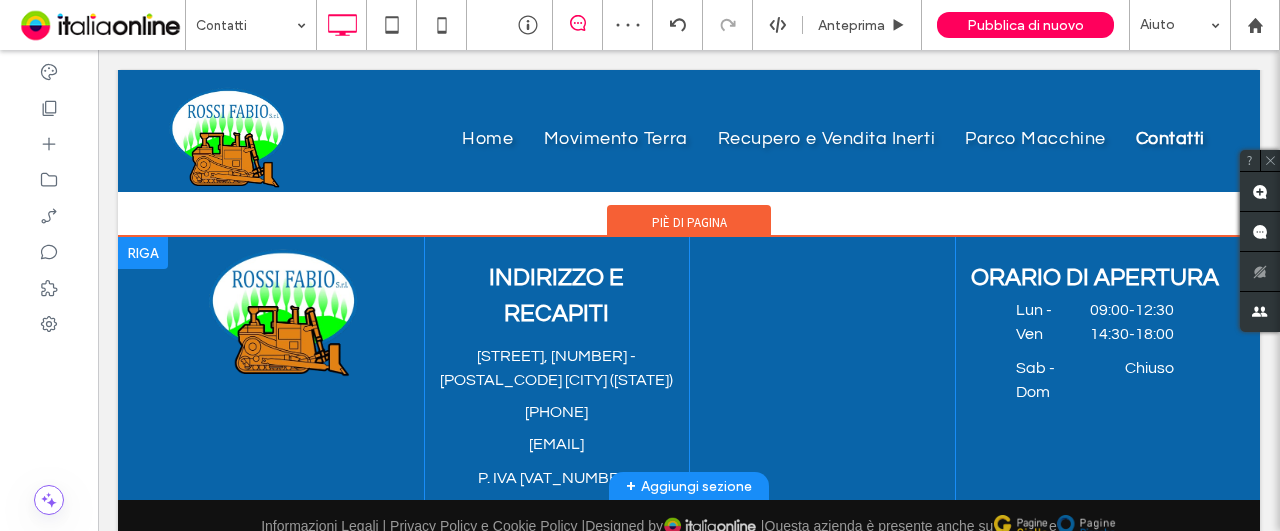 scroll, scrollTop: 1300, scrollLeft: 0, axis: vertical 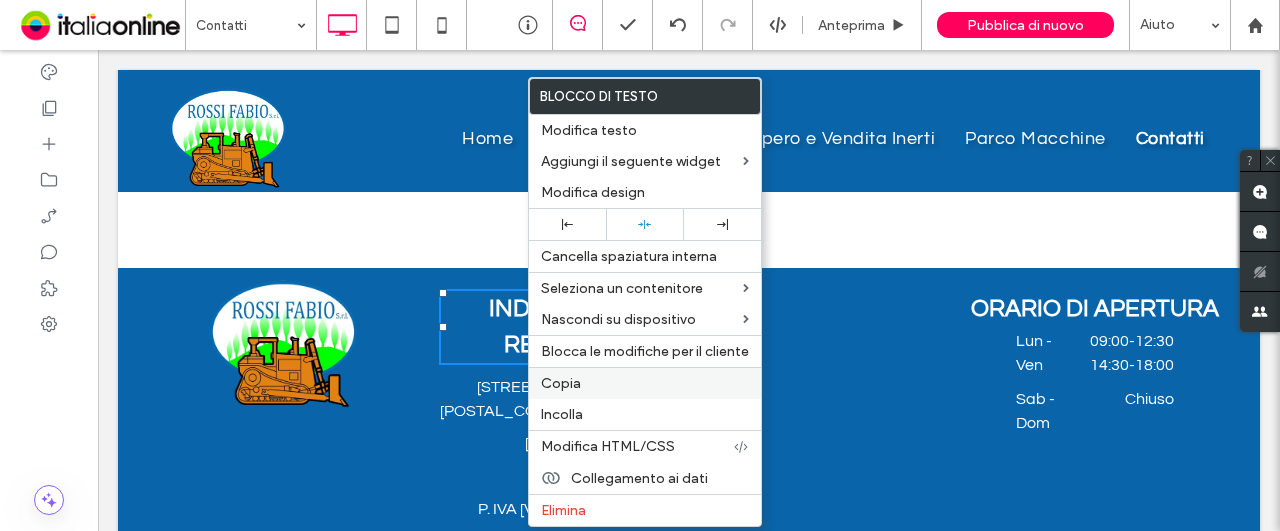 click on "Copia" at bounding box center (645, 383) 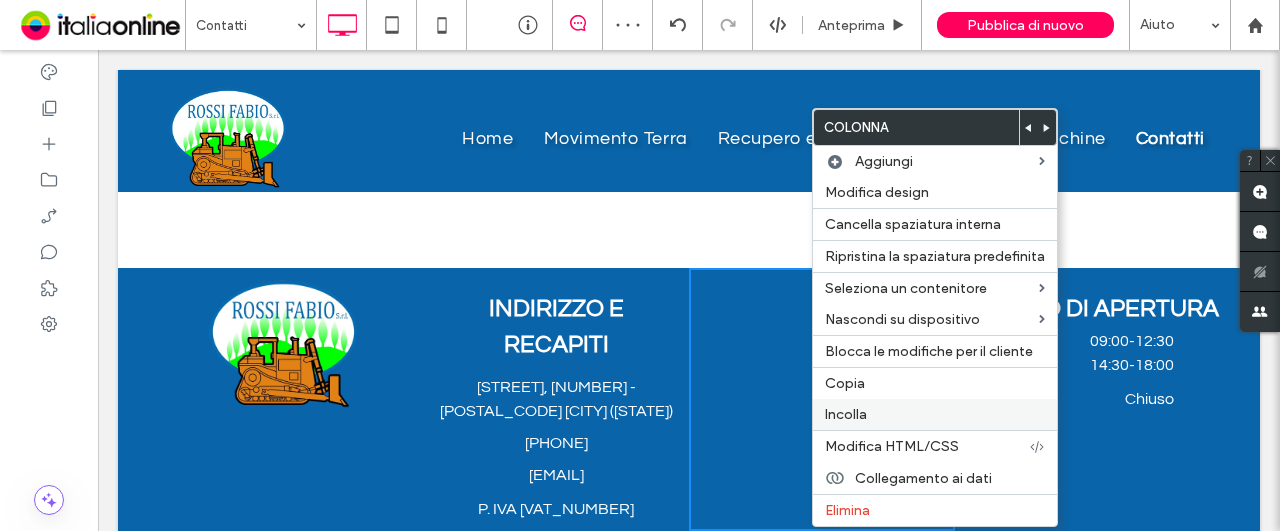 click on "Incolla" at bounding box center (846, 414) 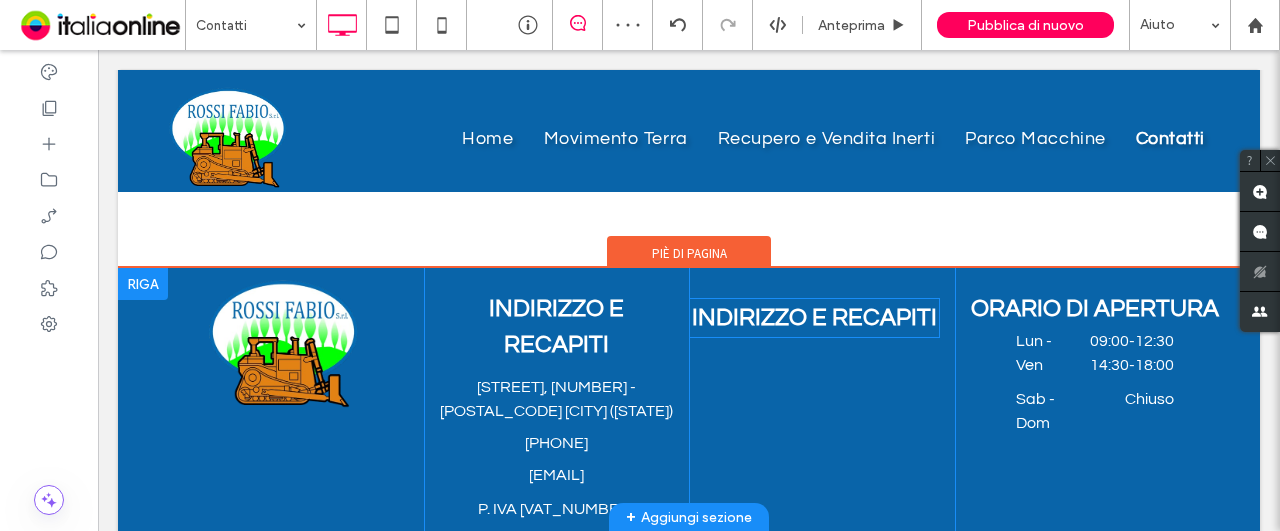 click on "INDIRIZZO E RECAPITI" at bounding box center [814, 317] 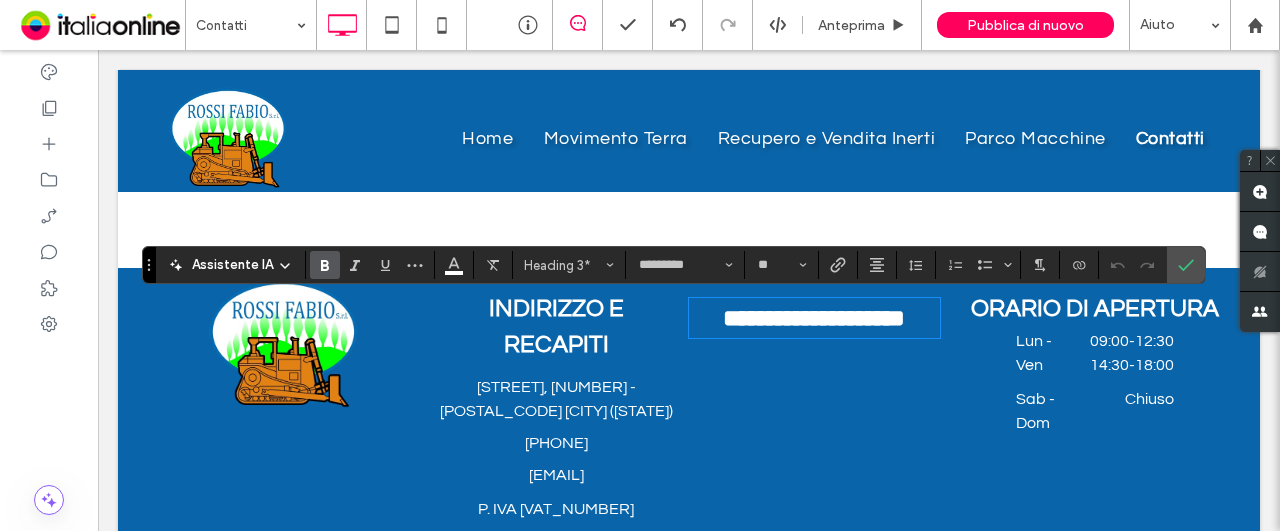 type on "**" 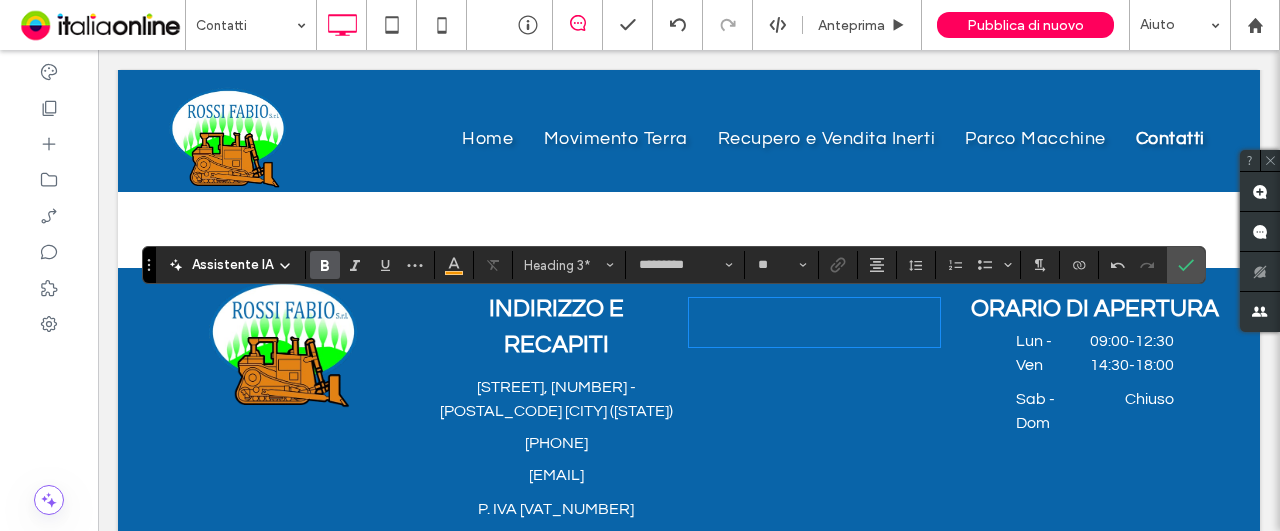 type 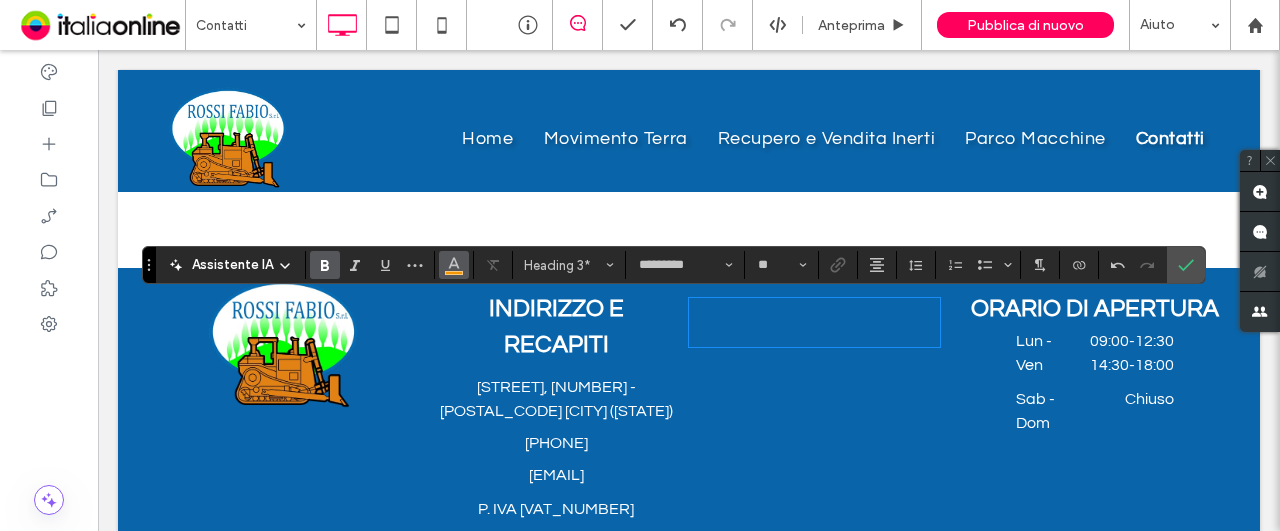 click 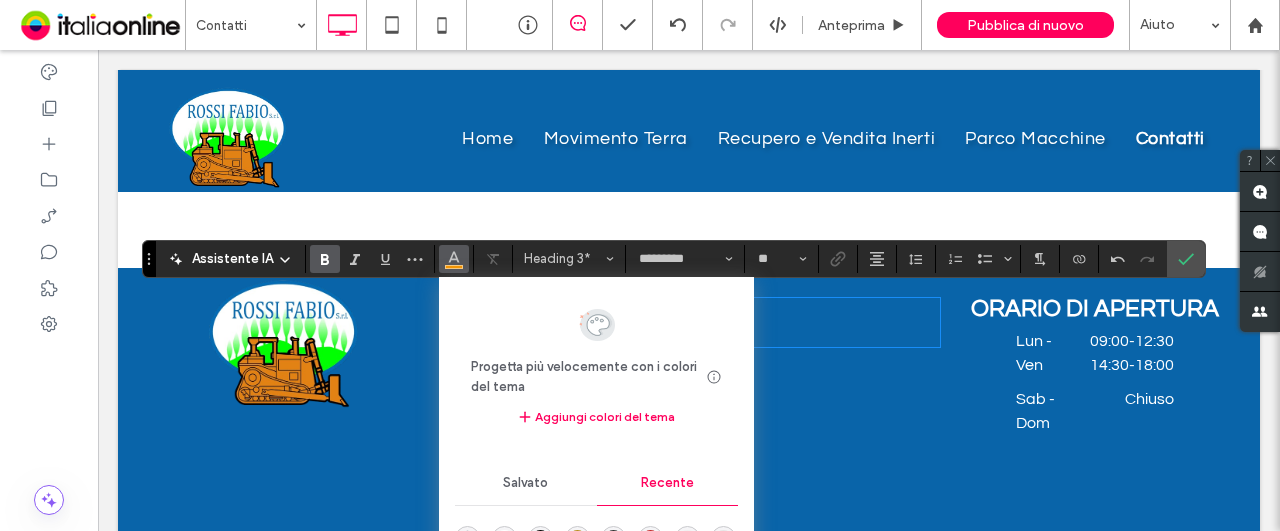 scroll, scrollTop: 1400, scrollLeft: 0, axis: vertical 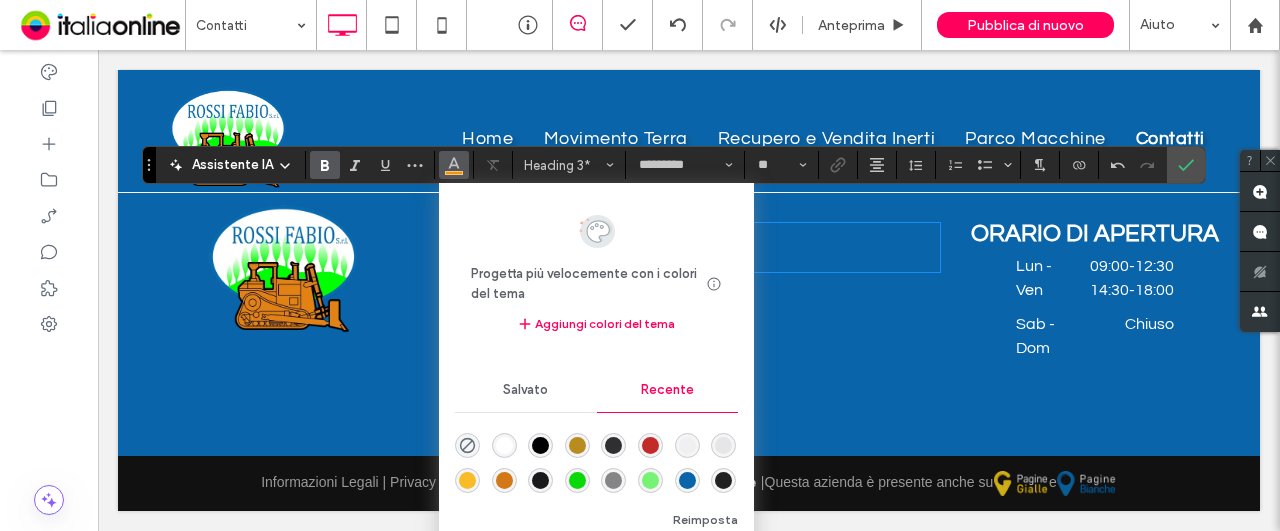 click at bounding box center [504, 445] 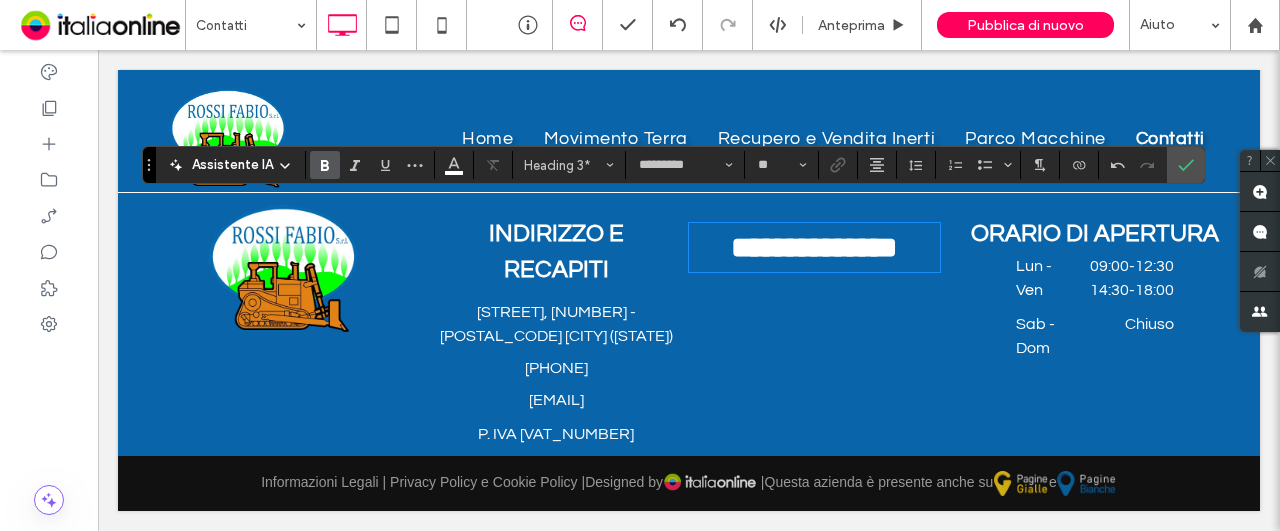 click on "**********" at bounding box center [822, 324] 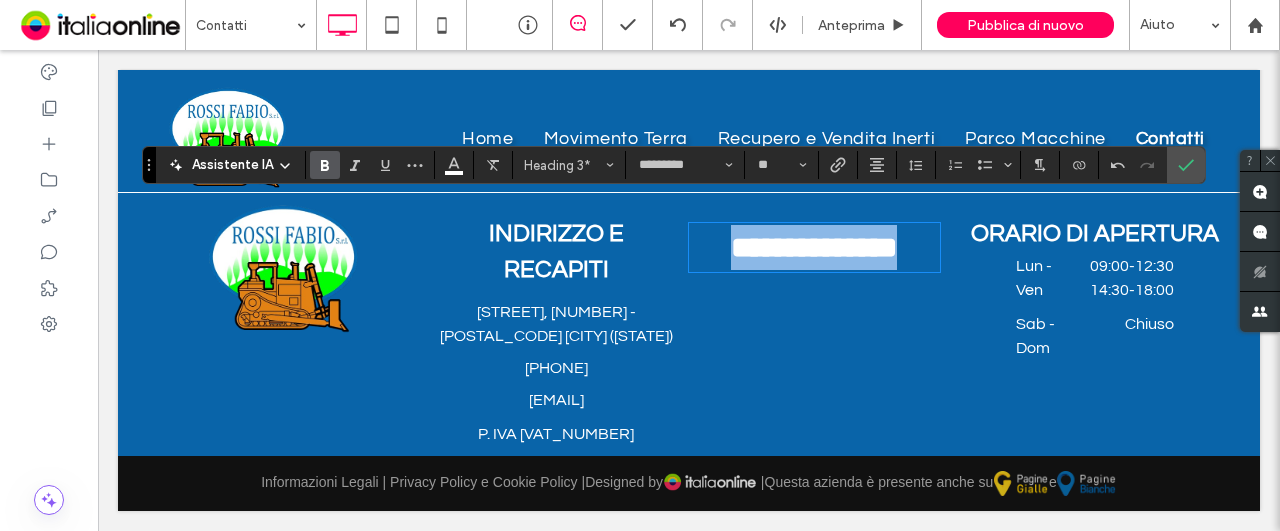 drag, startPoint x: 910, startPoint y: 226, endPoint x: 706, endPoint y: 231, distance: 204.06126 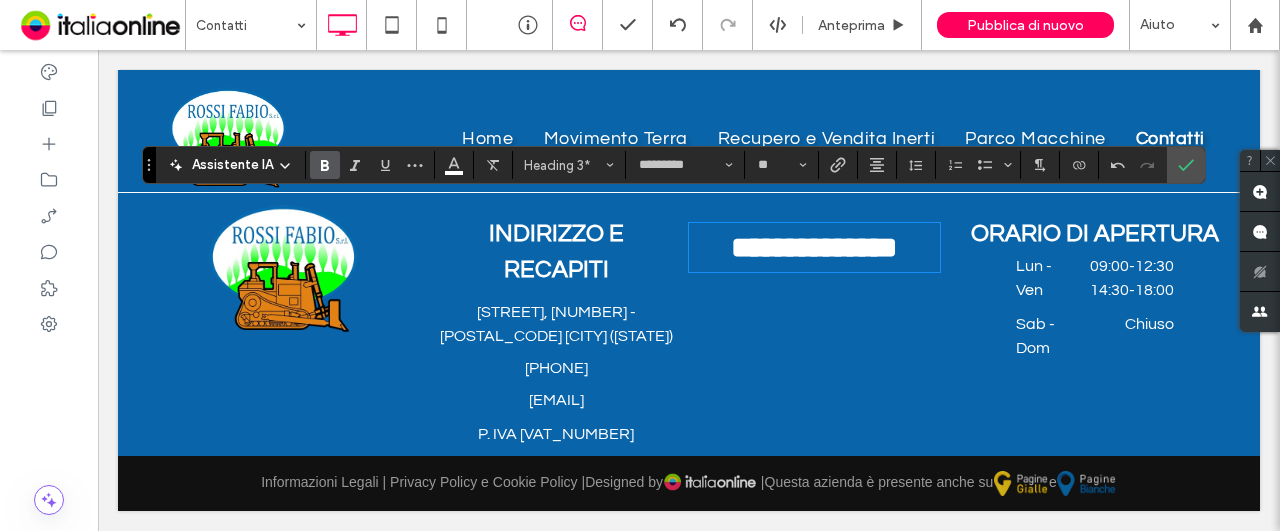 click on "INDIRIZZO E RECAPITI" at bounding box center [556, 251] 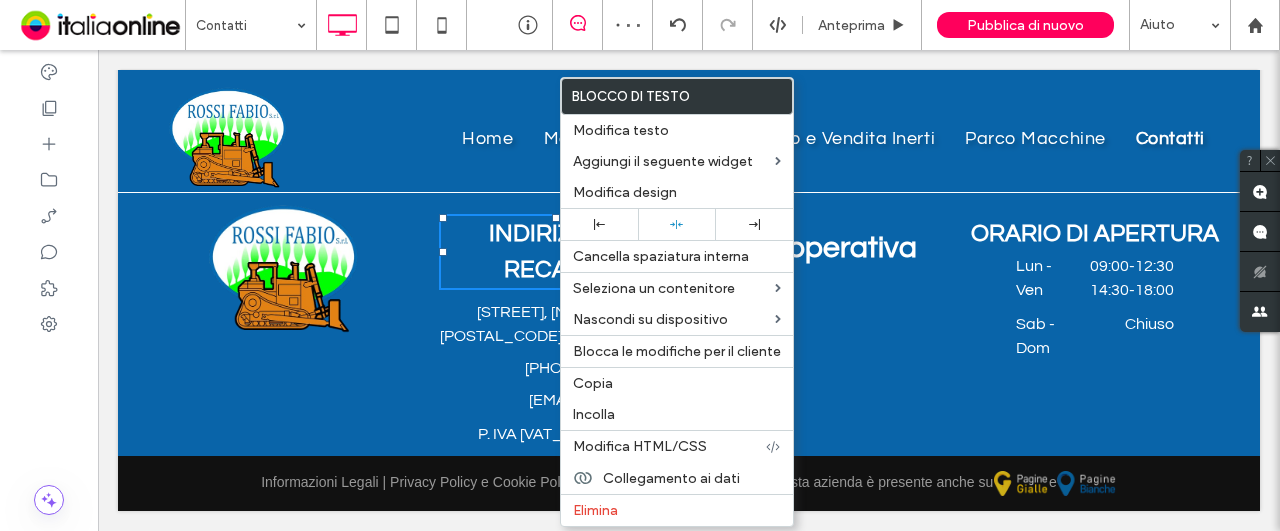click on "Click To Paste     Sede operativa" at bounding box center [822, 324] 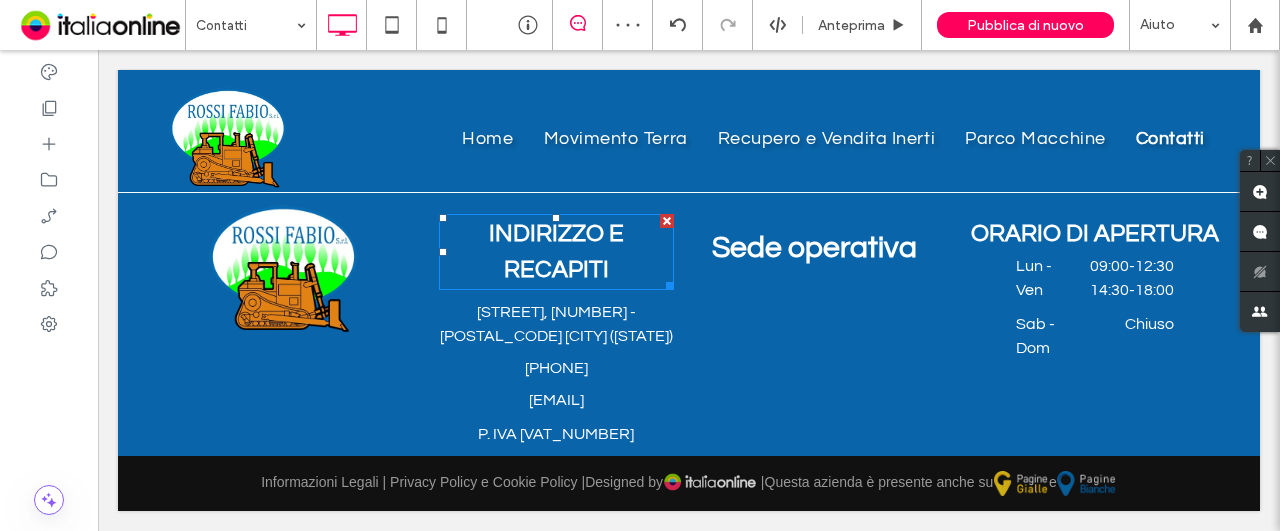 click on "INDIRIZZO E RECAPITI" at bounding box center (557, 252) 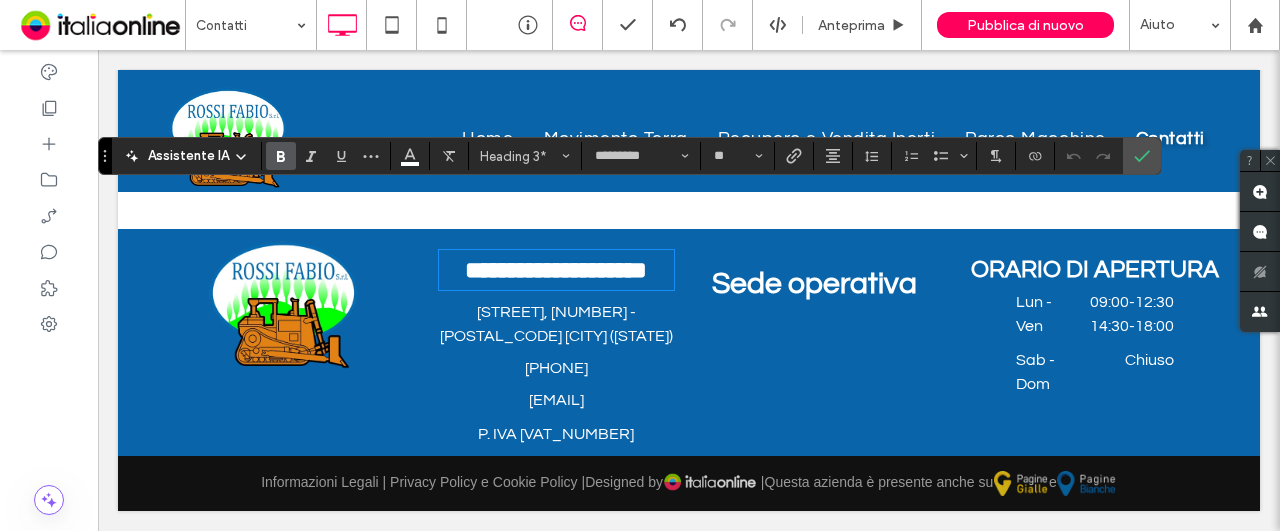 click on "Sede operativa" at bounding box center [814, 283] 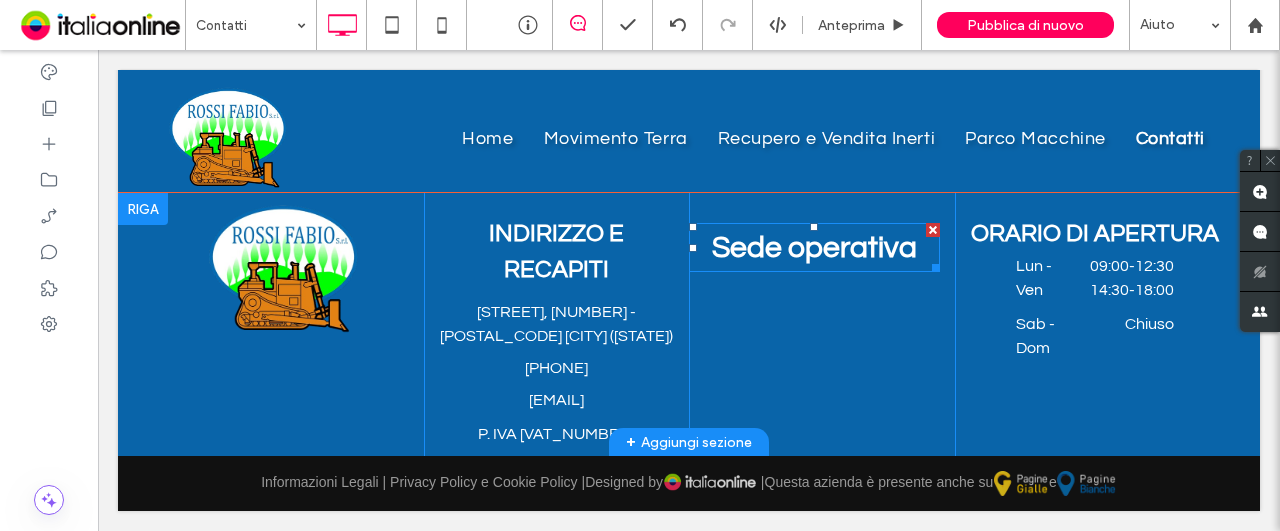 click on "Sede operativa" at bounding box center (814, 247) 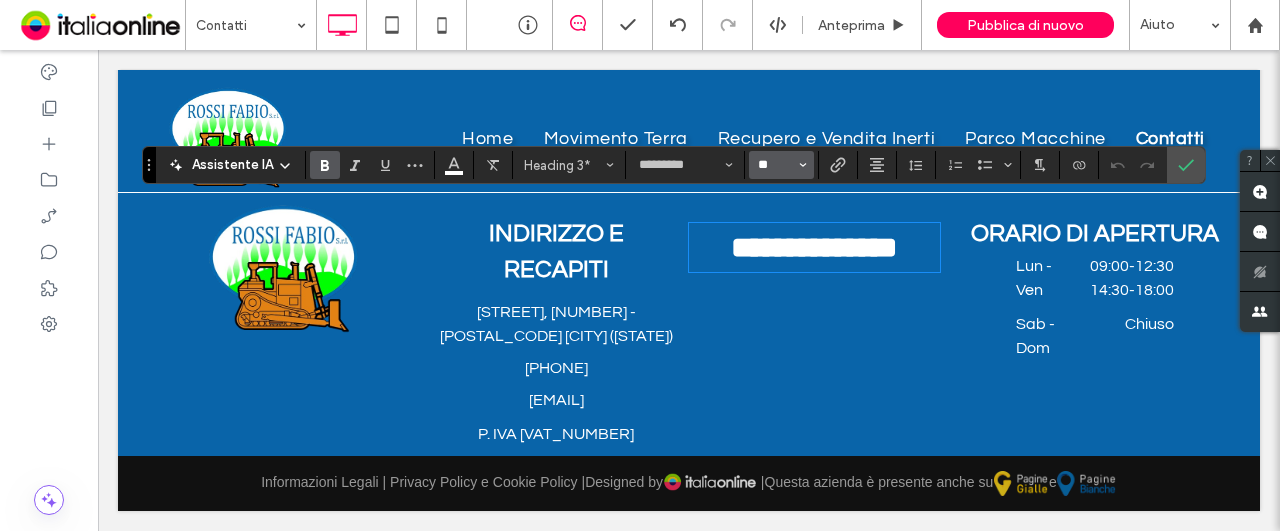 click on "**" at bounding box center [775, 165] 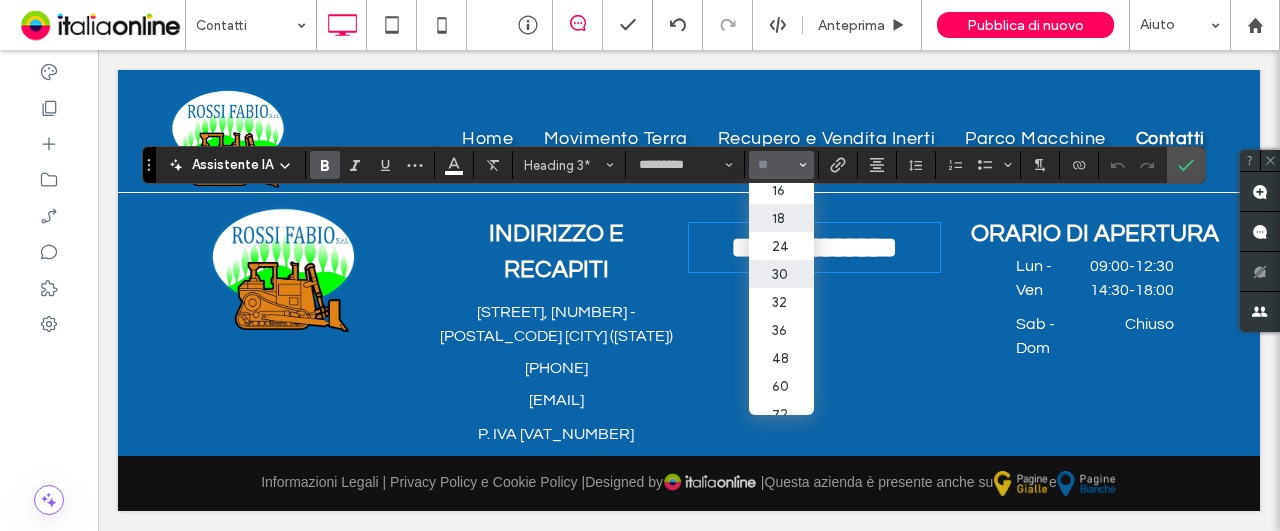 scroll, scrollTop: 200, scrollLeft: 0, axis: vertical 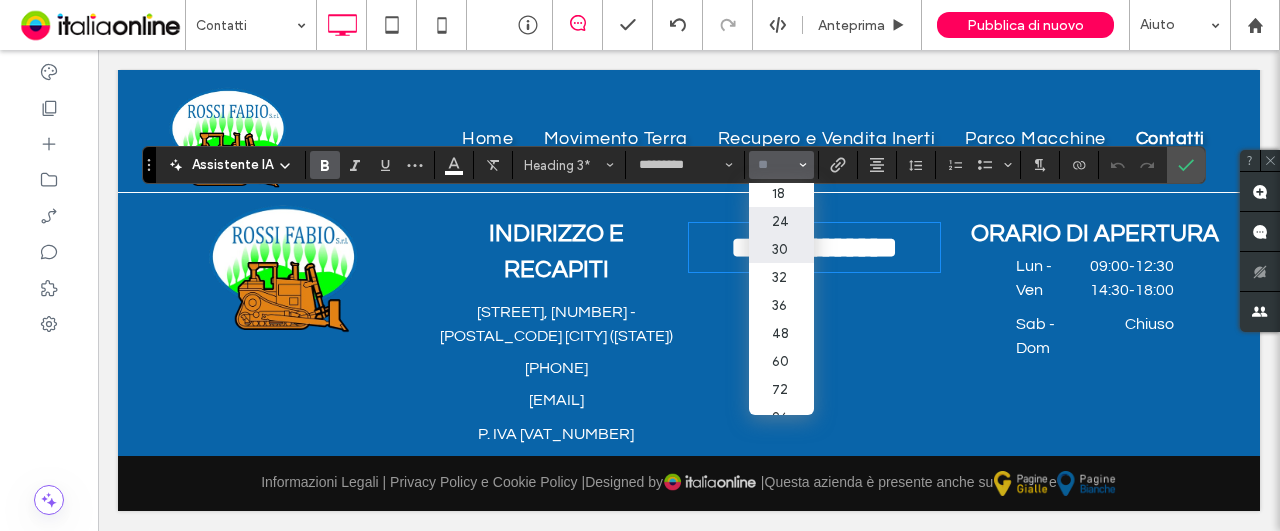 click on "24" at bounding box center [781, 221] 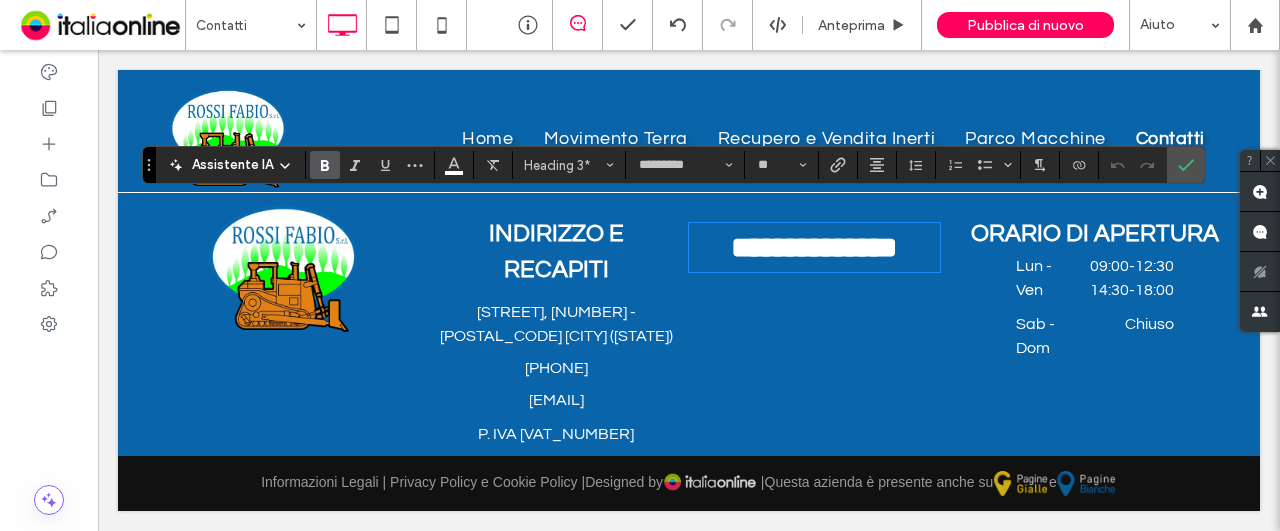 type on "**" 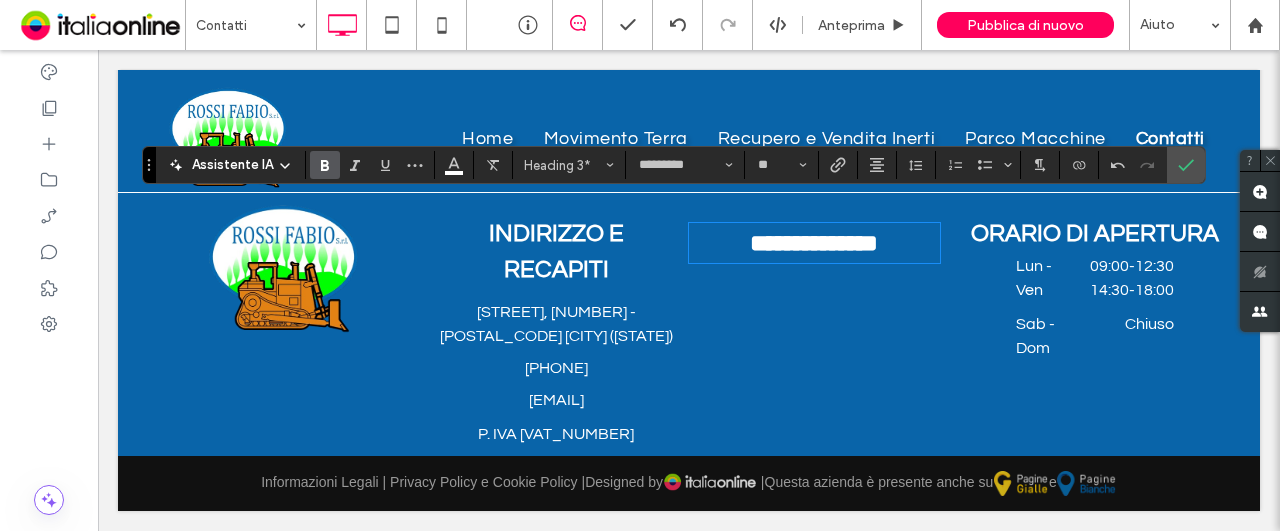 click on "**********" at bounding box center (822, 324) 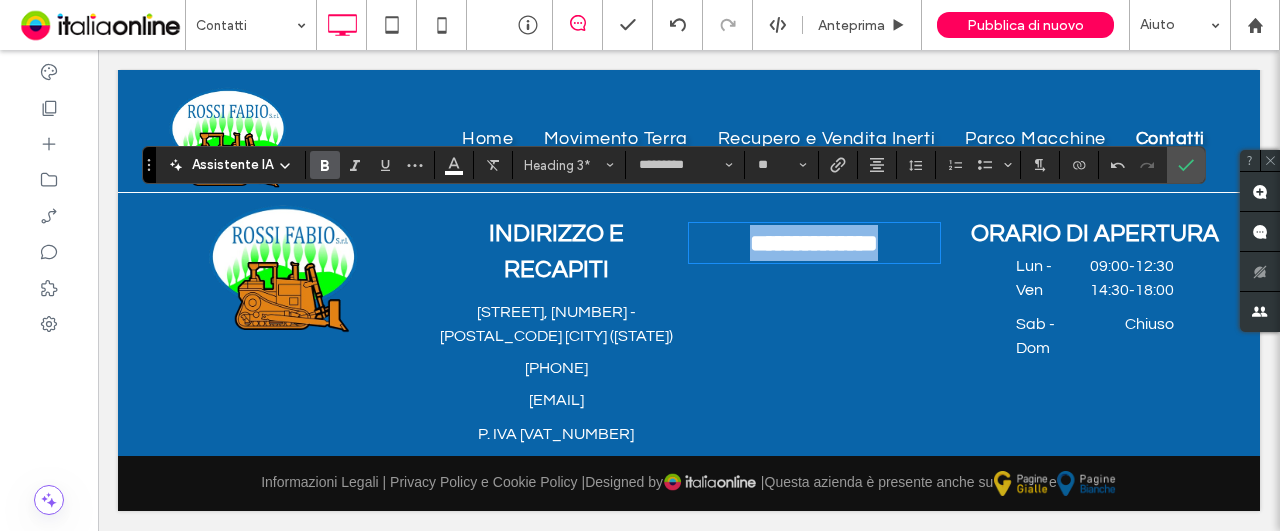 drag, startPoint x: 904, startPoint y: 215, endPoint x: 694, endPoint y: 225, distance: 210.23796 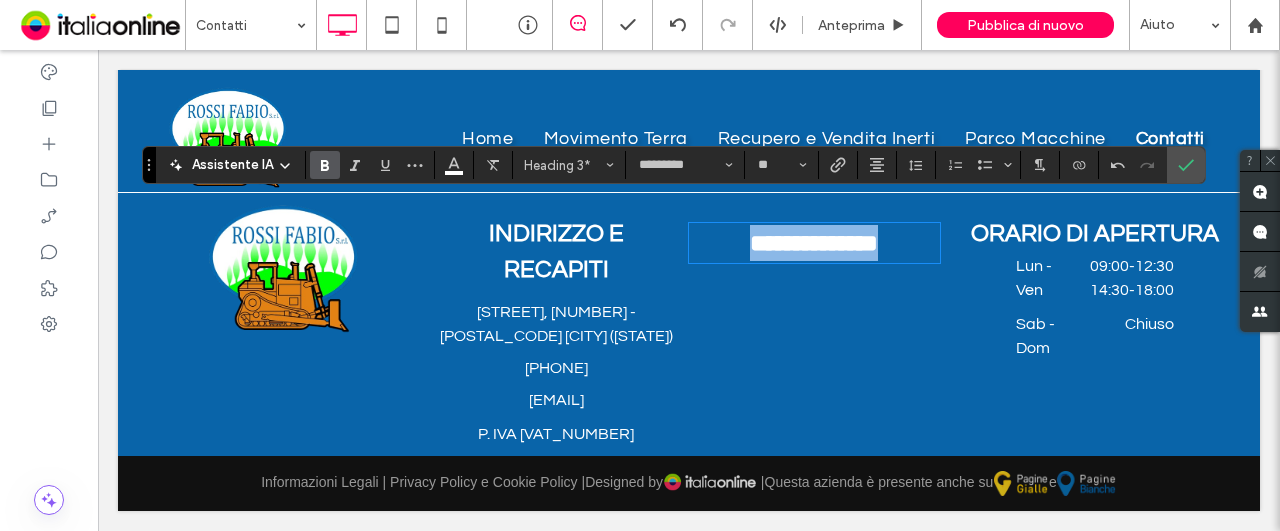 click on "**********" at bounding box center (814, 243) 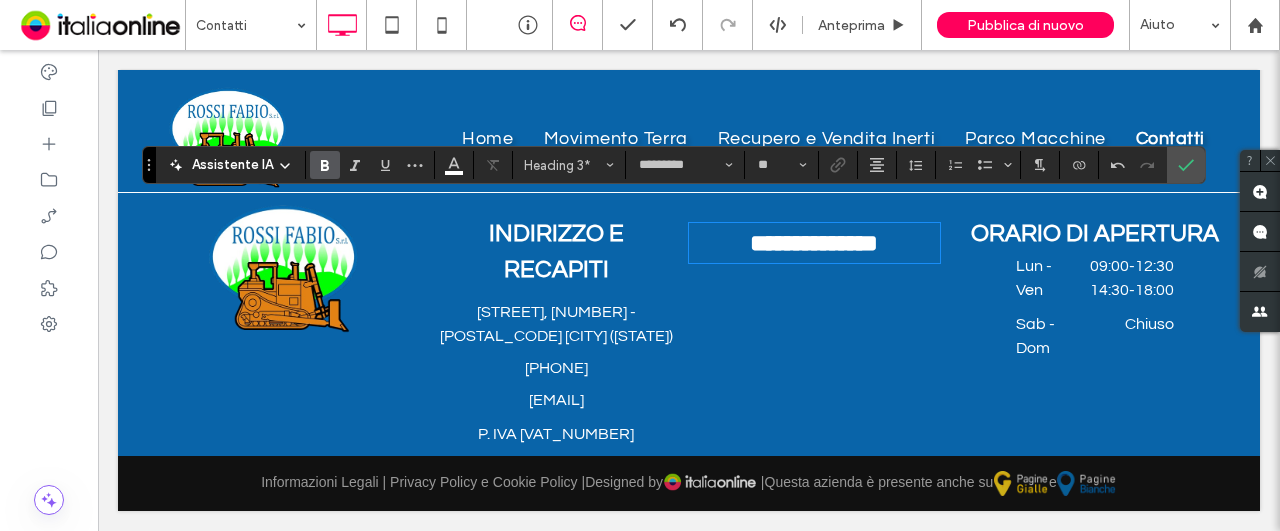 click on "**********" at bounding box center [822, 324] 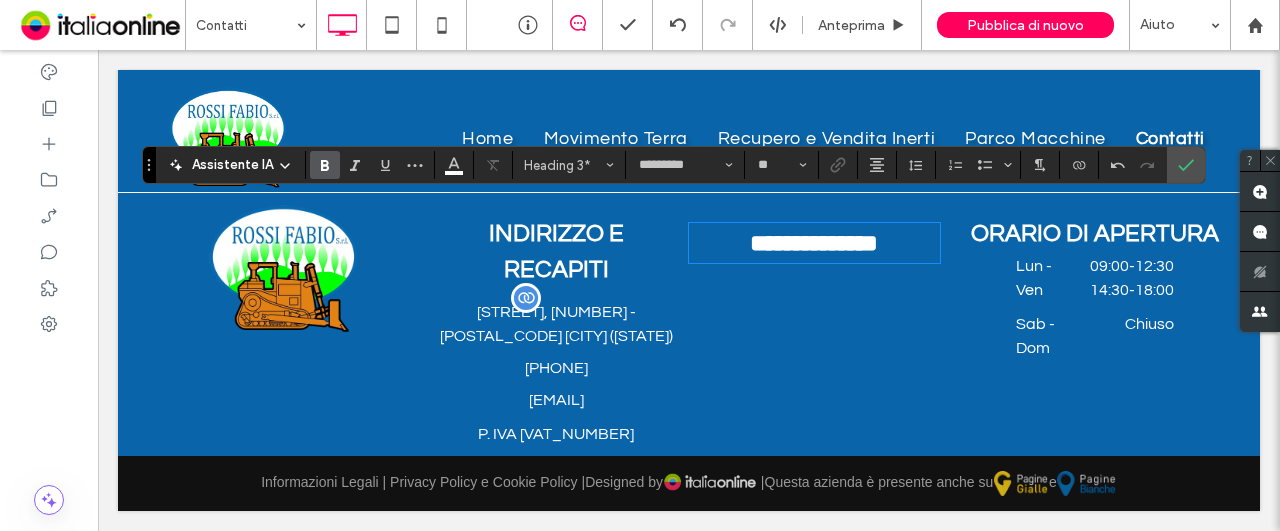 click on "[STREET], [NUMBER] - [POSTAL_CODE] [CITY] ([STATE])" at bounding box center (557, 323) 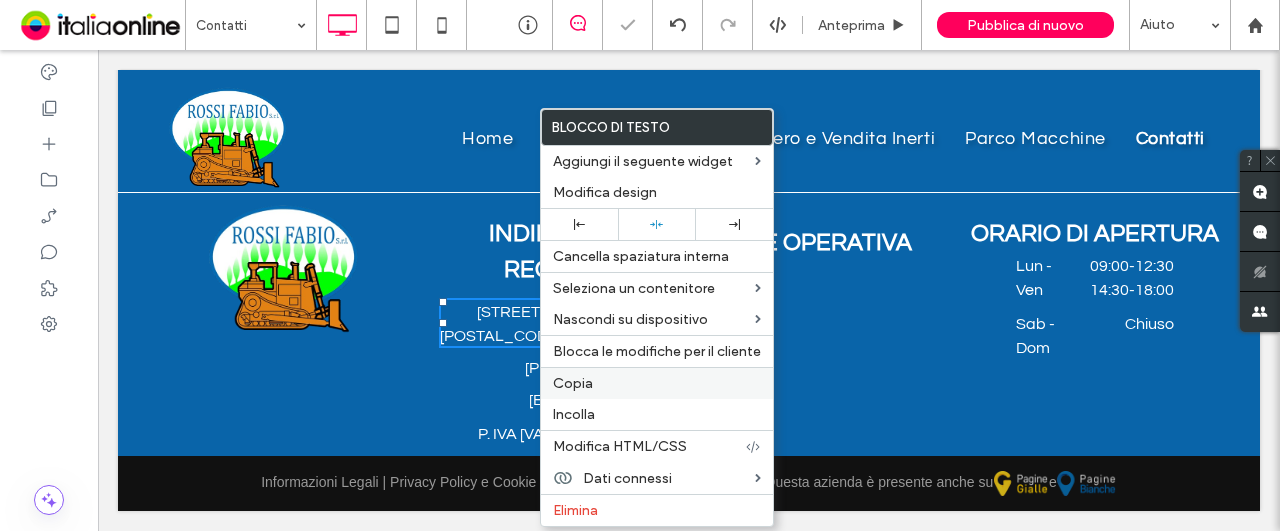 click on "Copia" at bounding box center (657, 383) 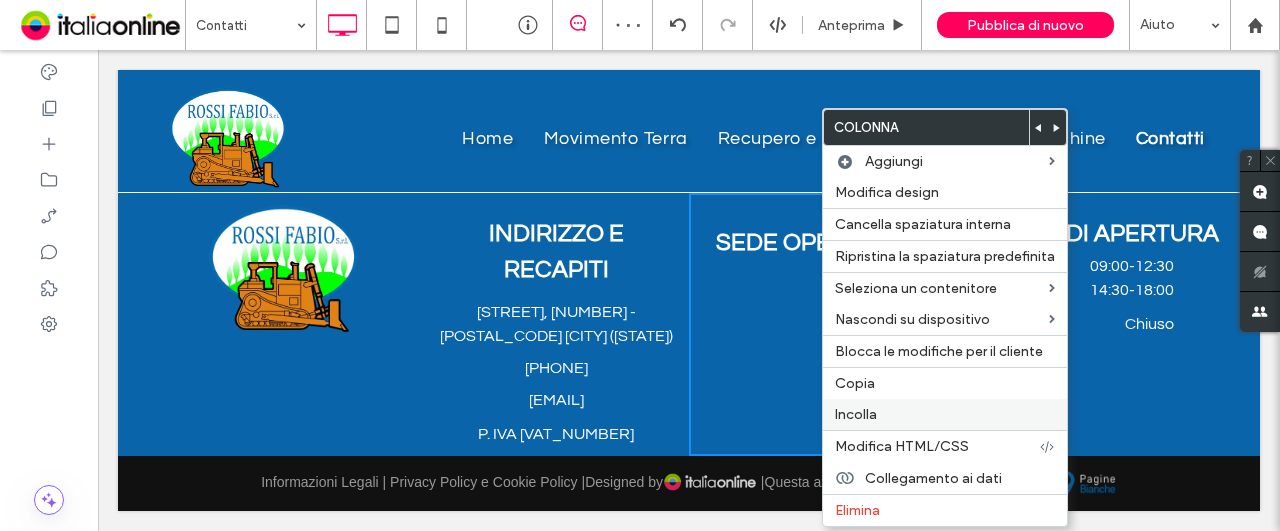 click on "Incolla" at bounding box center [856, 414] 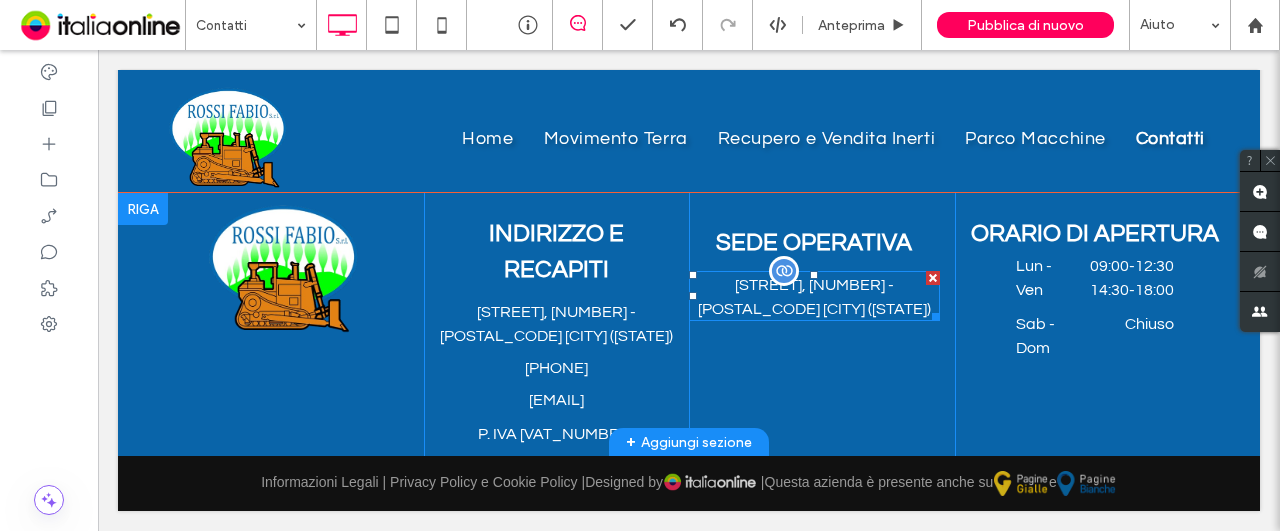 click on "[STREET], [NUMBER] - [POSTAL_CODE] [CITY] ([STATE])" at bounding box center (814, 296) 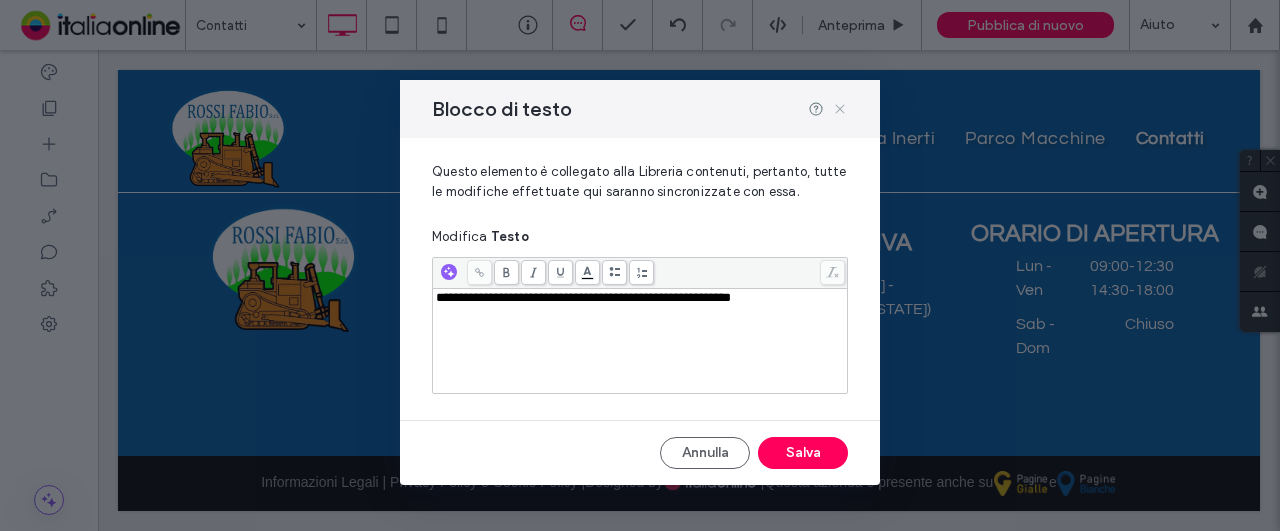 click 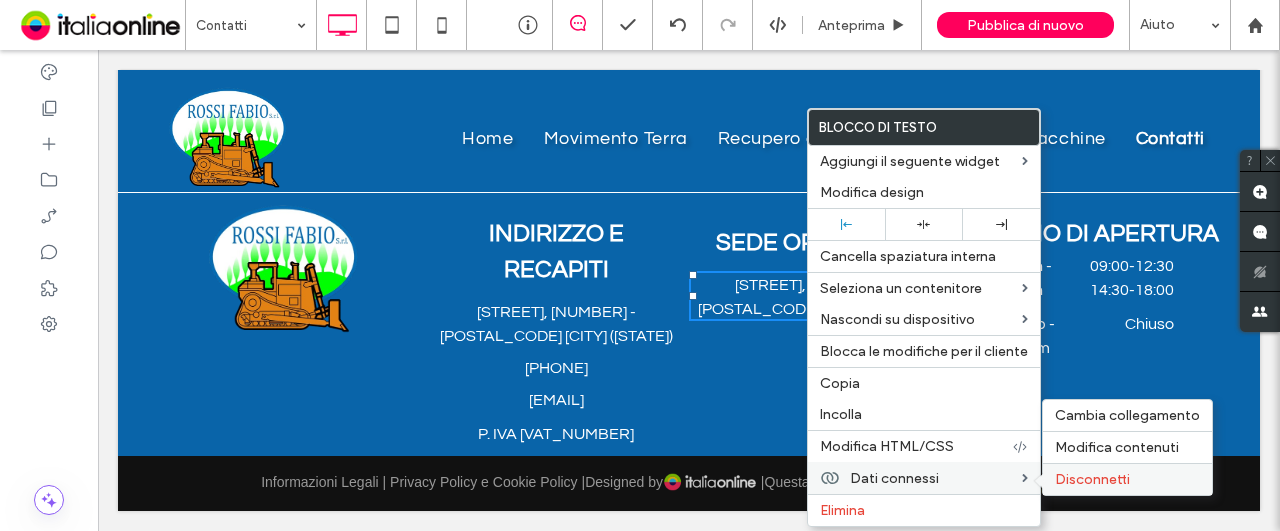 click on "Disconnetti" at bounding box center [1092, 479] 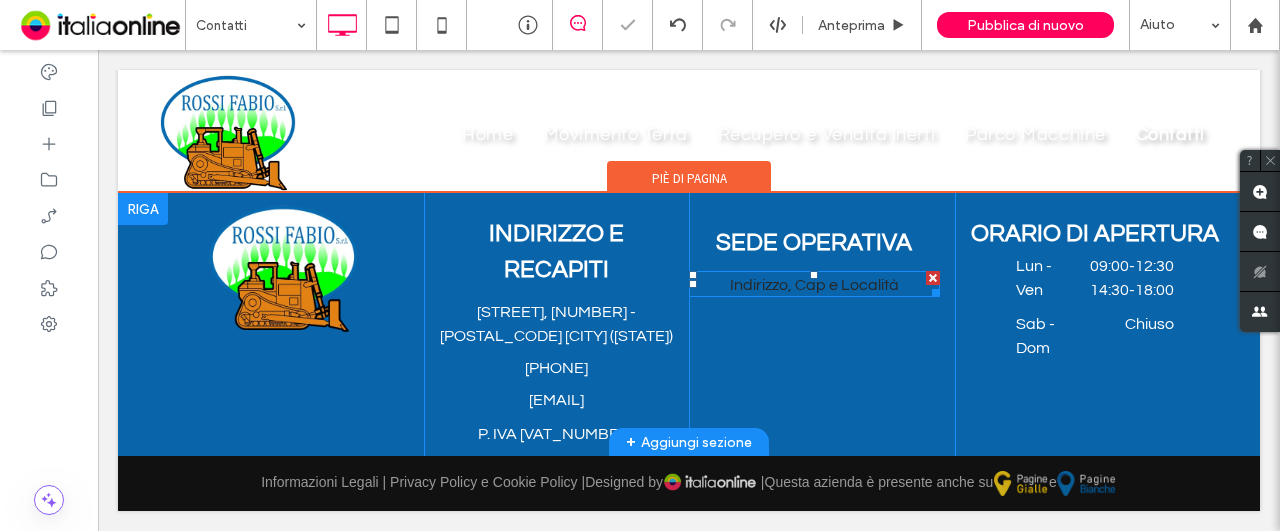 click on "Indirizzo, Cap e Località" at bounding box center (814, 285) 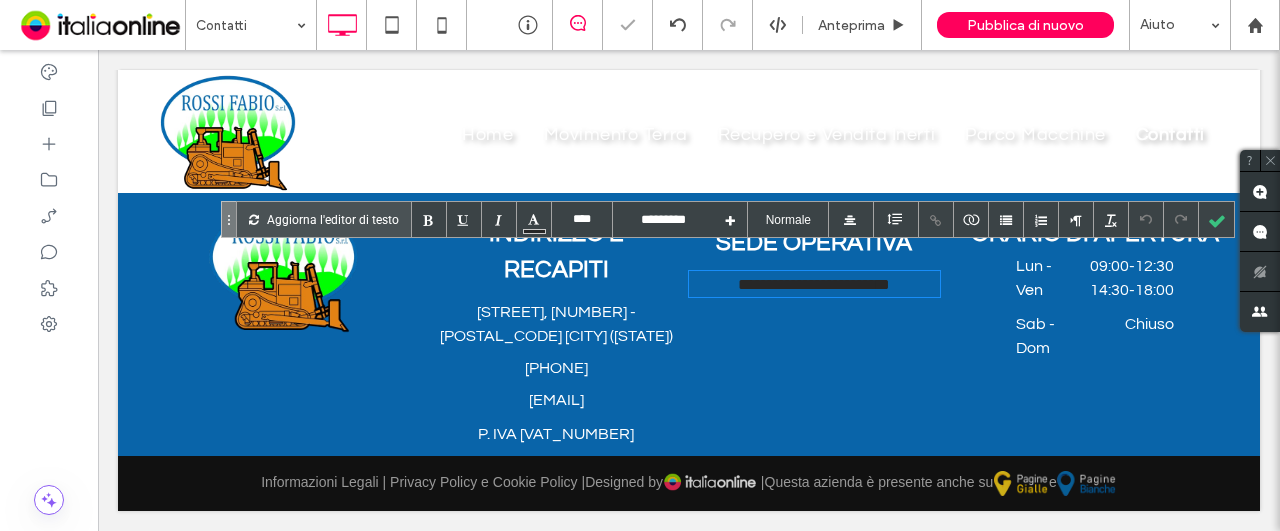 type on "****" 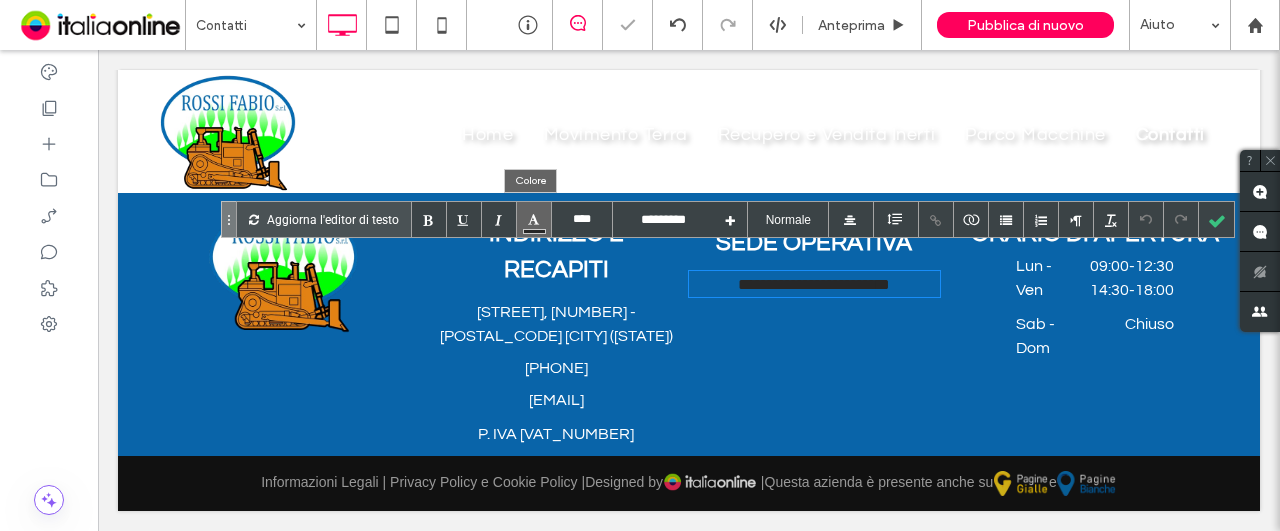 click at bounding box center [534, 219] 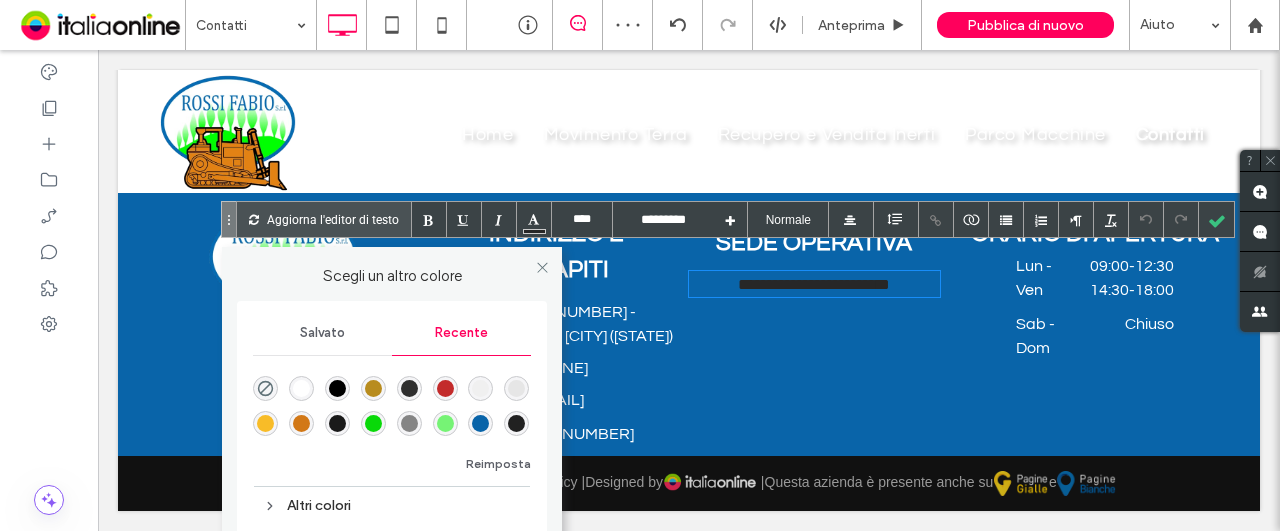 click at bounding box center (301, 388) 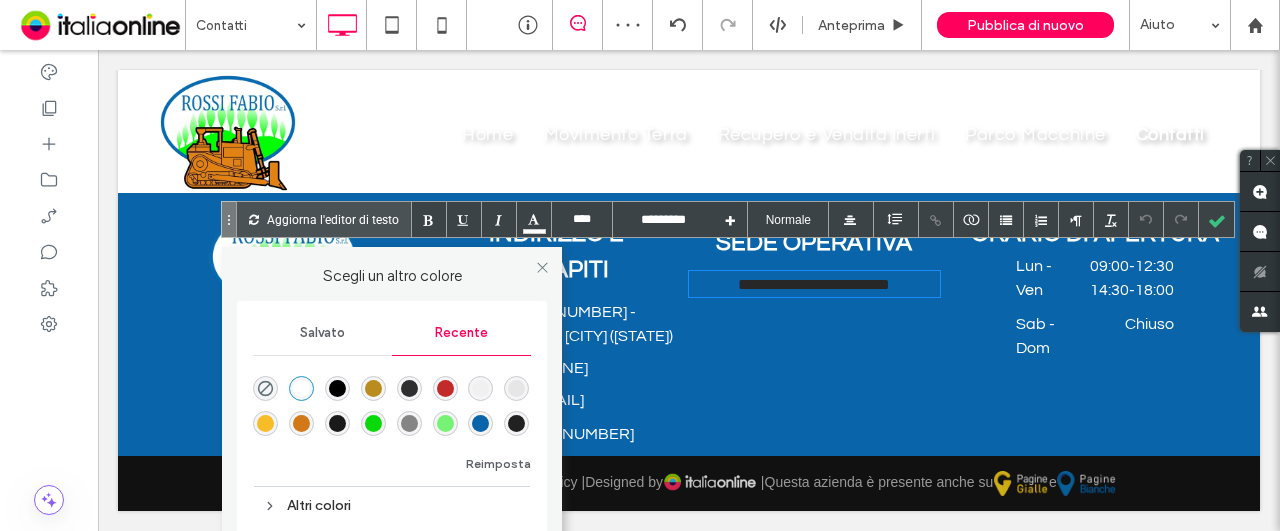 click on "**********" at bounding box center (814, 284) 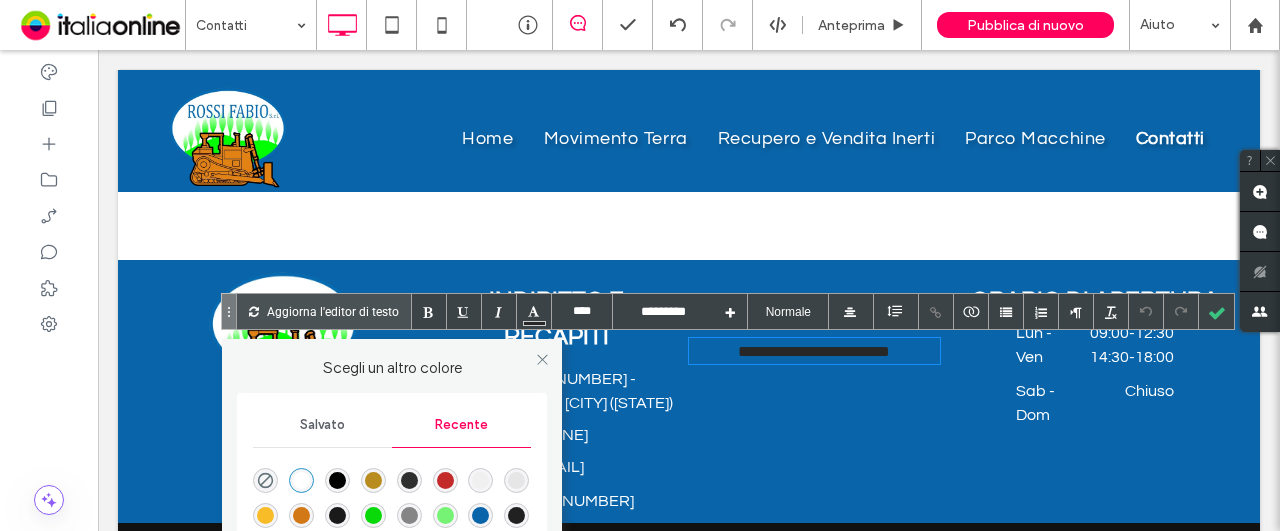 scroll, scrollTop: 1300, scrollLeft: 0, axis: vertical 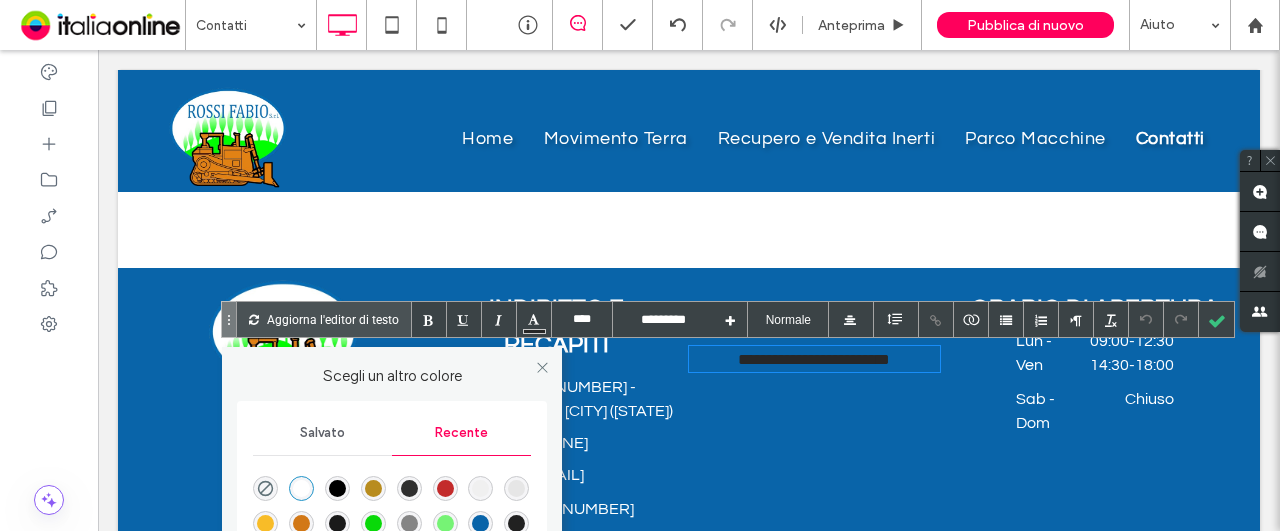click on "**********" at bounding box center (814, 359) 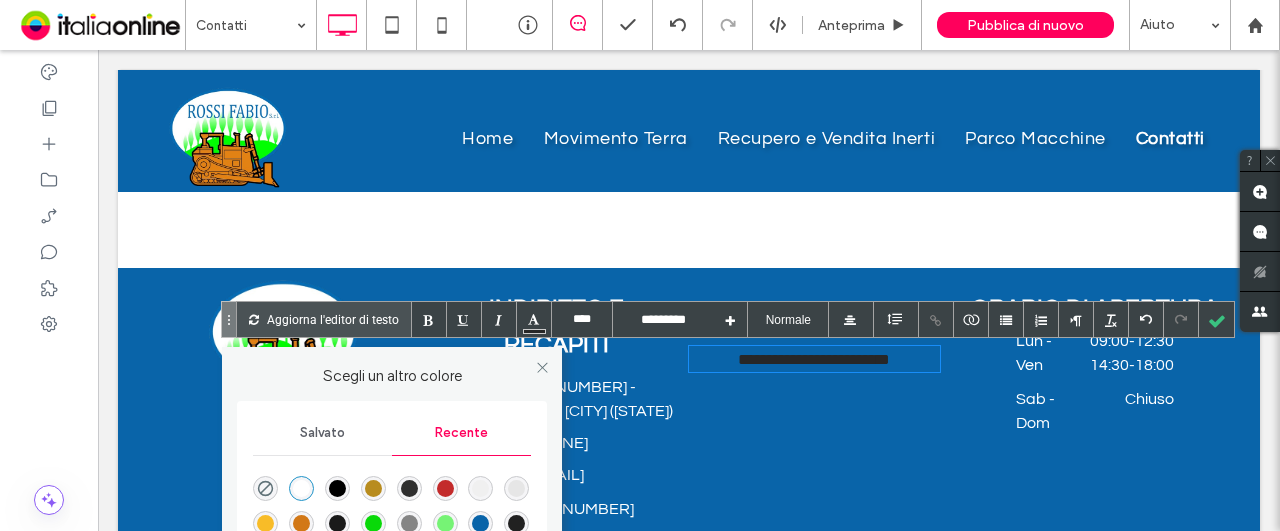 type 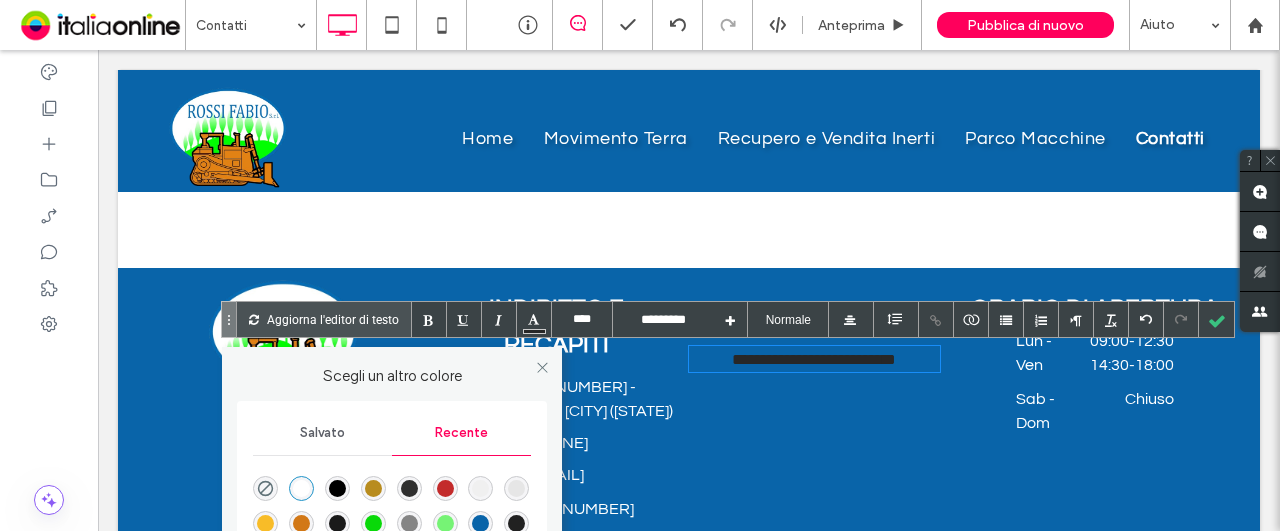 click on "**********" at bounding box center (814, 359) 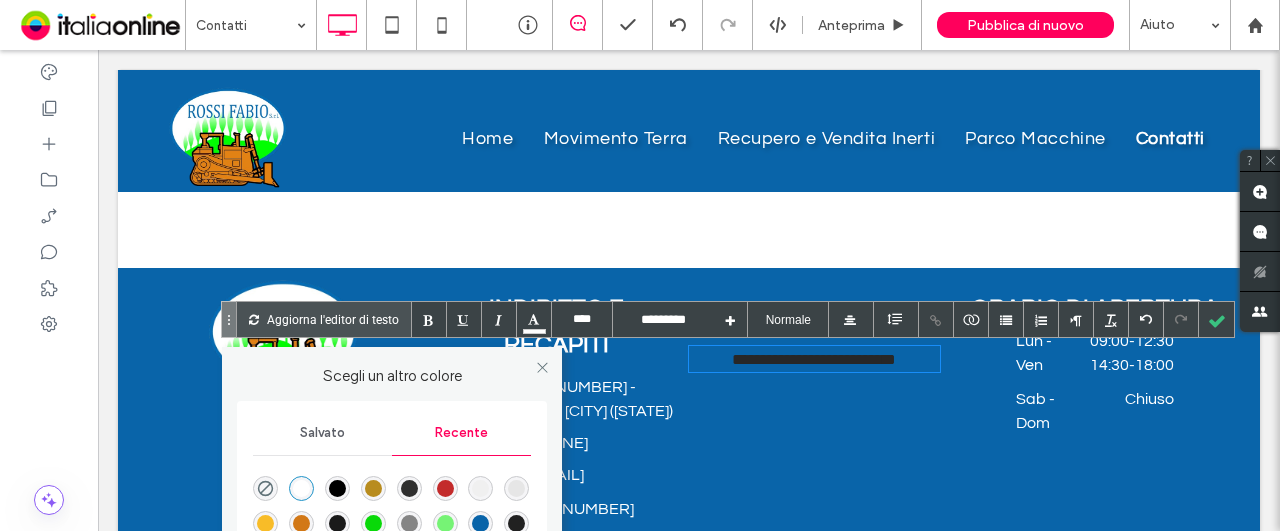 click at bounding box center (301, 488) 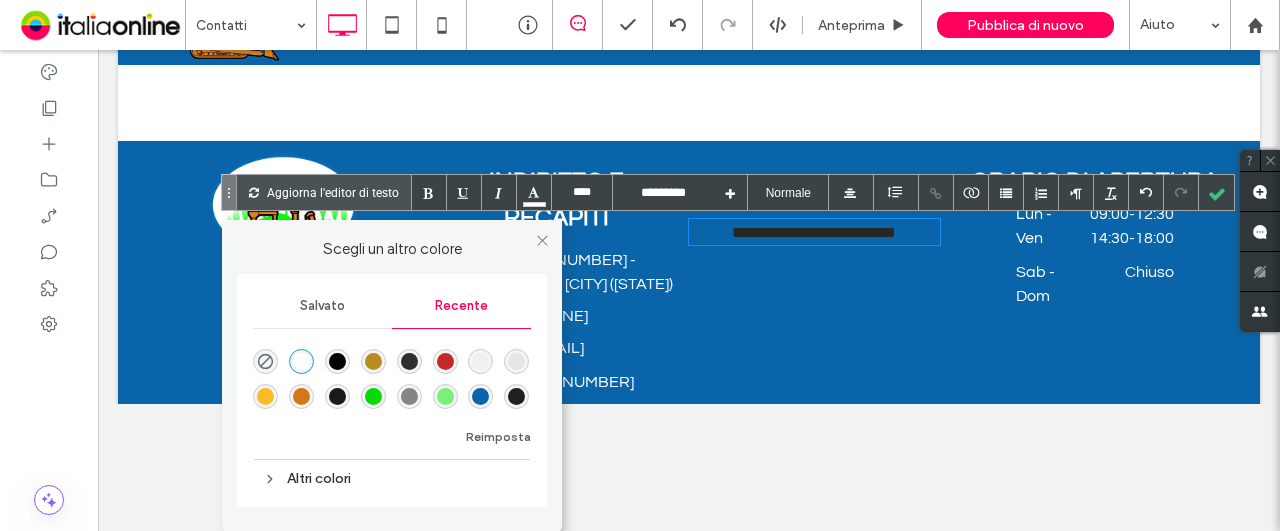 click at bounding box center [301, 361] 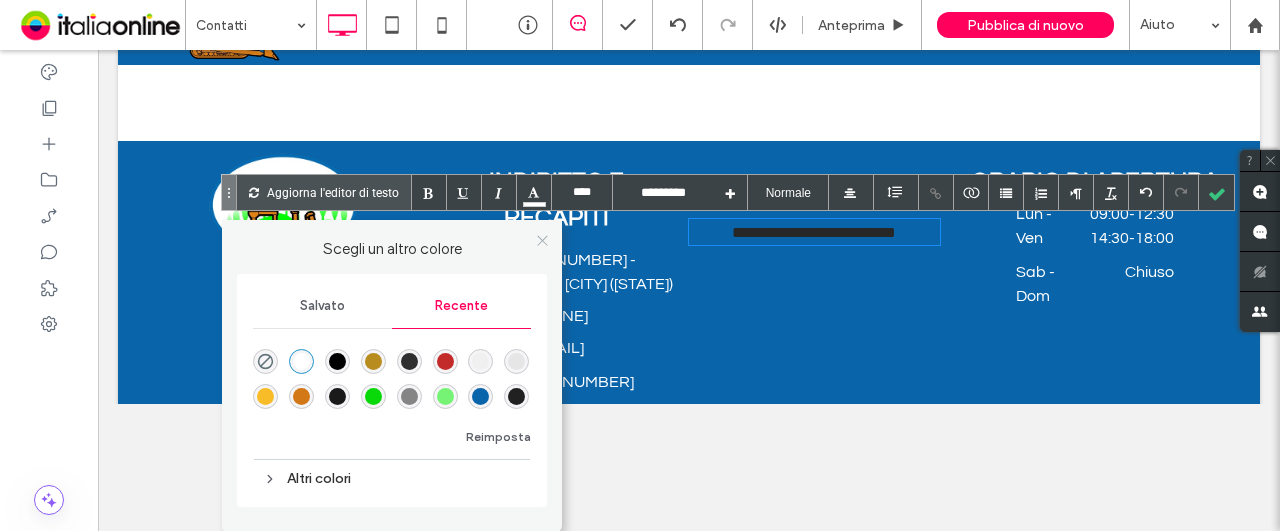 click 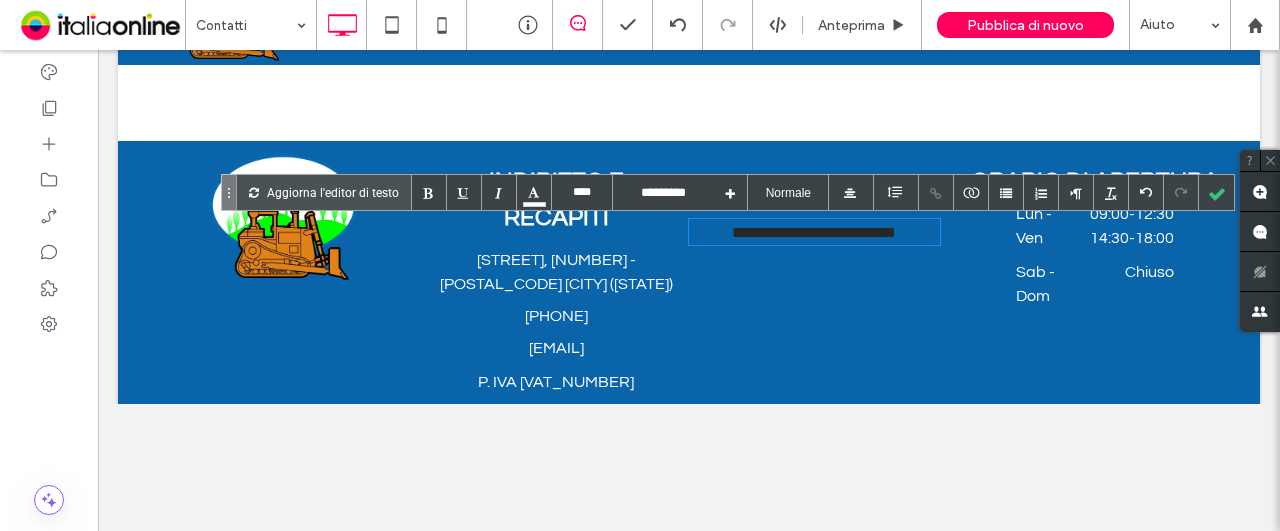 scroll, scrollTop: 0, scrollLeft: 0, axis: both 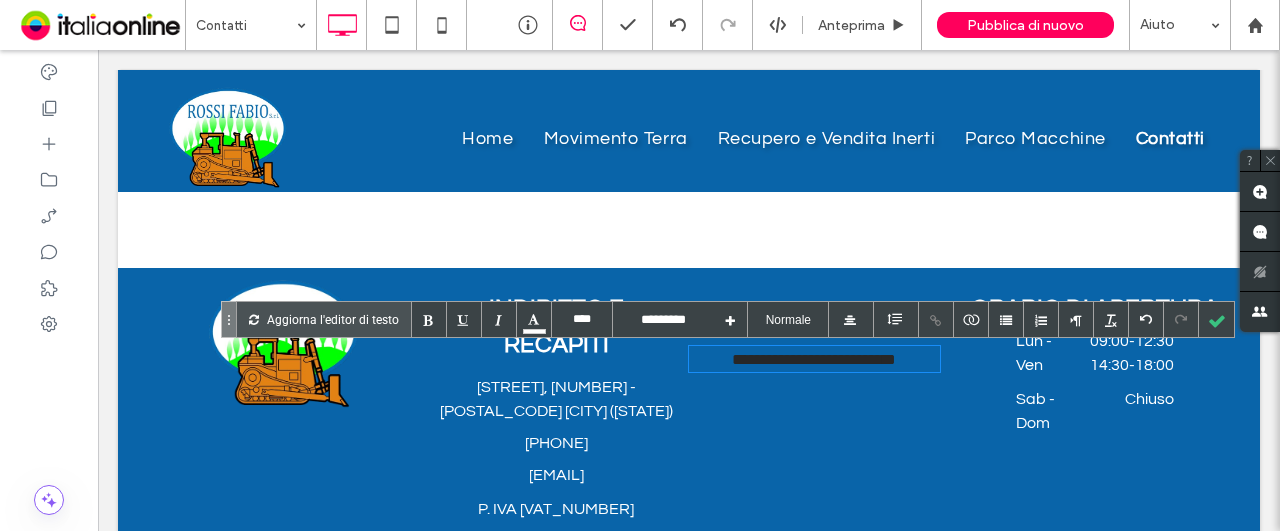 click on "**********" at bounding box center (814, 359) 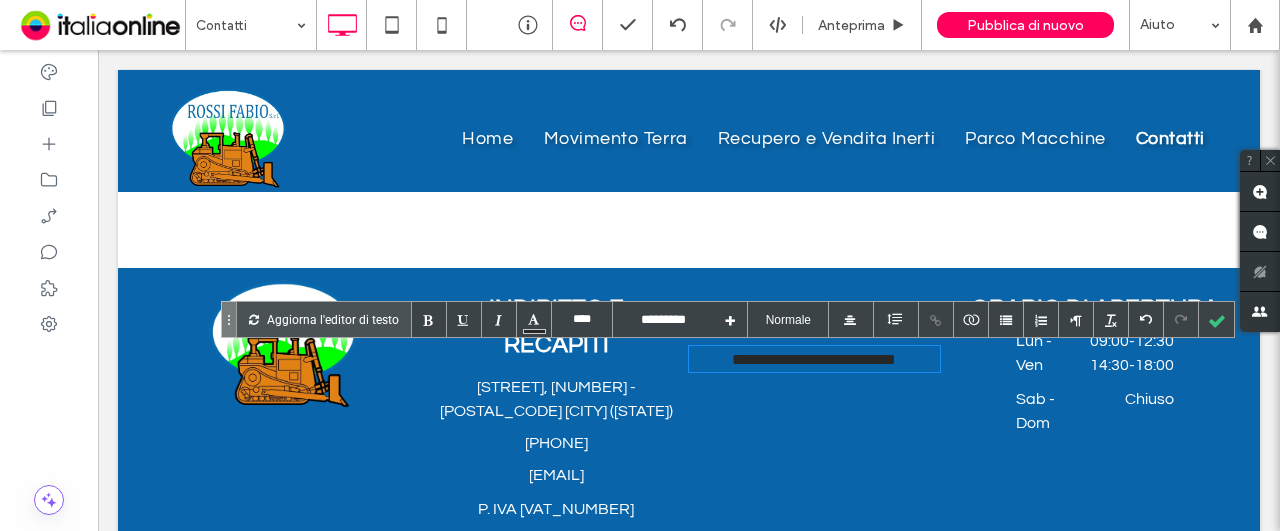click on "**********" at bounding box center (814, 359) 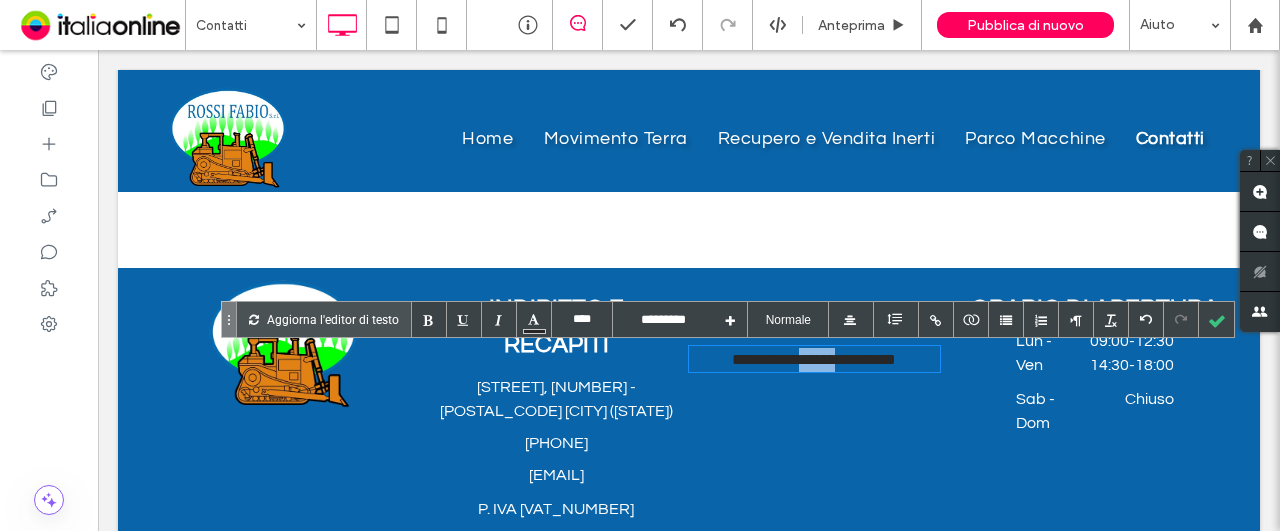 click on "**********" at bounding box center [814, 359] 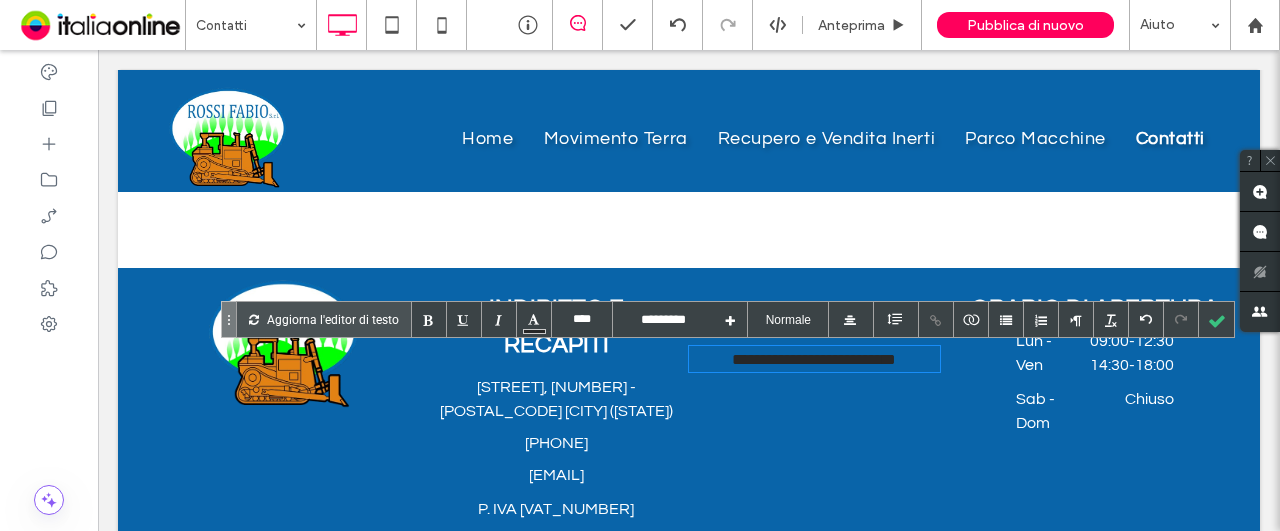 click on "**********" at bounding box center (814, 359) 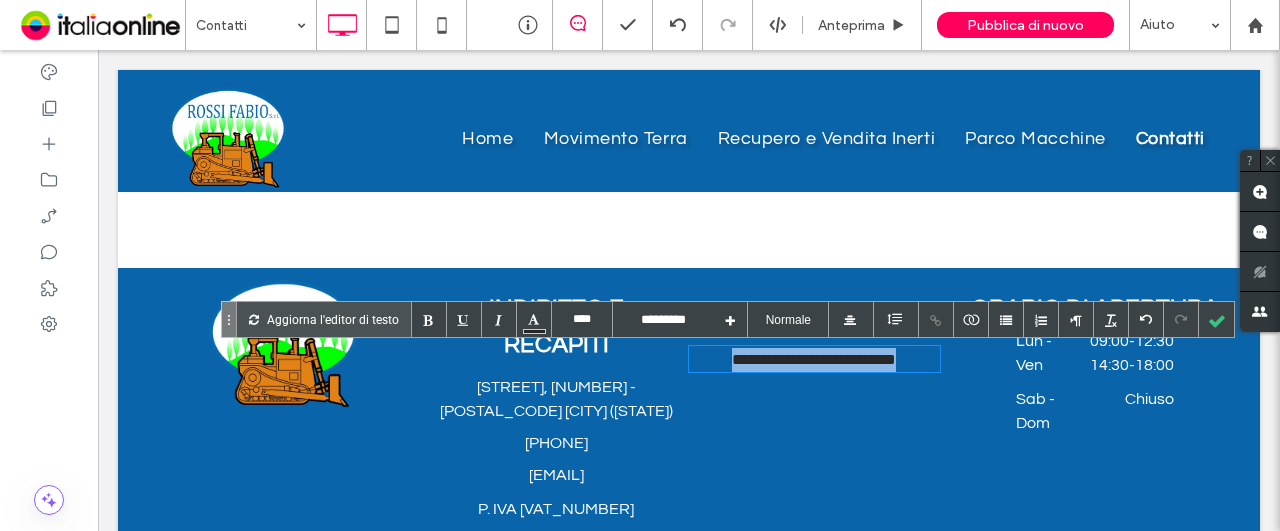 click on "**********" at bounding box center (814, 359) 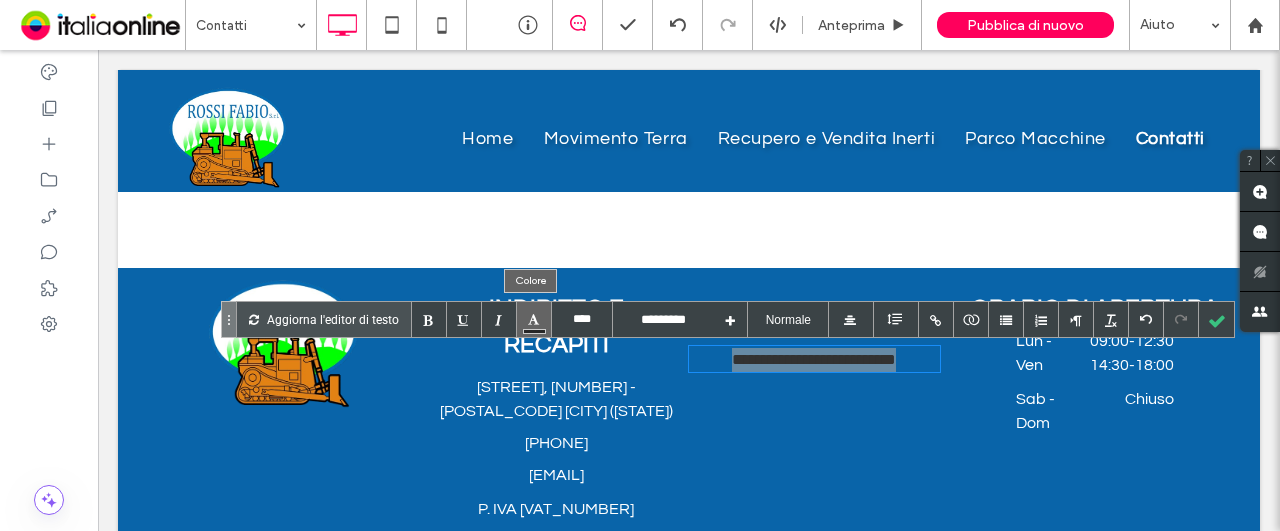 click at bounding box center [534, 319] 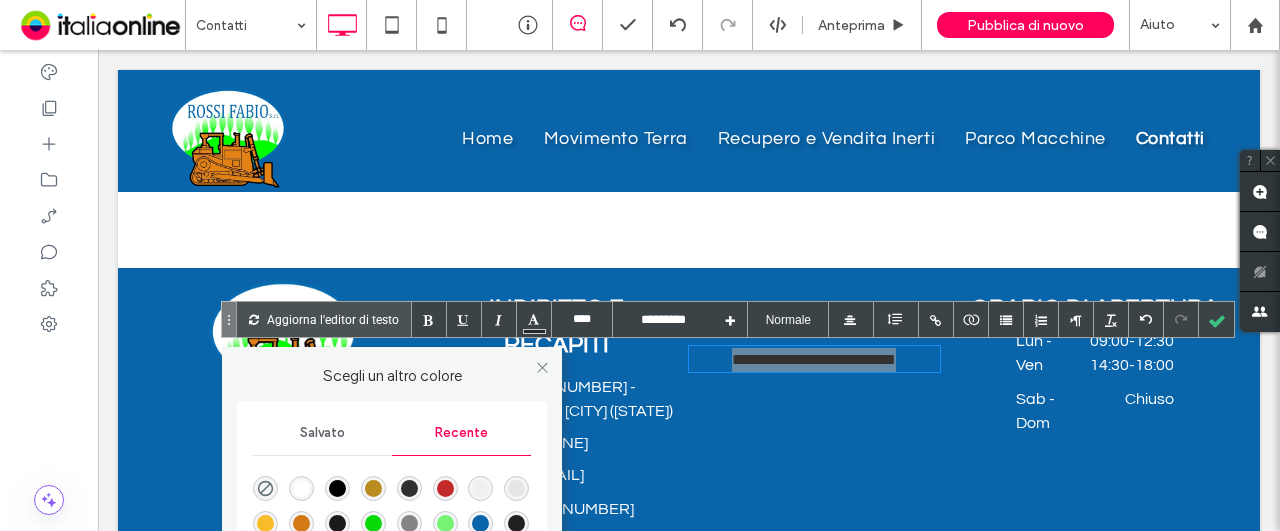 click at bounding box center [301, 488] 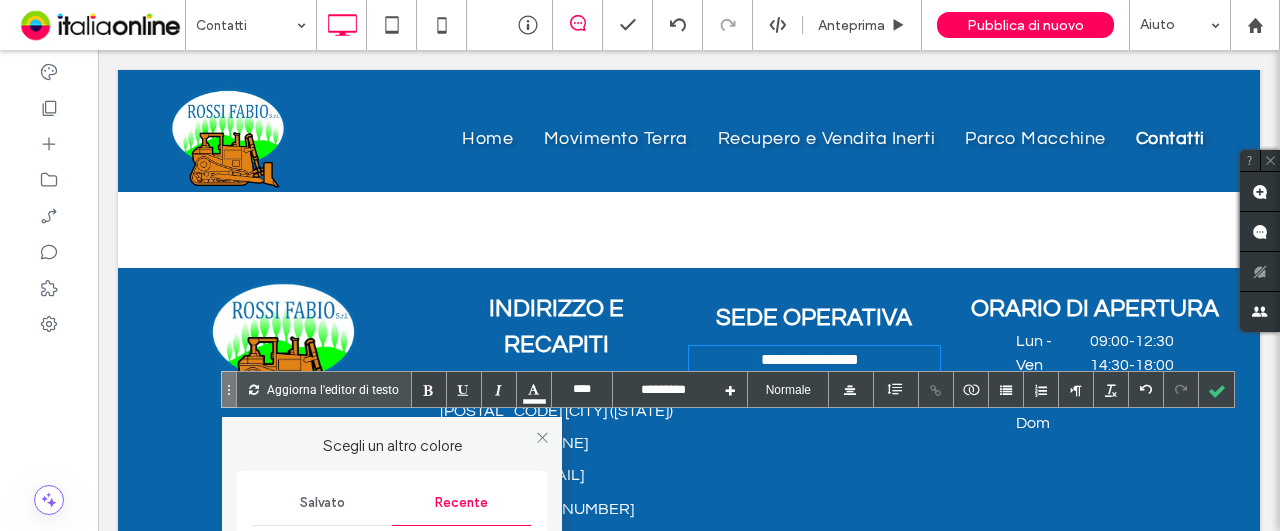 scroll, scrollTop: 1200, scrollLeft: 0, axis: vertical 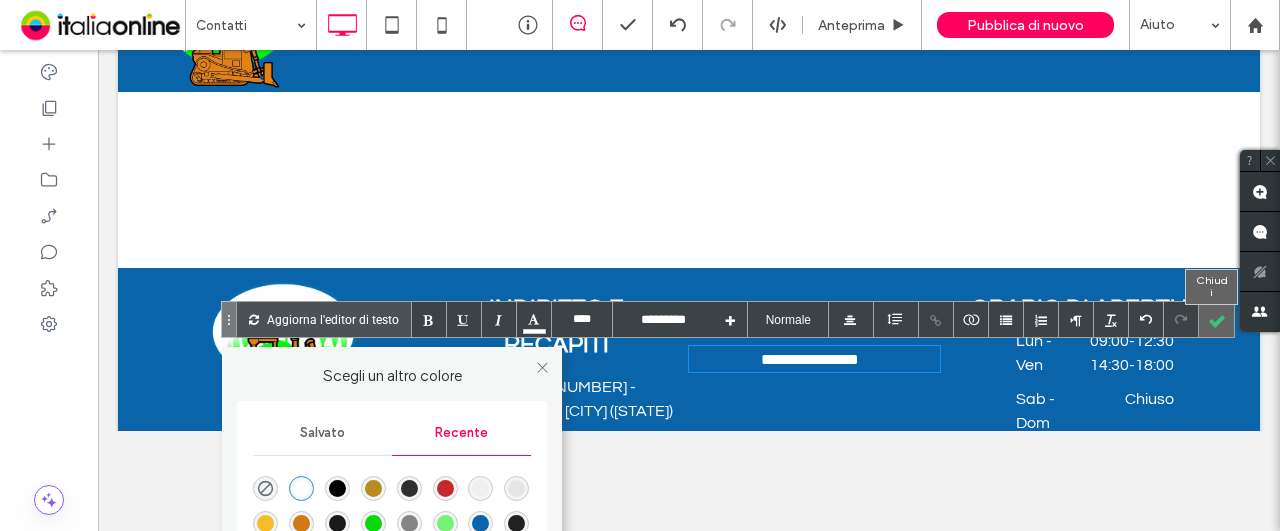 click at bounding box center (1216, 319) 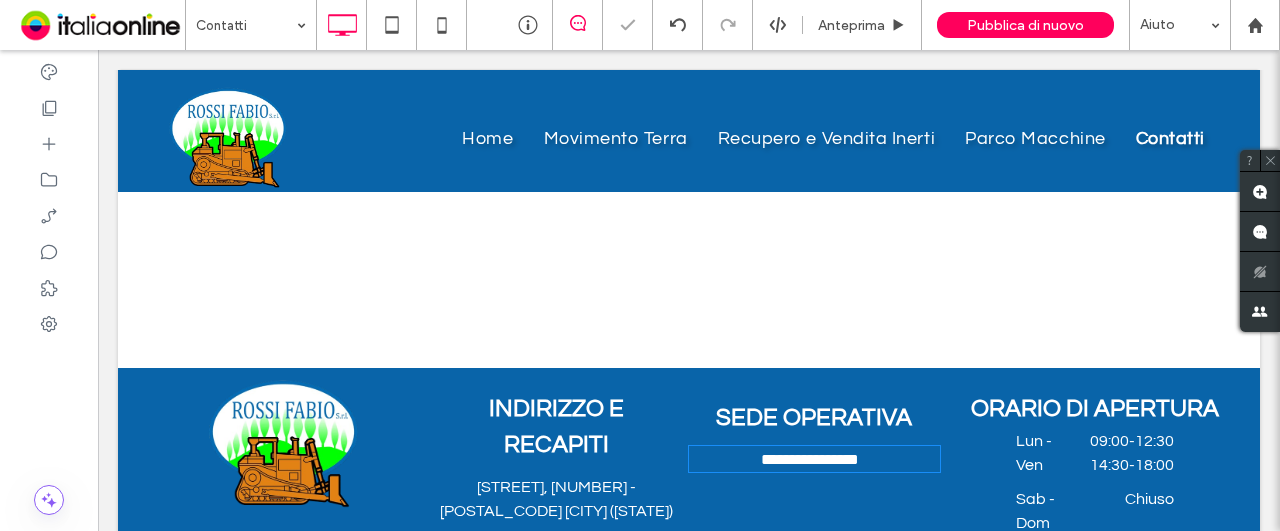 scroll, scrollTop: 0, scrollLeft: 0, axis: both 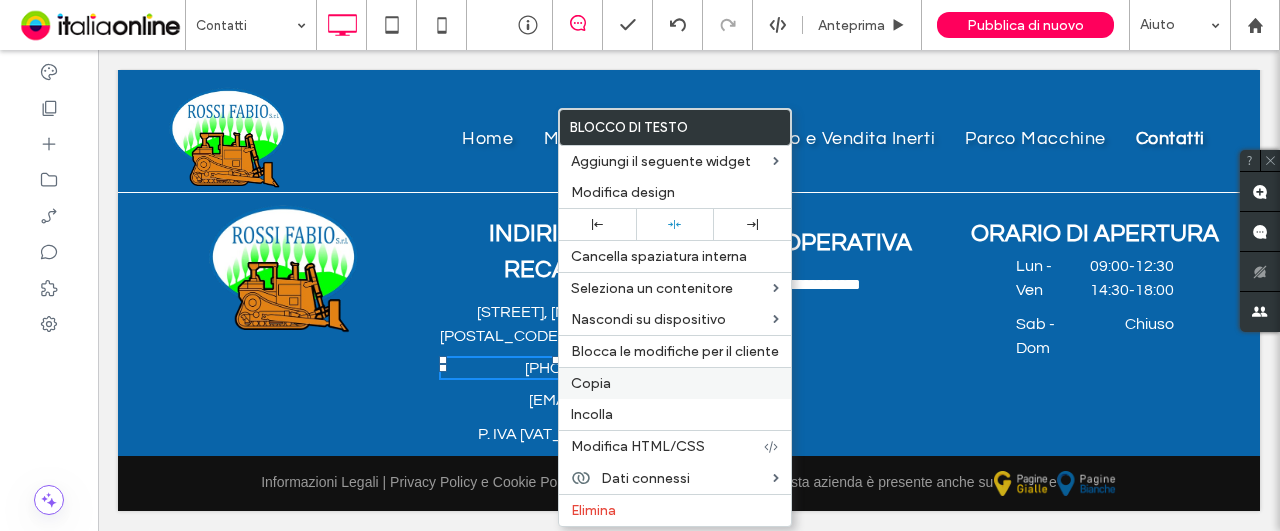 click on "Copia" at bounding box center [591, 383] 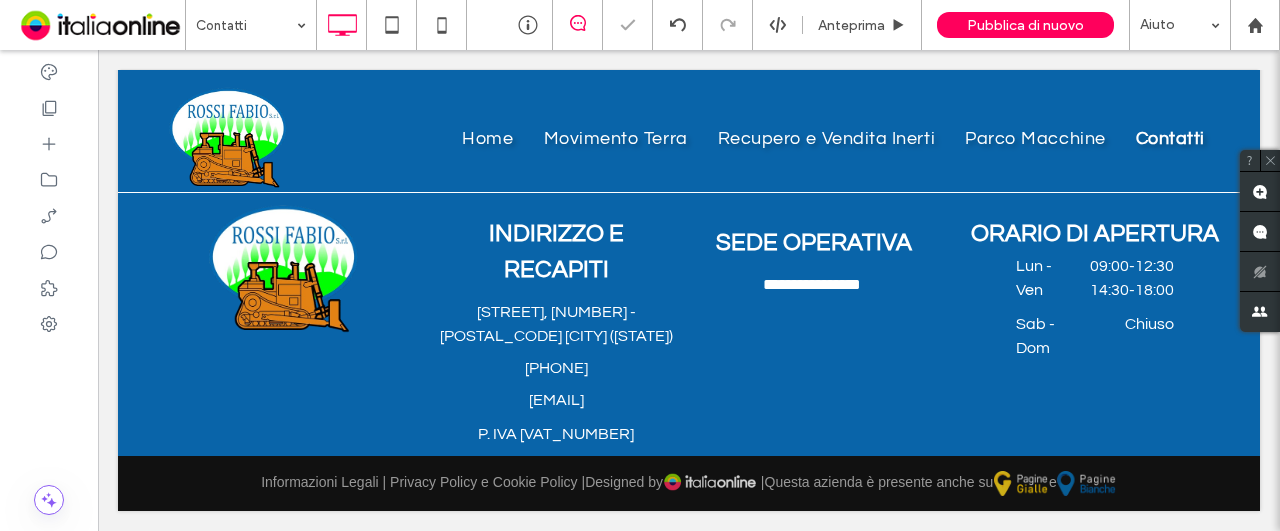 click on "**********" at bounding box center (822, 324) 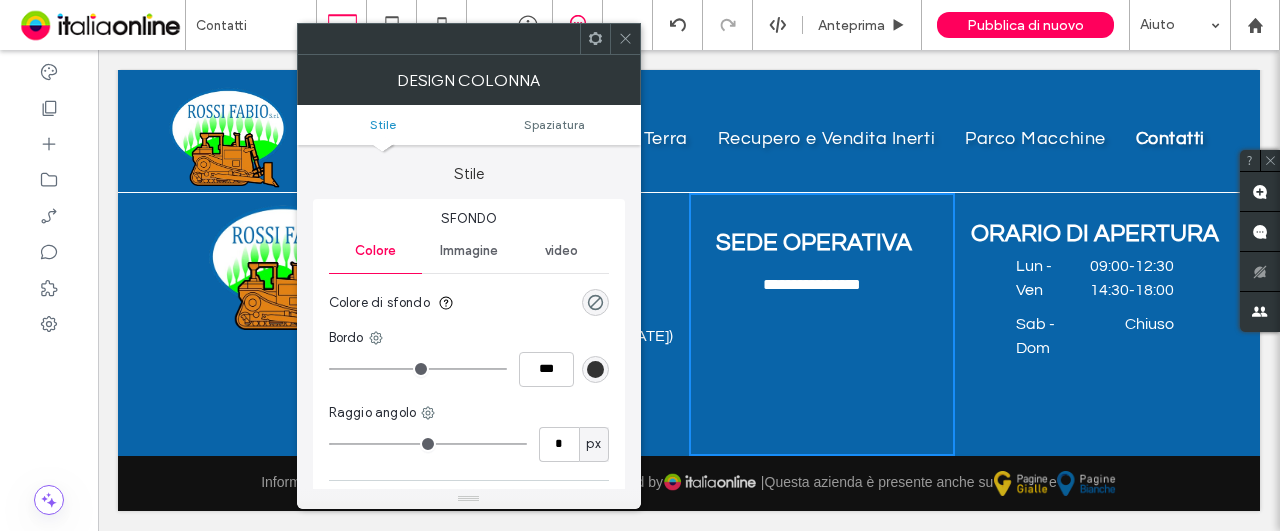 click at bounding box center [625, 39] 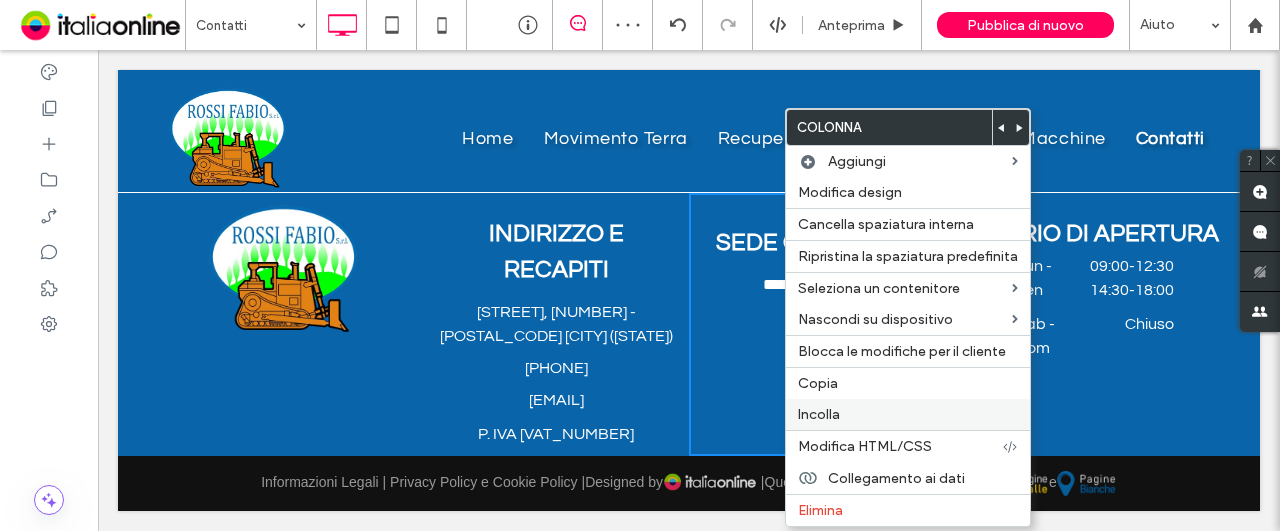click on "Incolla" at bounding box center (908, 414) 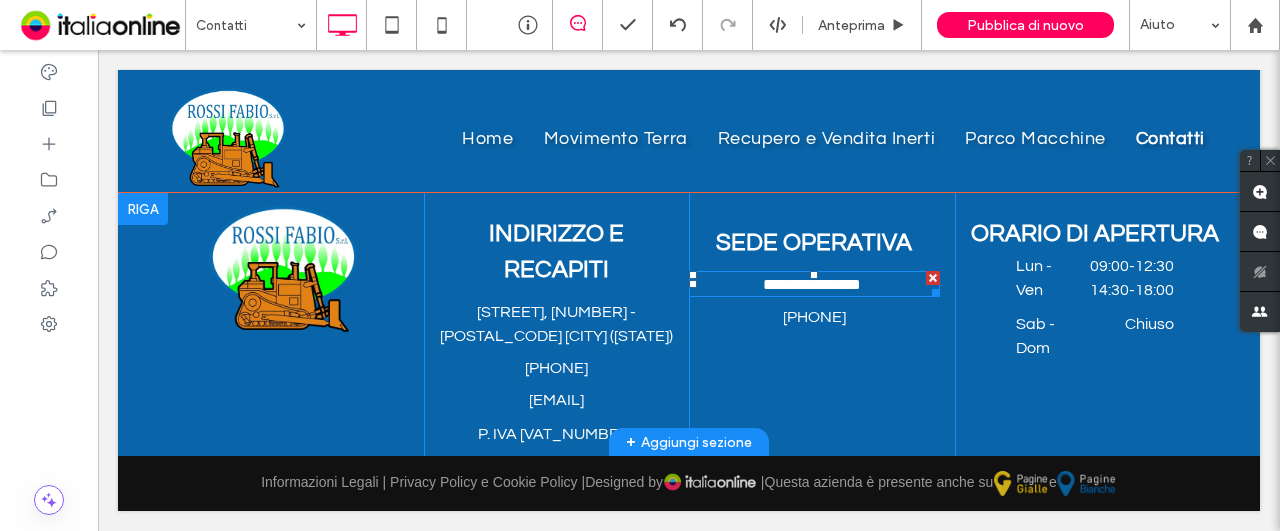 click on "**********" at bounding box center [812, 285] 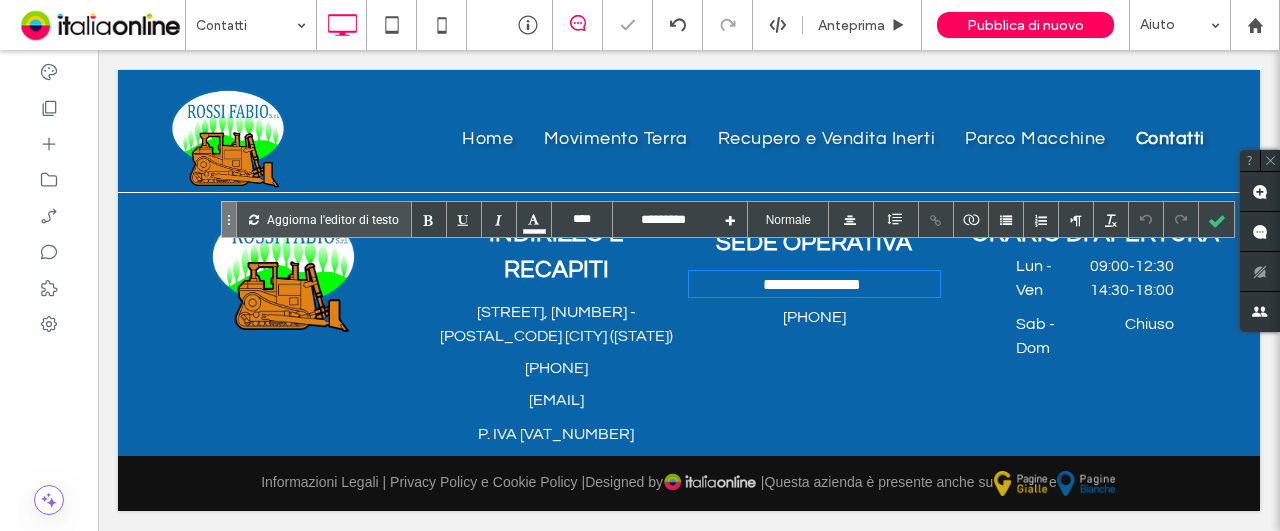 click on "**********" at bounding box center (812, 285) 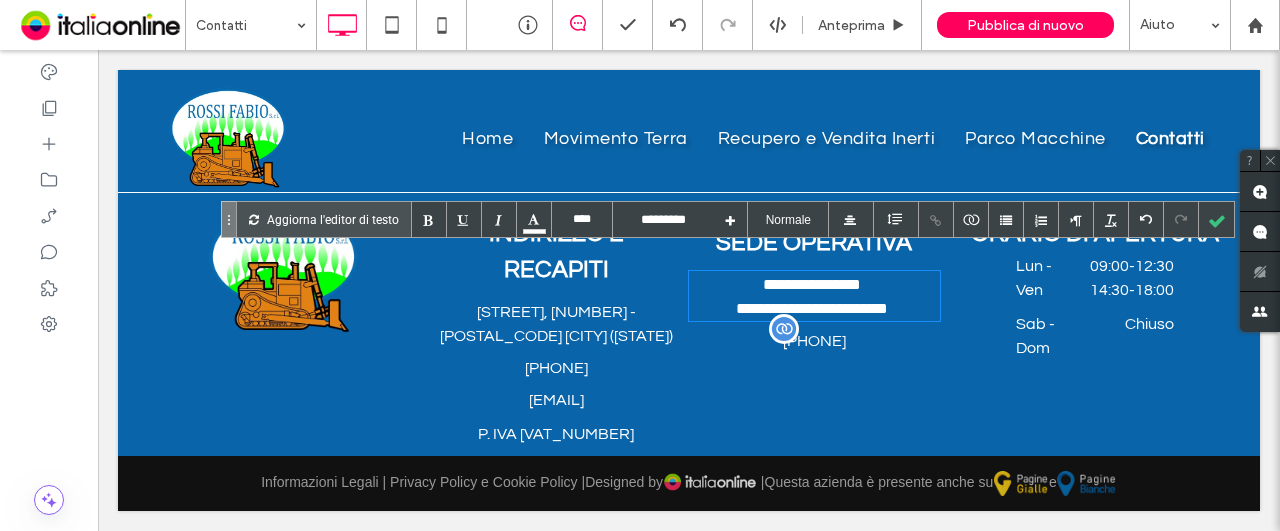 scroll, scrollTop: 1300, scrollLeft: 0, axis: vertical 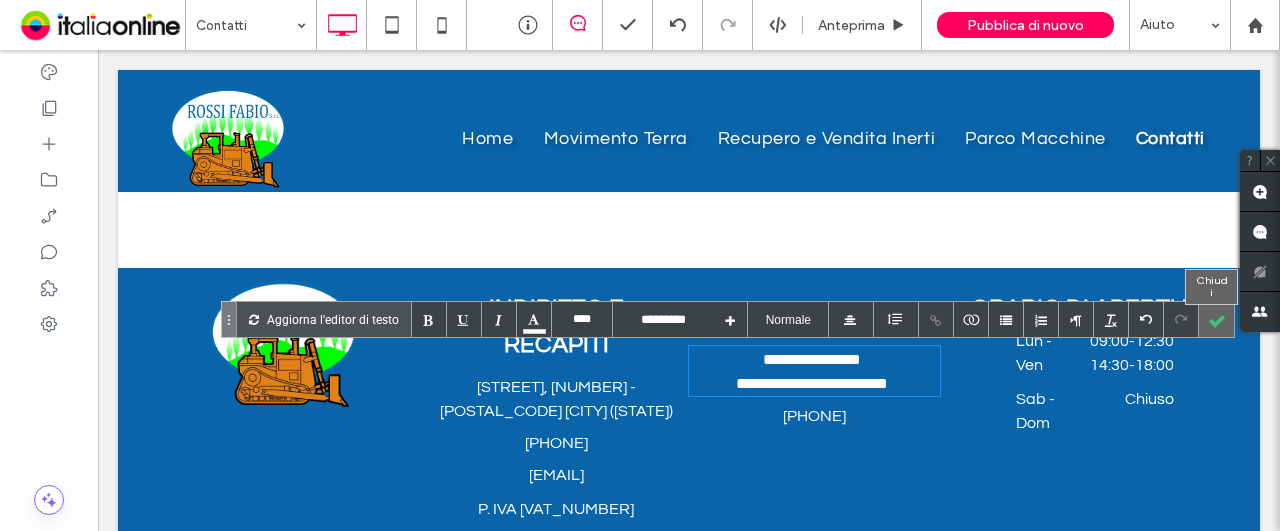 click at bounding box center [1216, 319] 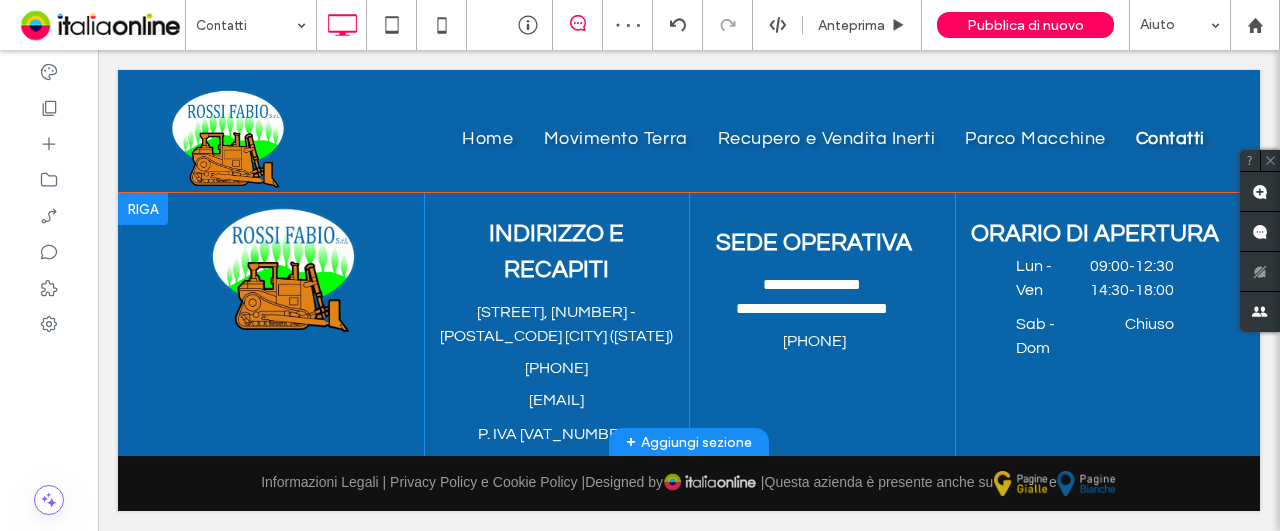 scroll, scrollTop: 1300, scrollLeft: 0, axis: vertical 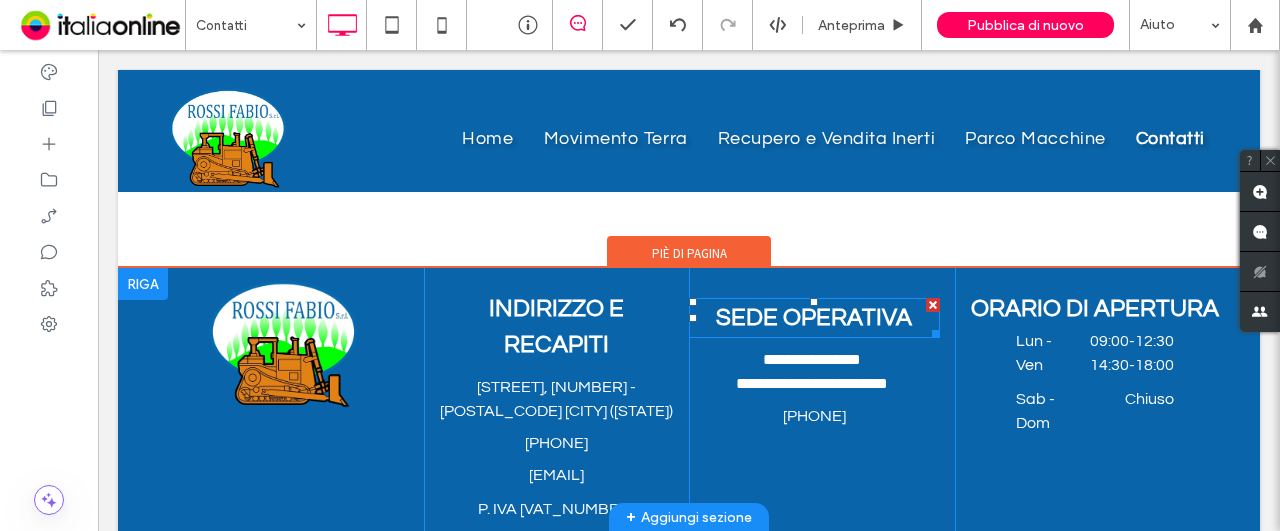 click on "SEDE OPERATIVA" at bounding box center [814, 317] 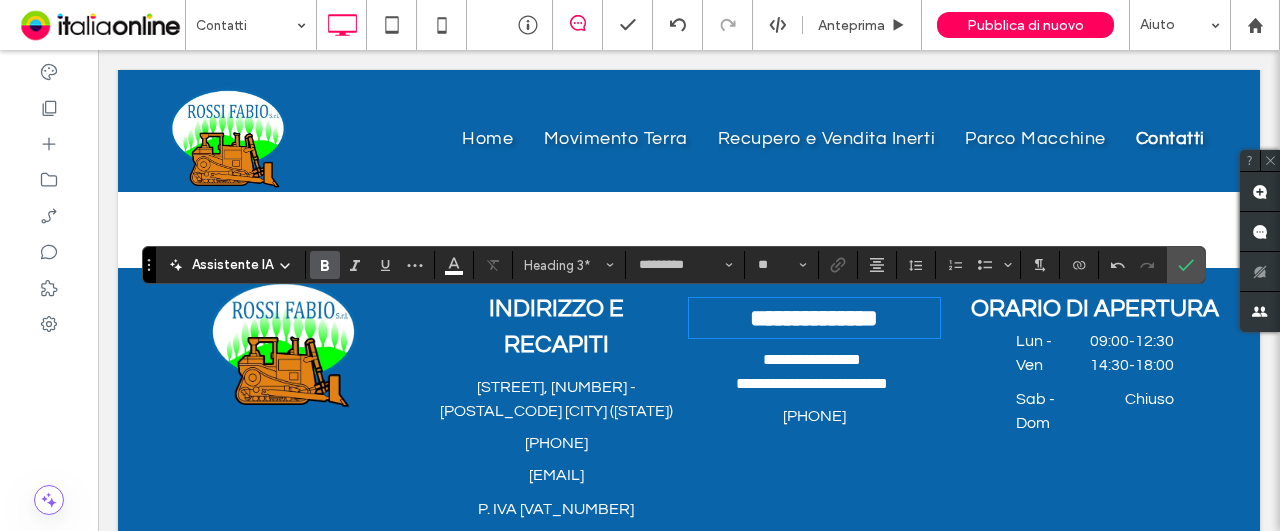 click on "**********" at bounding box center [814, 318] 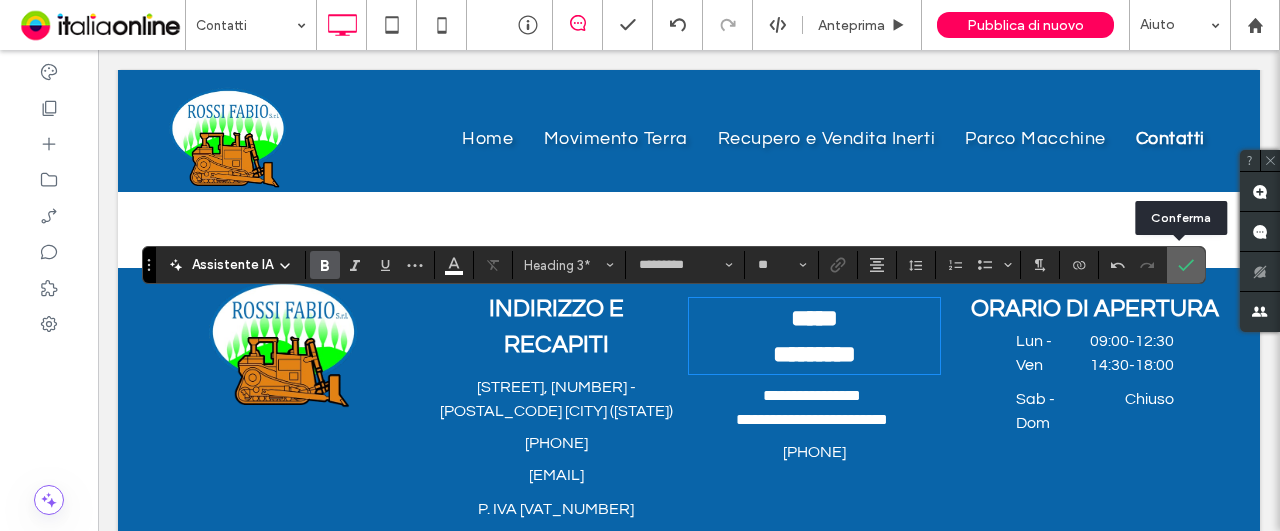 click at bounding box center [1182, 265] 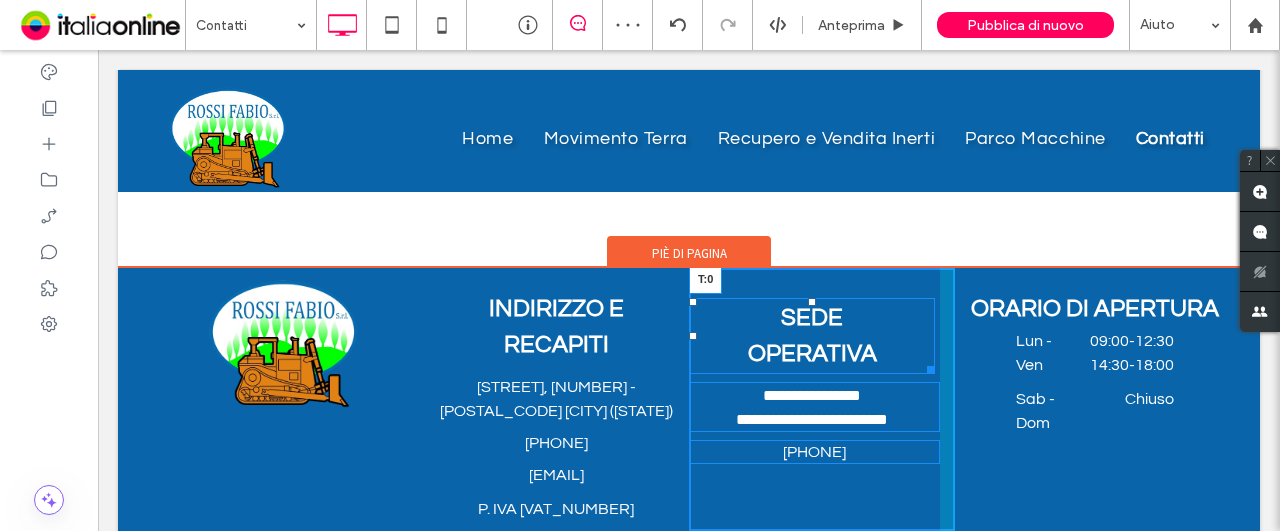 drag, startPoint x: 802, startPoint y: 299, endPoint x: 908, endPoint y: 347, distance: 116.3615 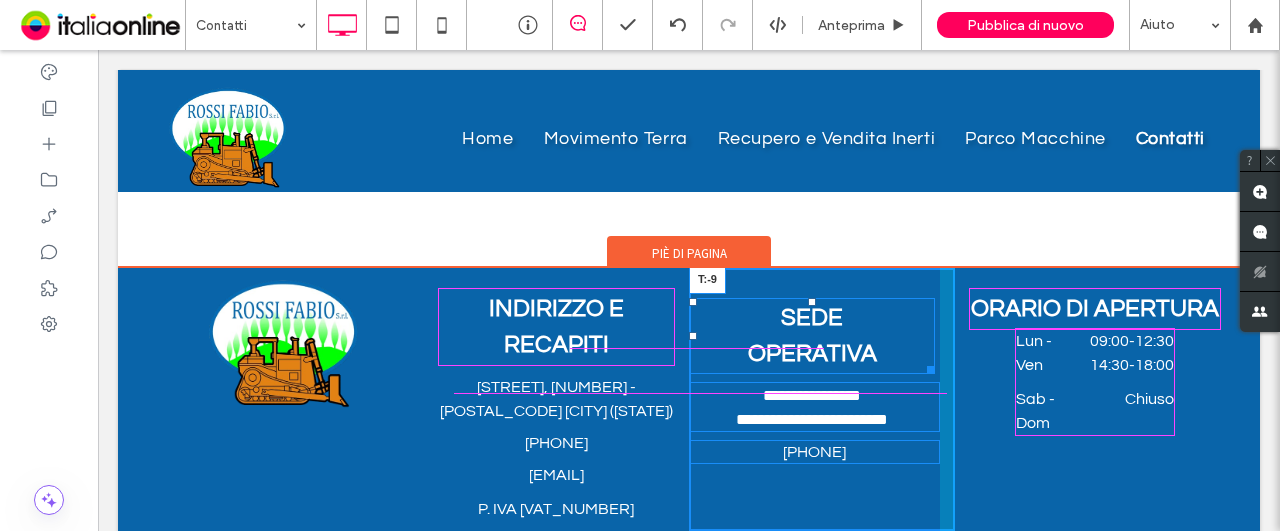 drag, startPoint x: 806, startPoint y: 303, endPoint x: 900, endPoint y: 346, distance: 103.36827 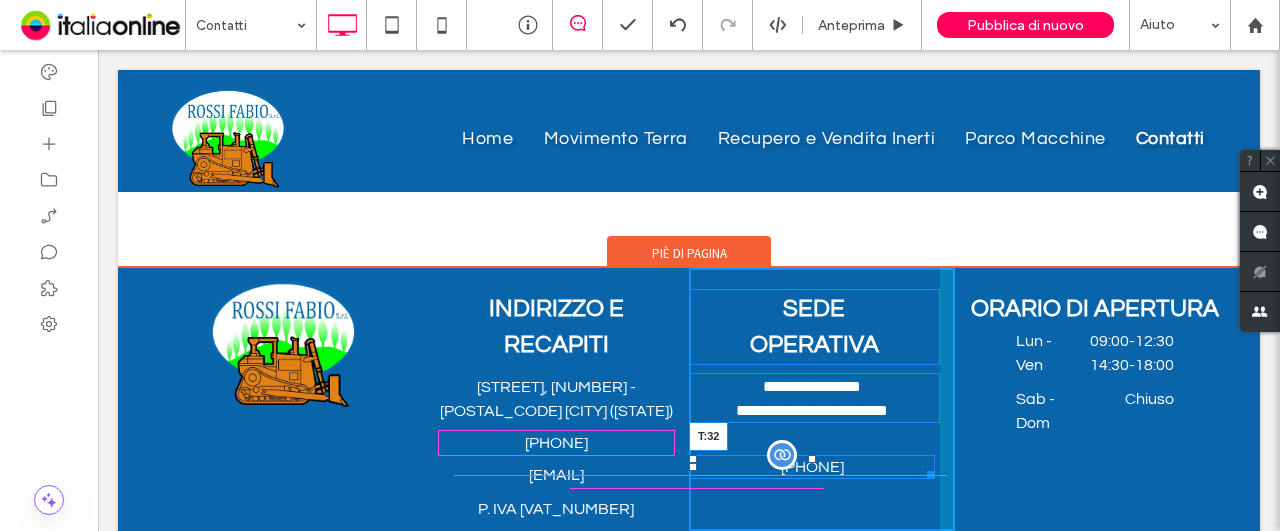 drag, startPoint x: 804, startPoint y: 438, endPoint x: 806, endPoint y: 466, distance: 28.071337 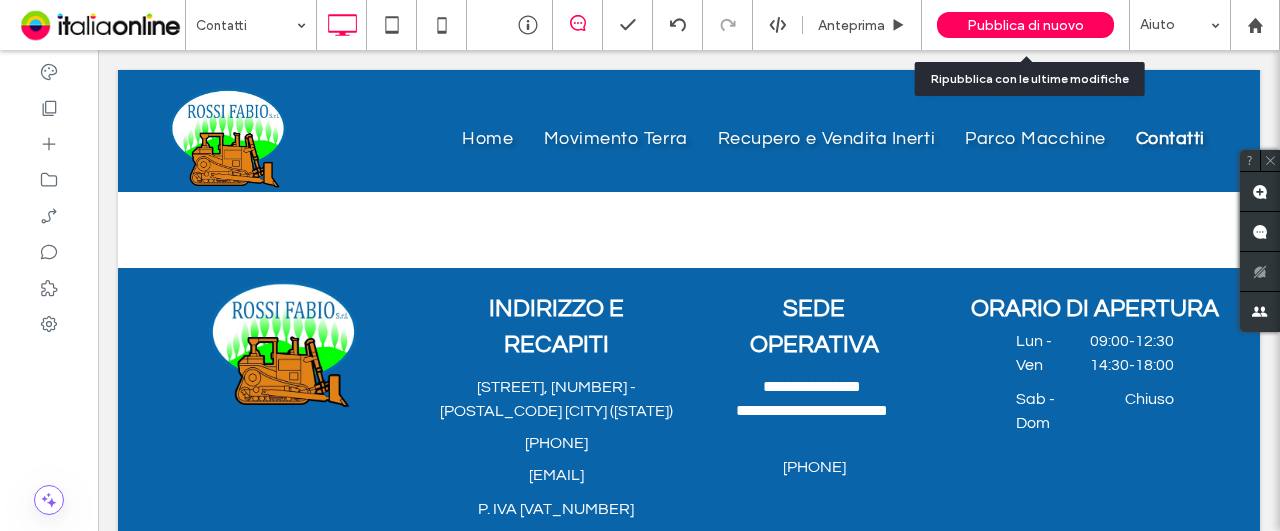 click on "Pubblica di nuovo" at bounding box center (1025, 25) 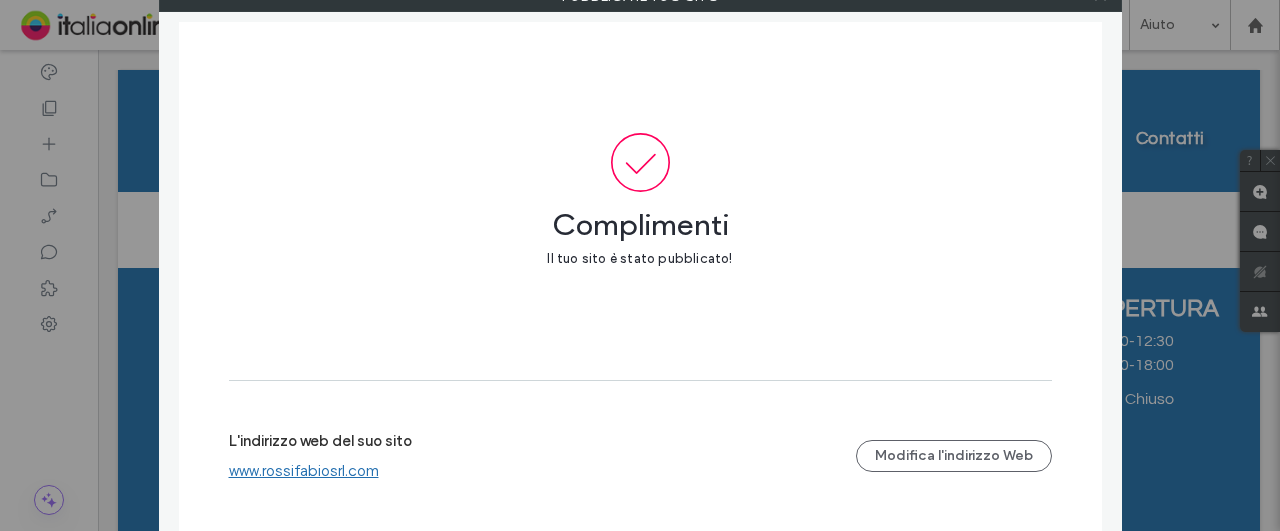 click 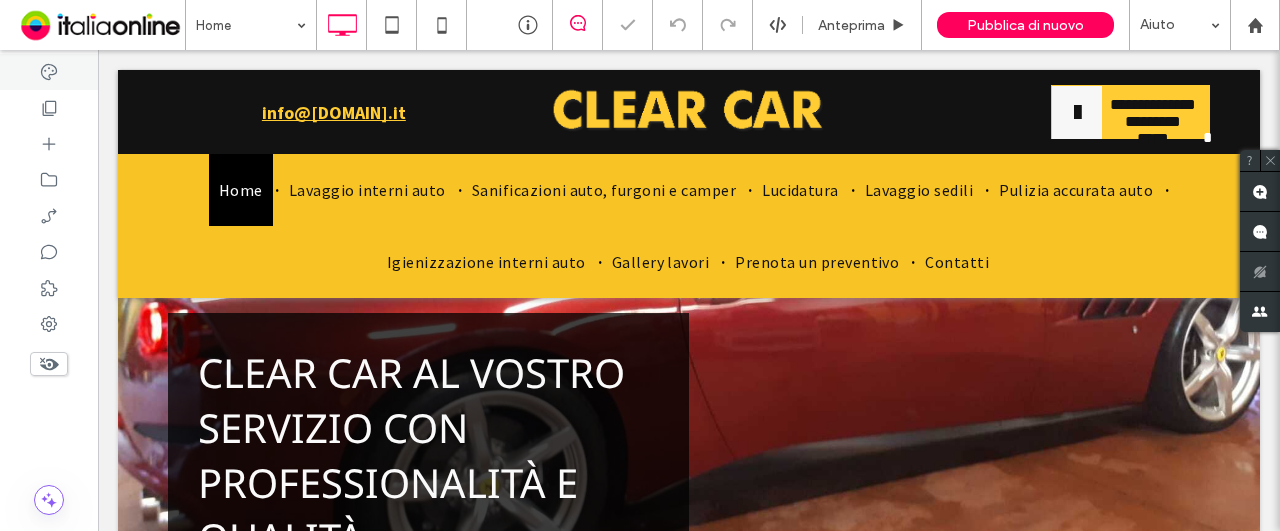 scroll, scrollTop: 0, scrollLeft: 0, axis: both 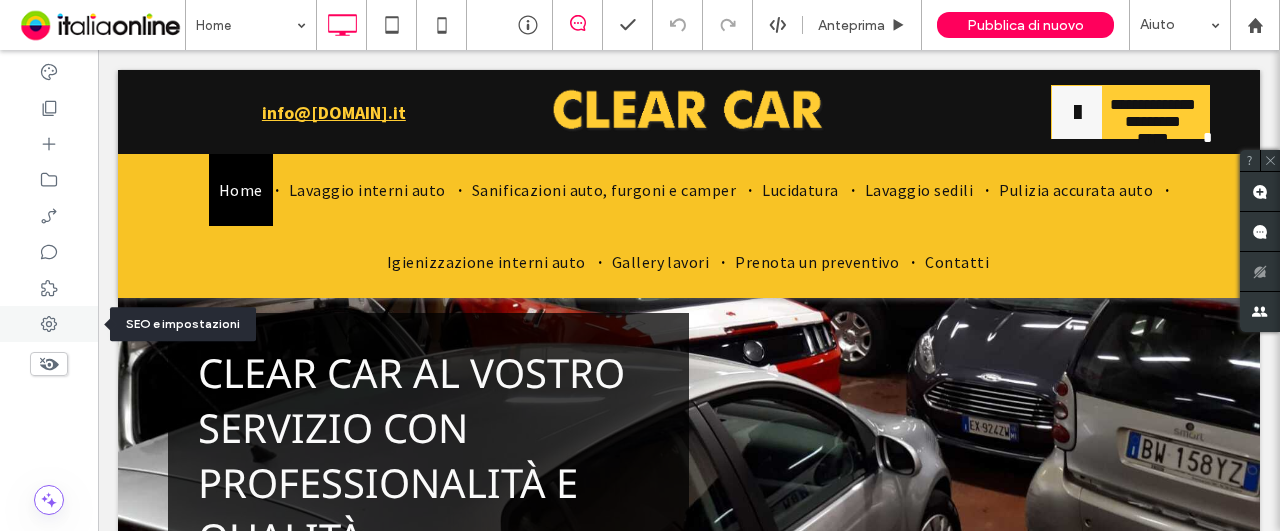 click 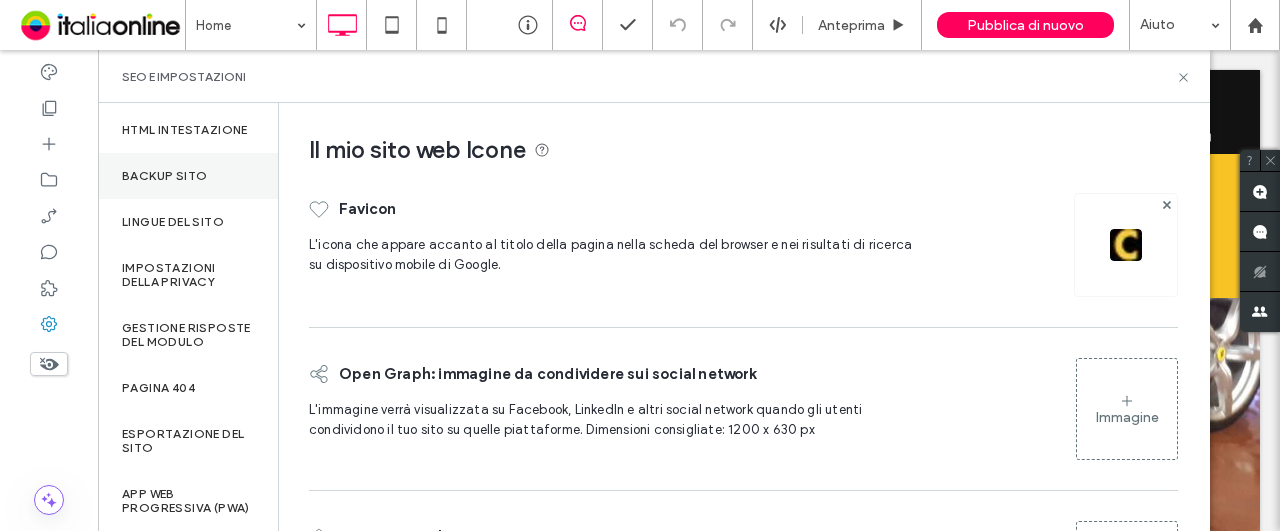 scroll, scrollTop: 358, scrollLeft: 0, axis: vertical 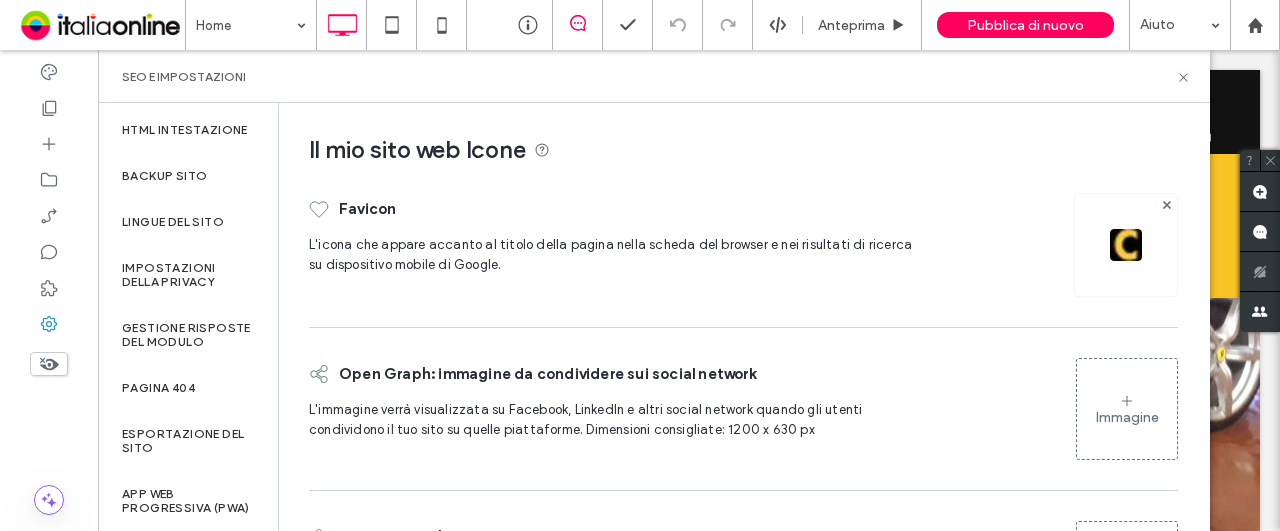 click at bounding box center (49, 290) 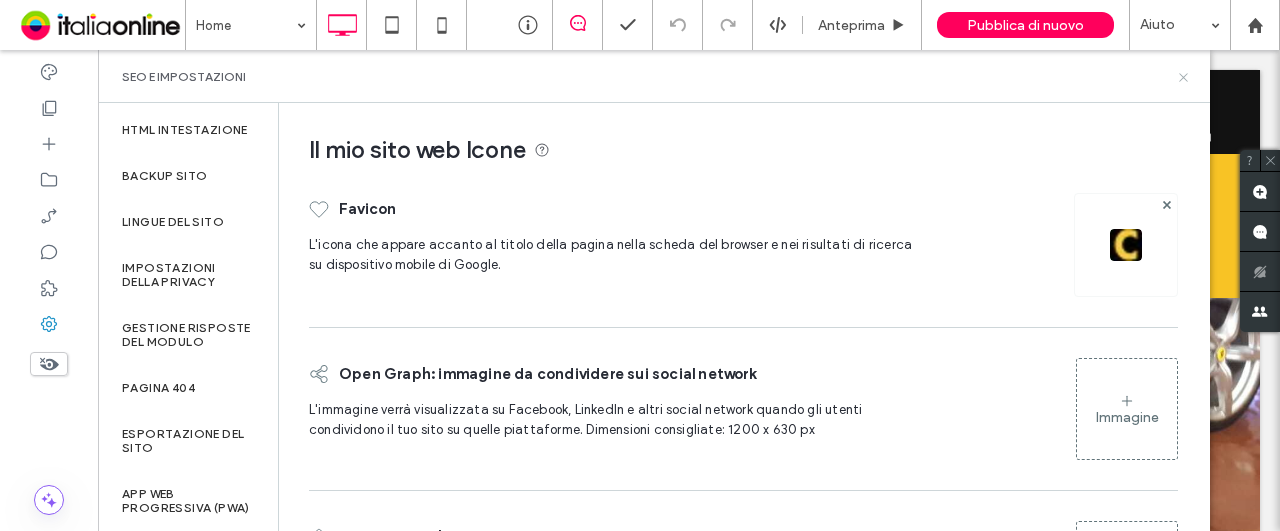 drag, startPoint x: 1184, startPoint y: 77, endPoint x: 915, endPoint y: 61, distance: 269.4754 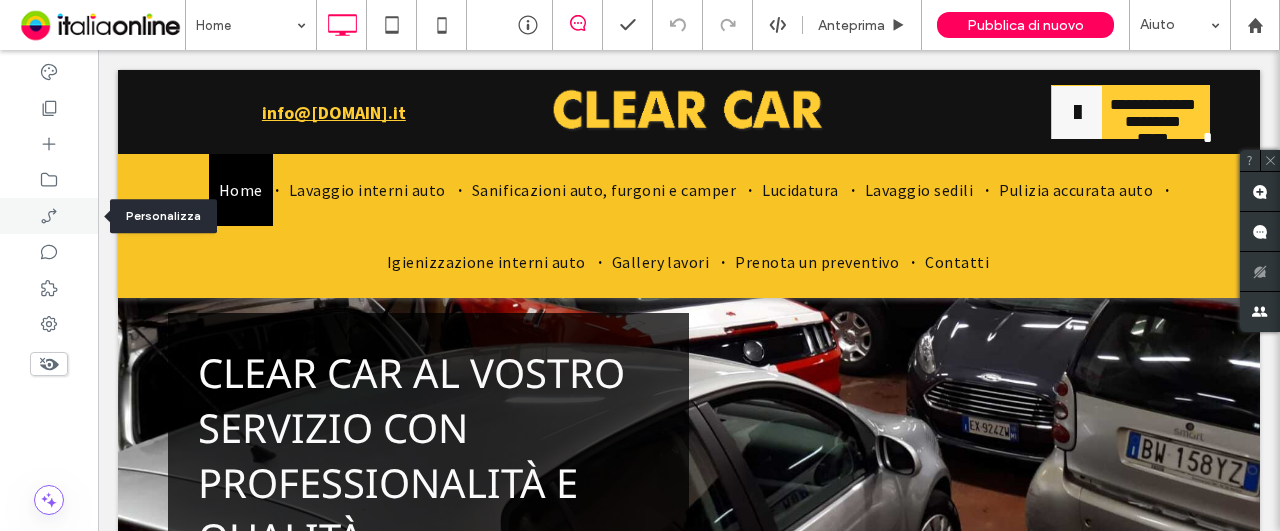 click 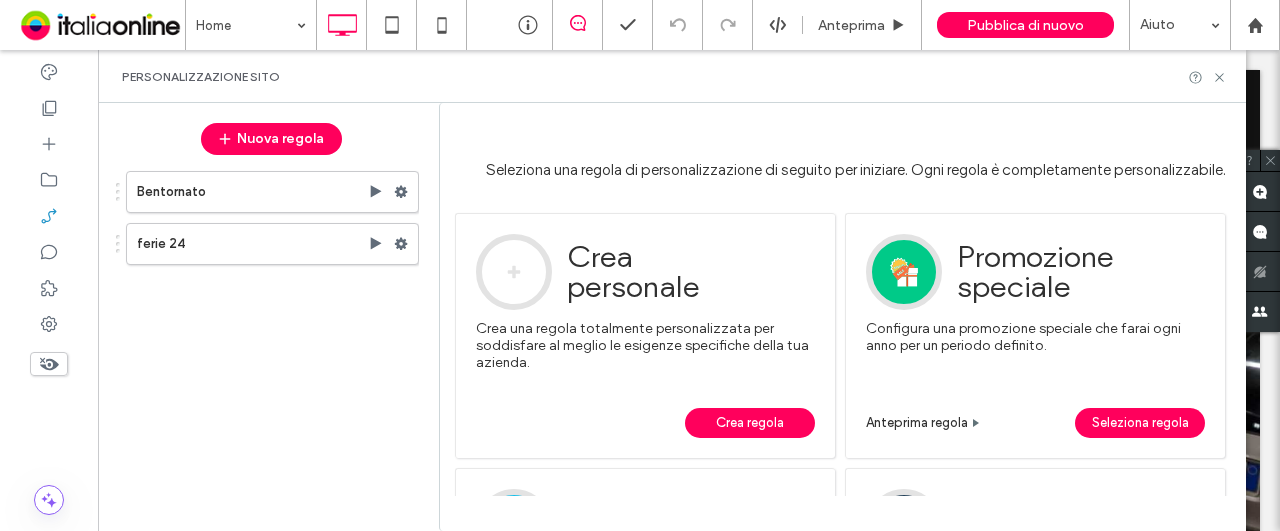 click on "Crea regola" at bounding box center [750, 423] 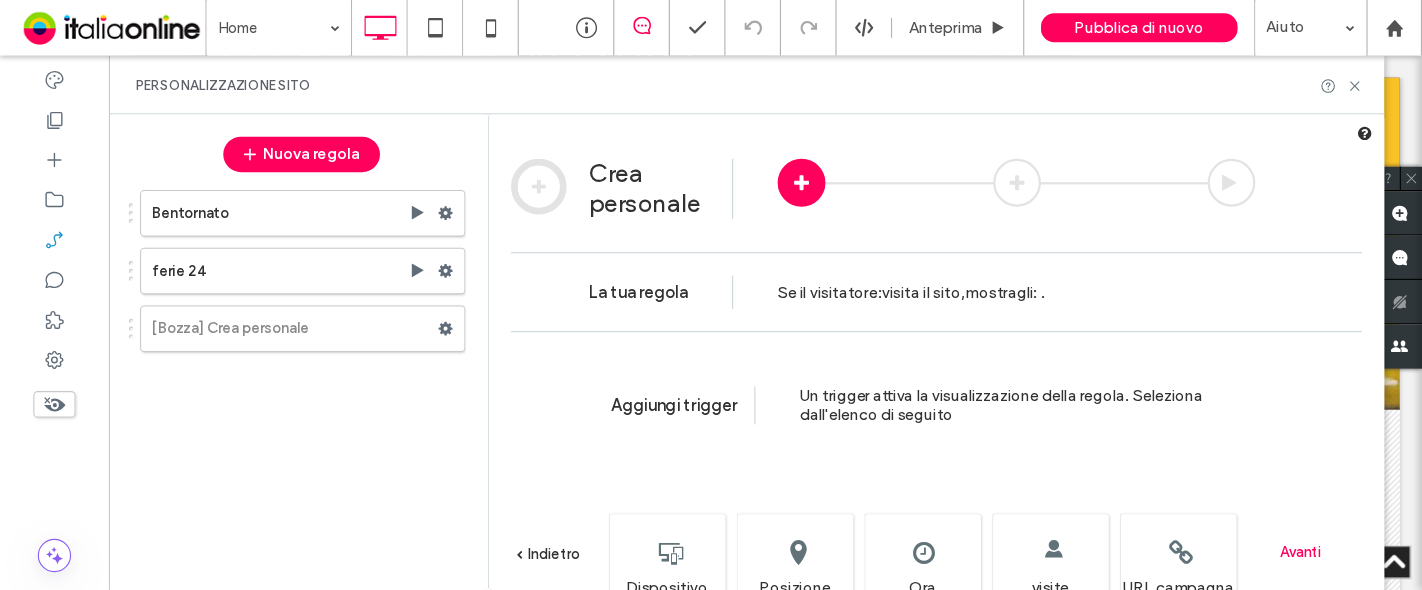 scroll, scrollTop: 415, scrollLeft: 0, axis: vertical 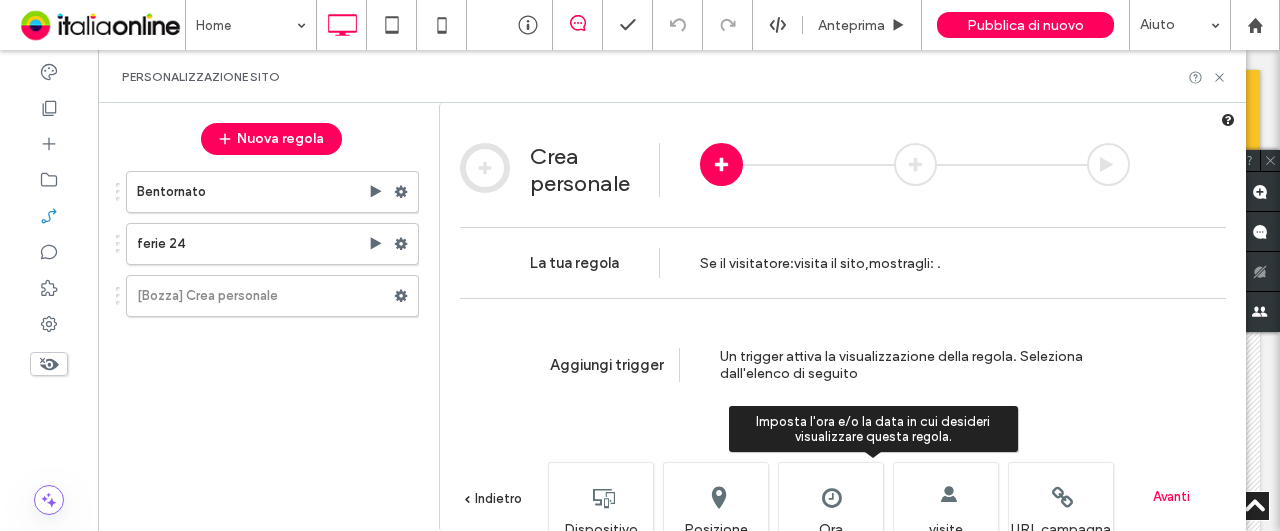 click on "Imposta l'ora e/o la data in cui desideri visualizzare questa regola.
Ora" at bounding box center (830, 504) 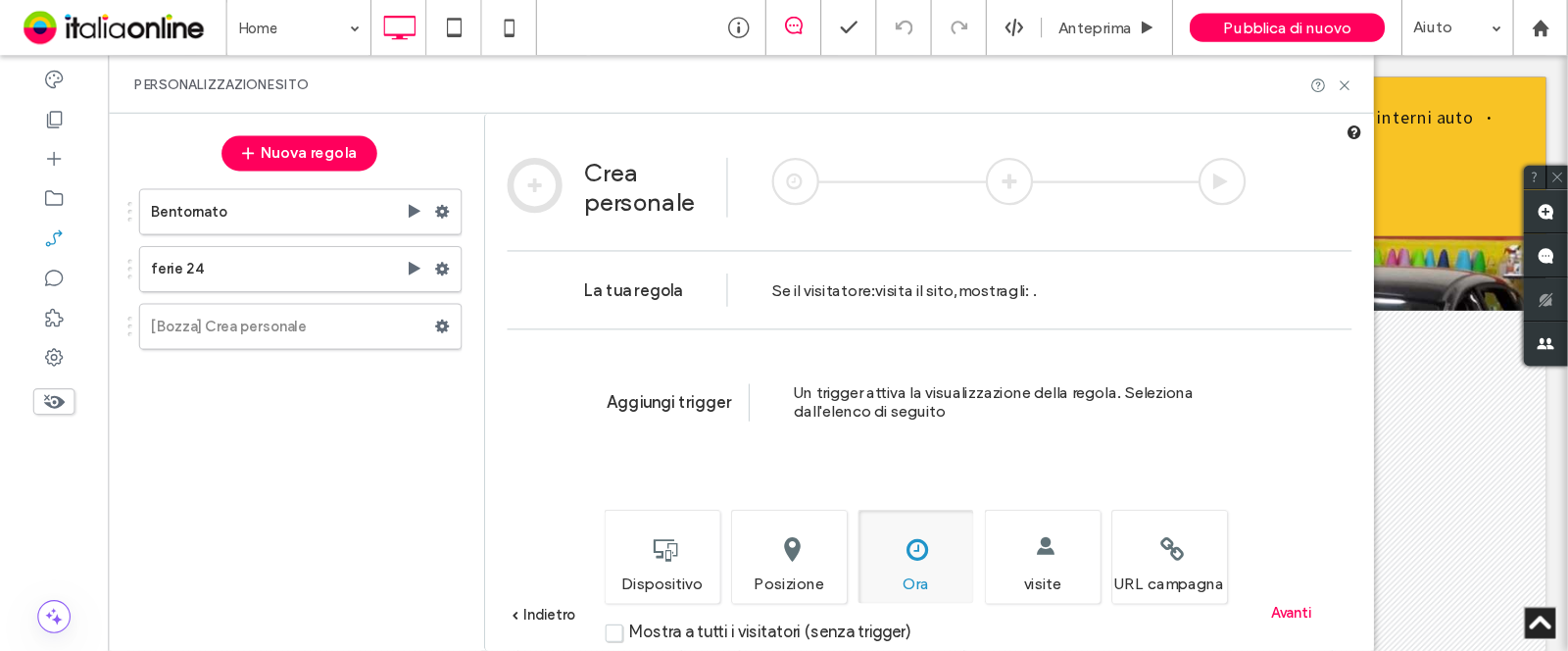 scroll, scrollTop: 406, scrollLeft: 0, axis: vertical 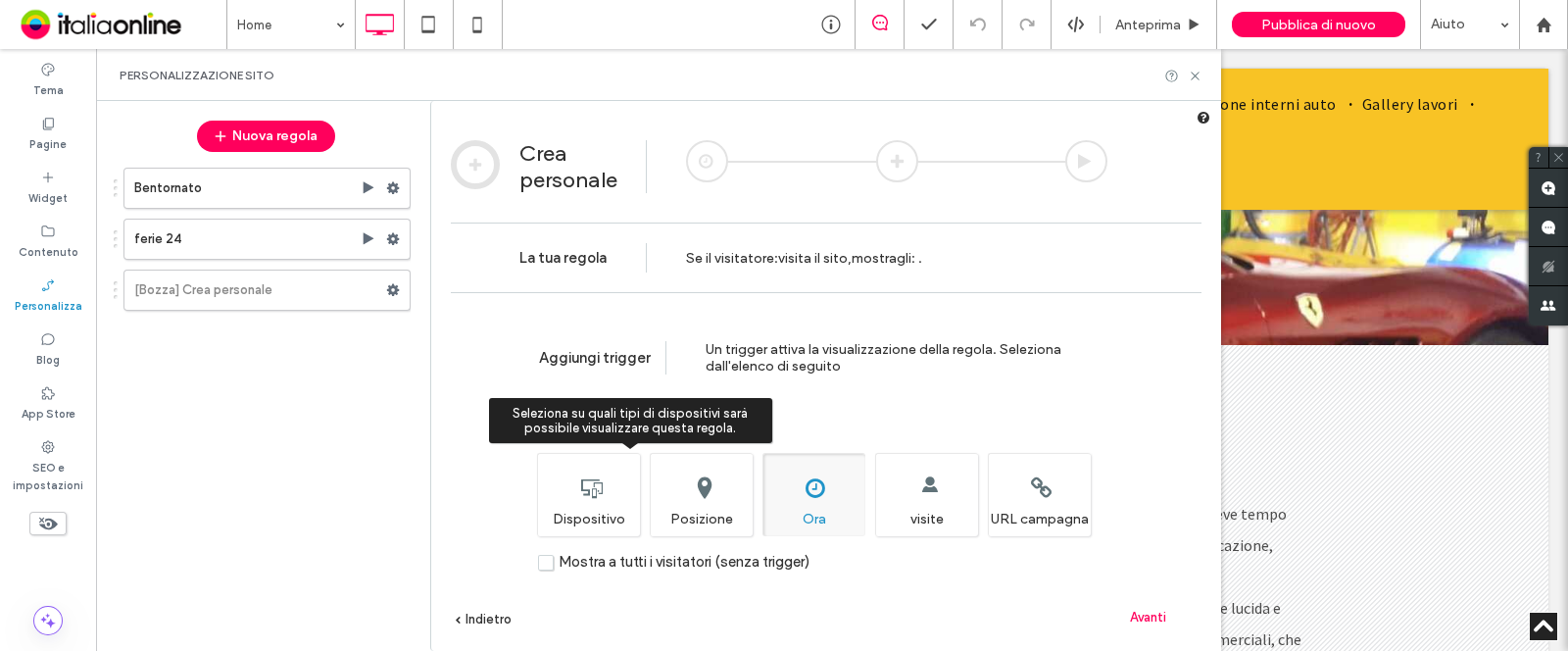 click on "Seleziona su quali tipi di dispositivi sarà possibile visualizzare questa regola.
Dispositivo" at bounding box center (588, 494) 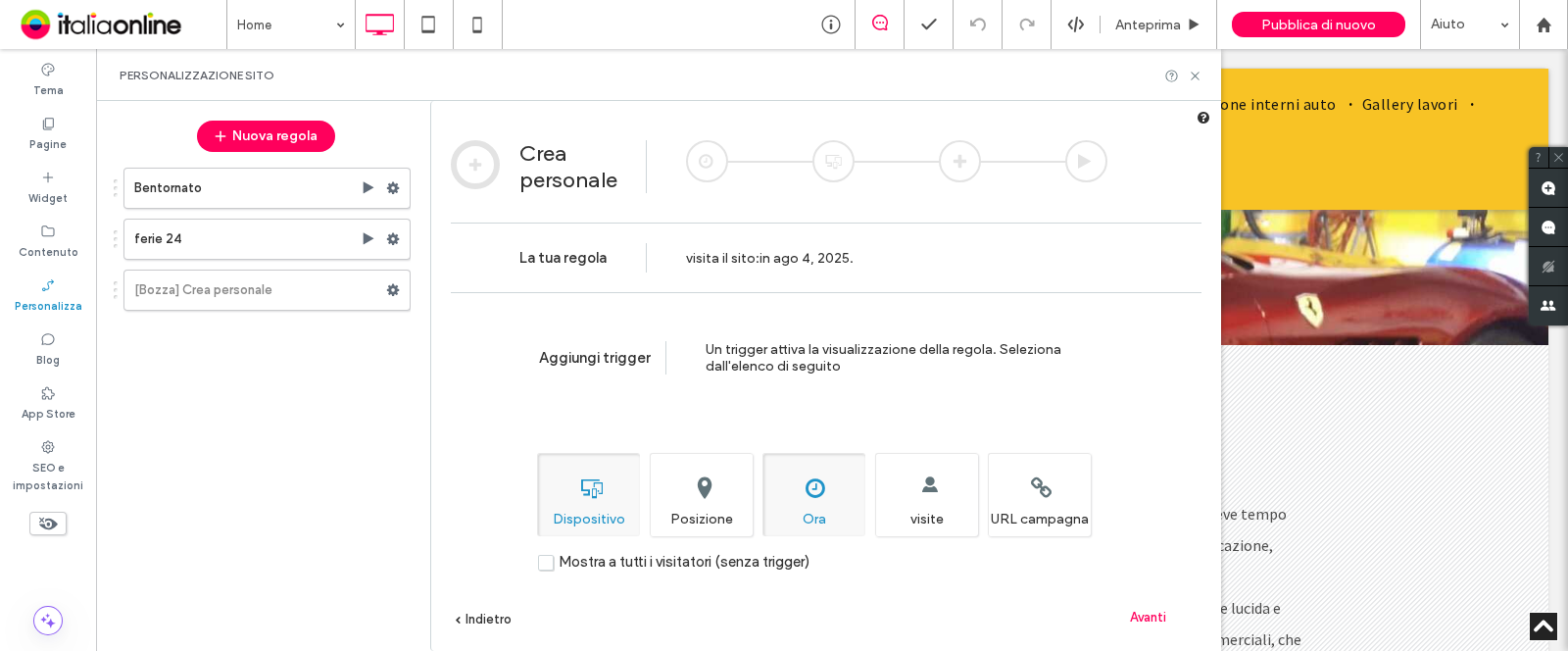 click on "Avanti" at bounding box center (1148, 617) 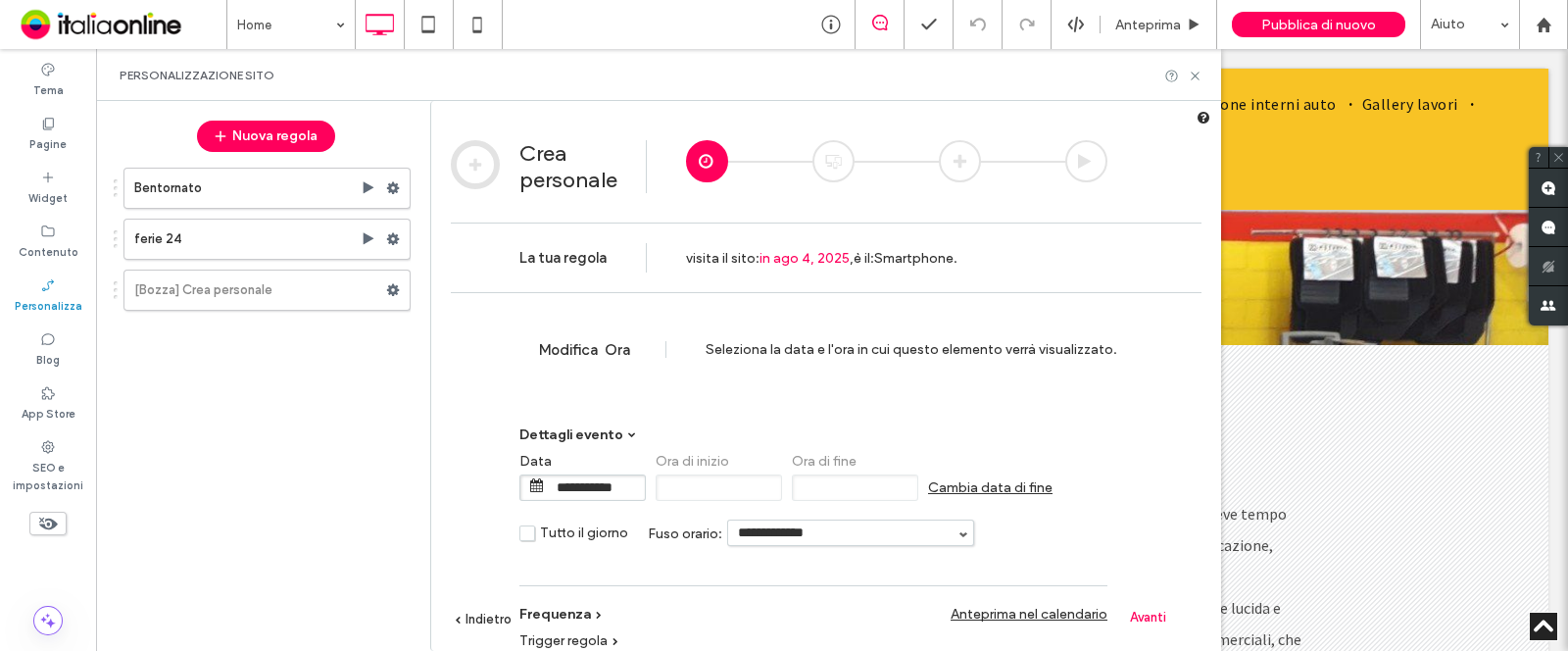 click at bounding box center [537, 485] 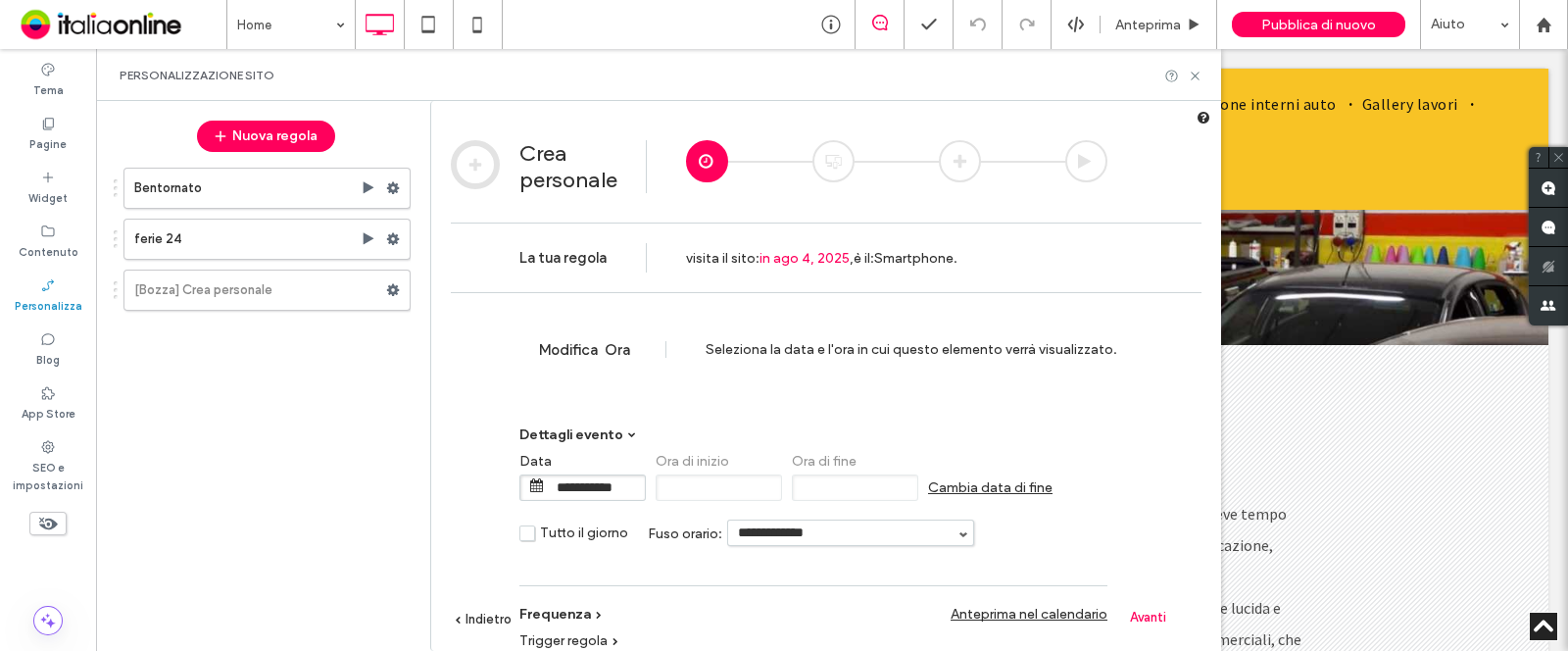 click on "Cambia data di fine" at bounding box center [990, 487] 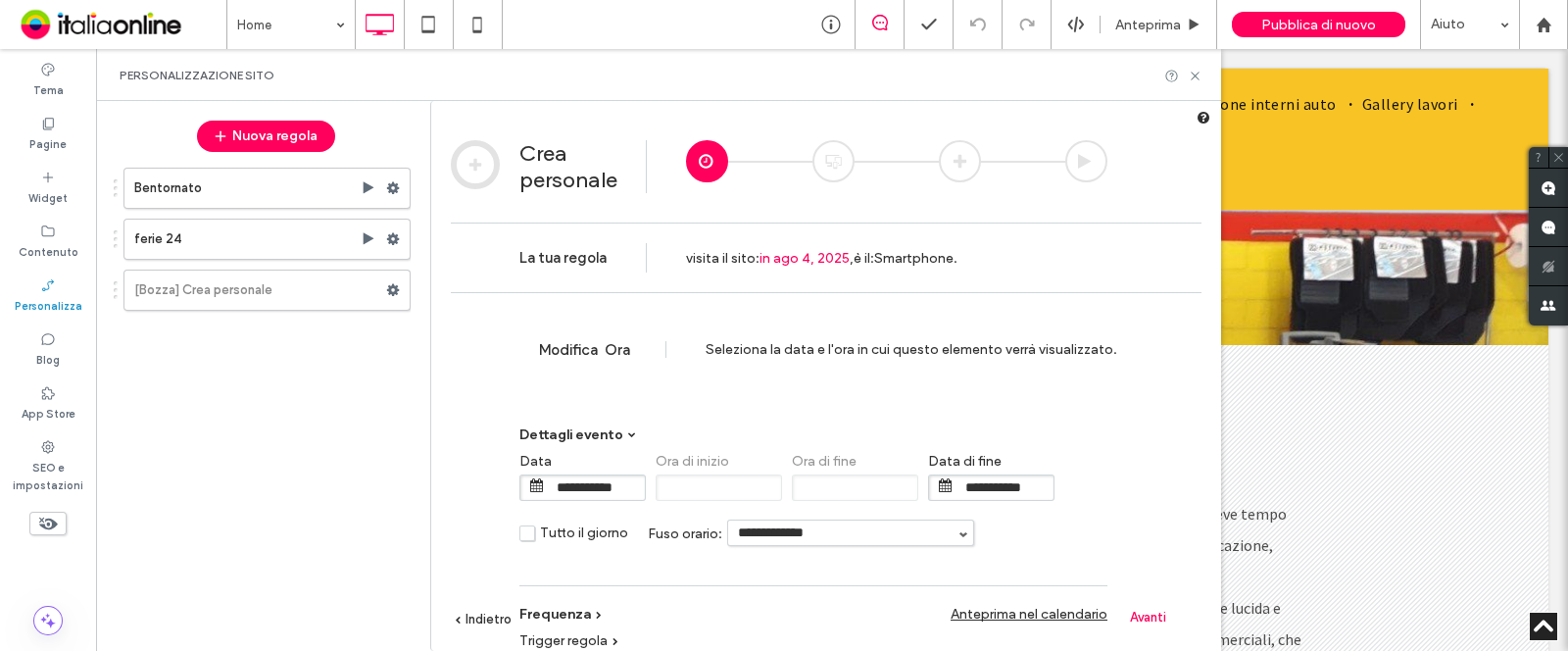 click at bounding box center (946, 485) 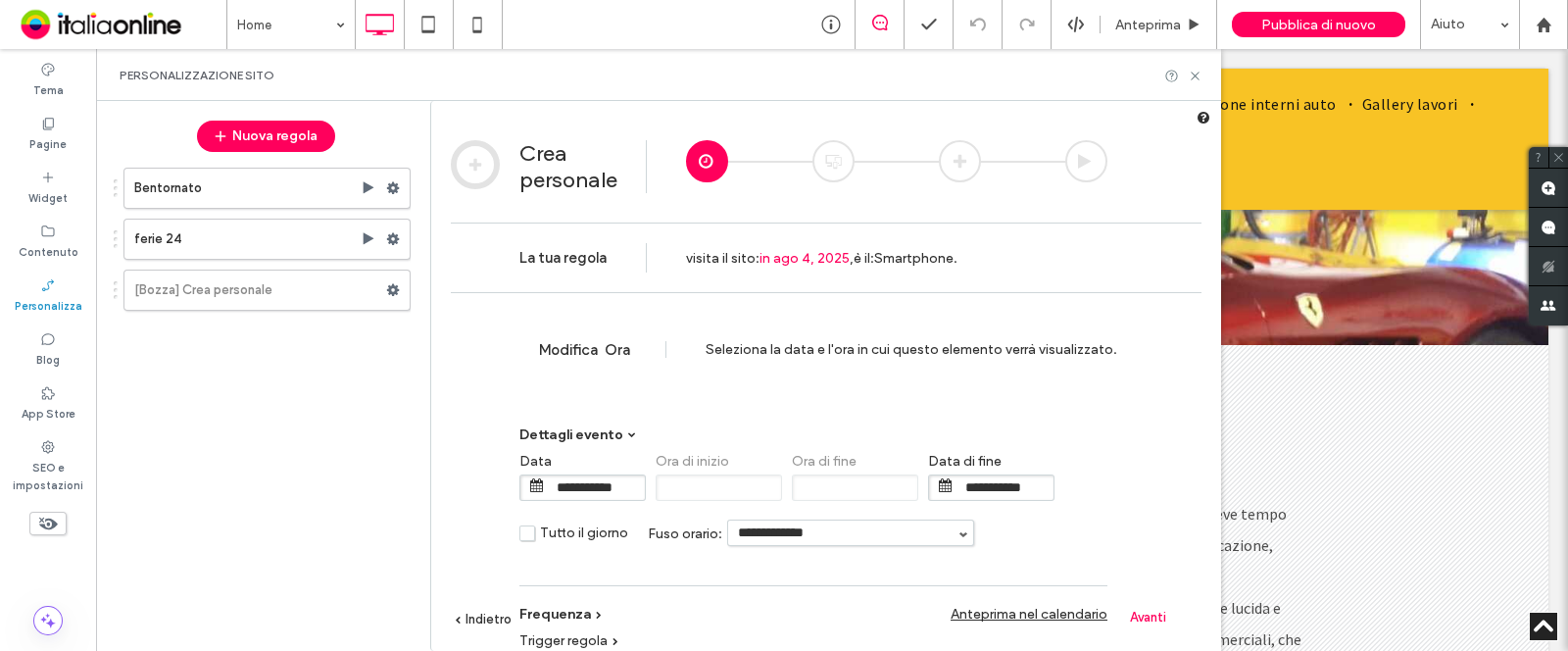 click at bounding box center [946, 485] 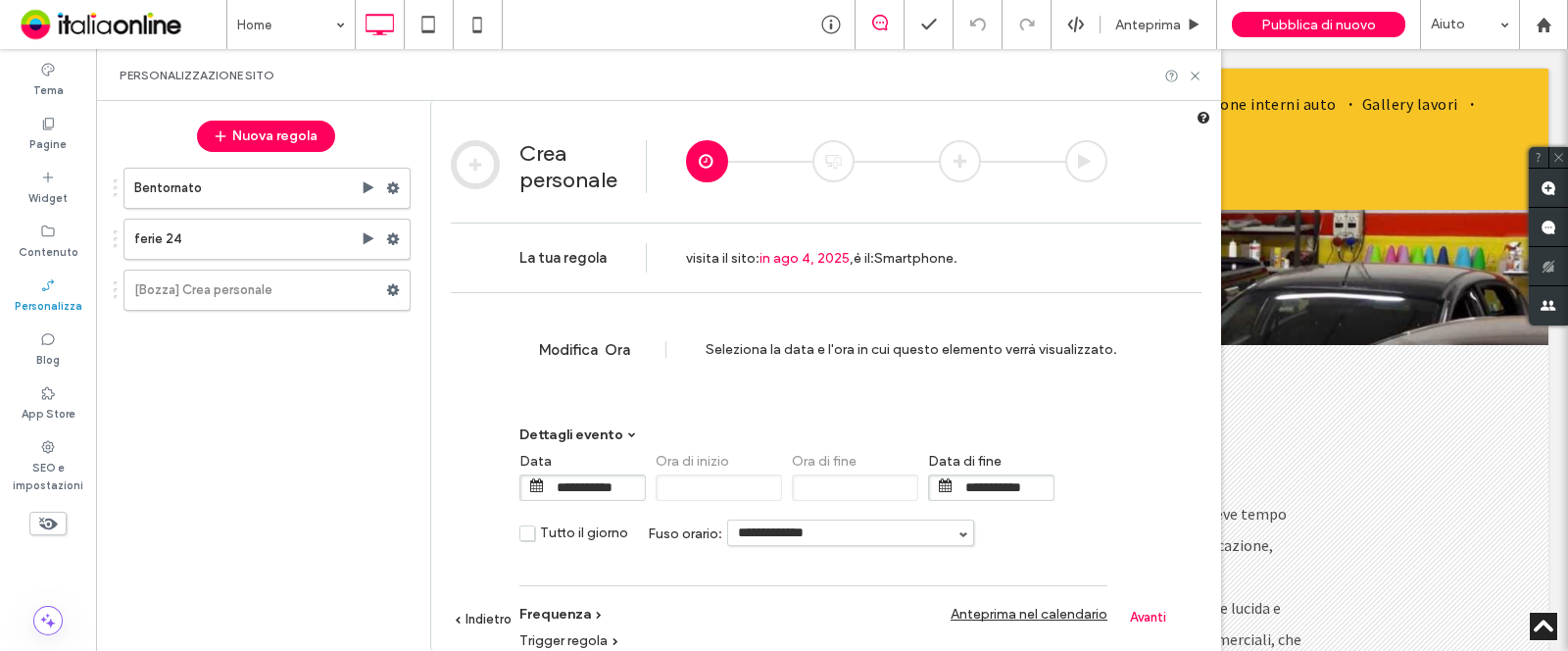 click at bounding box center [946, 485] 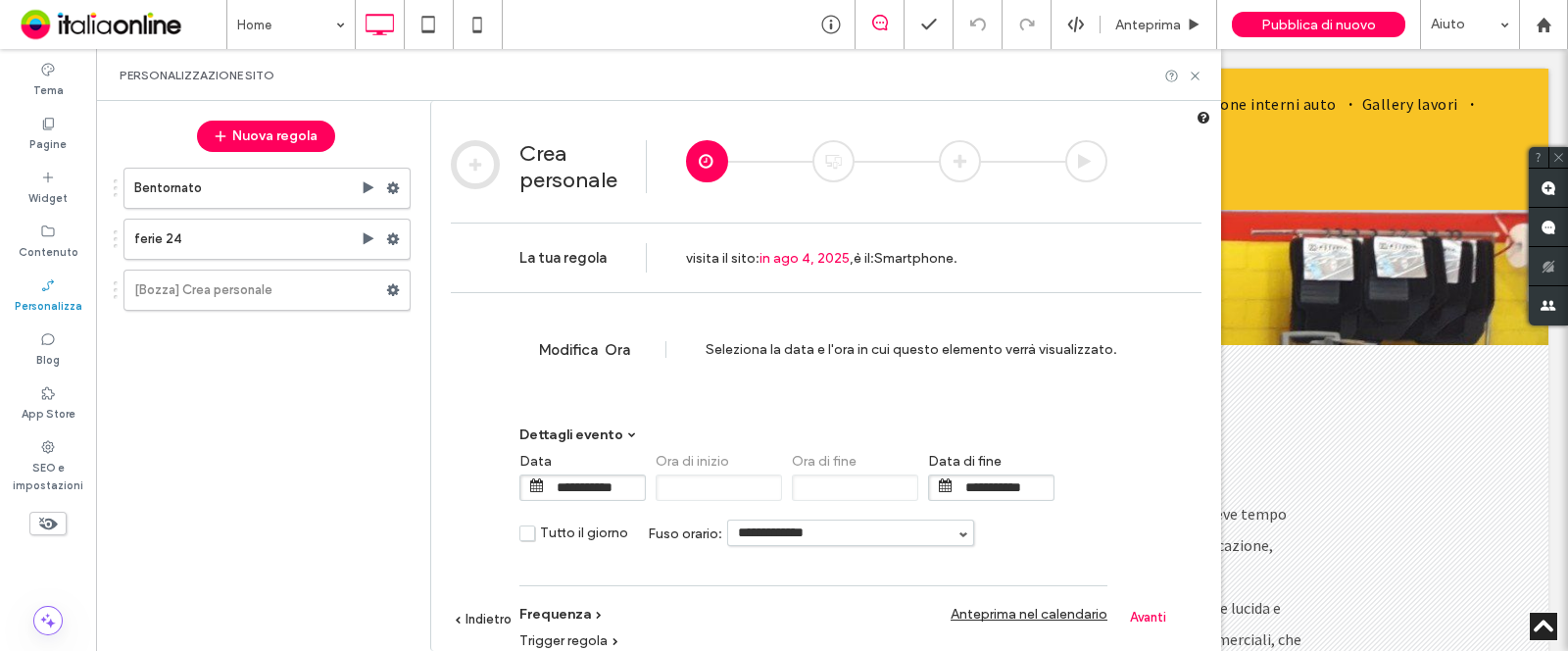 click on "**********" at bounding box center (1004, 487) 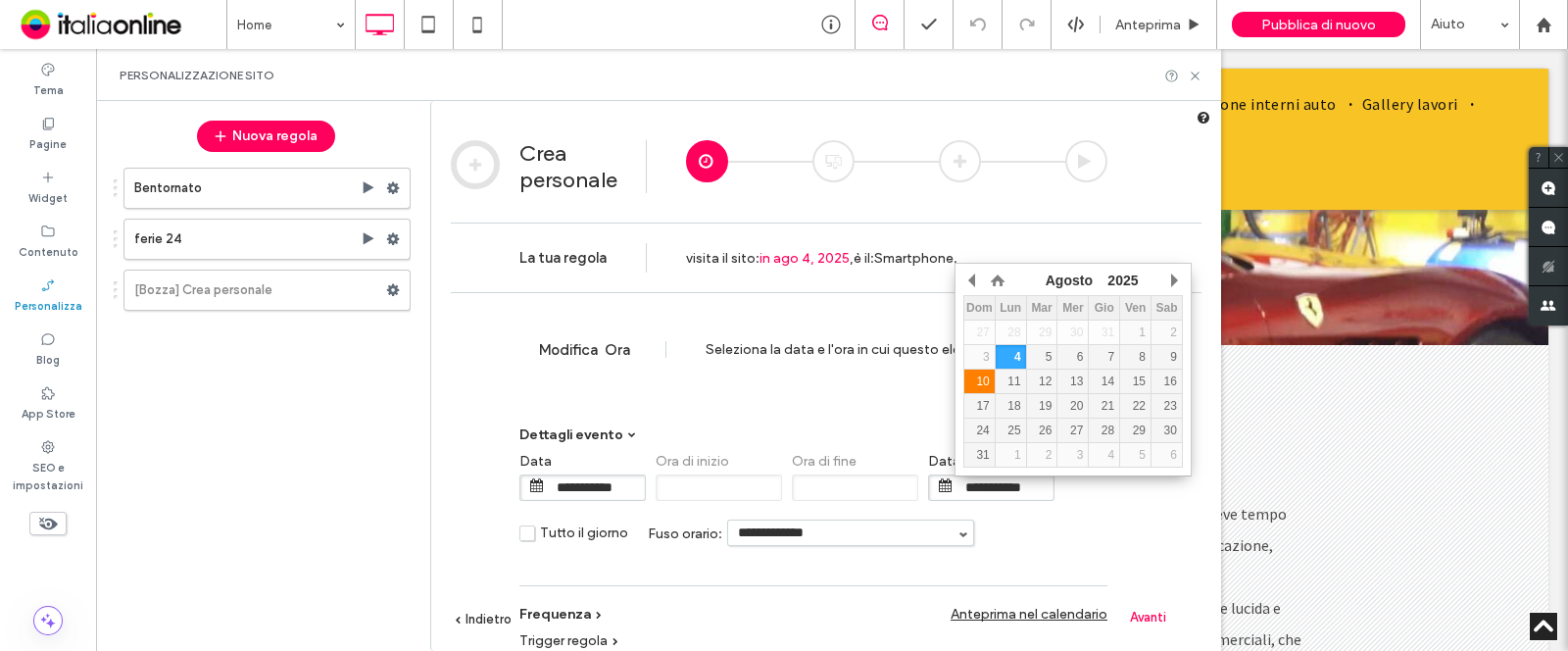 click on "10" at bounding box center [979, 381] 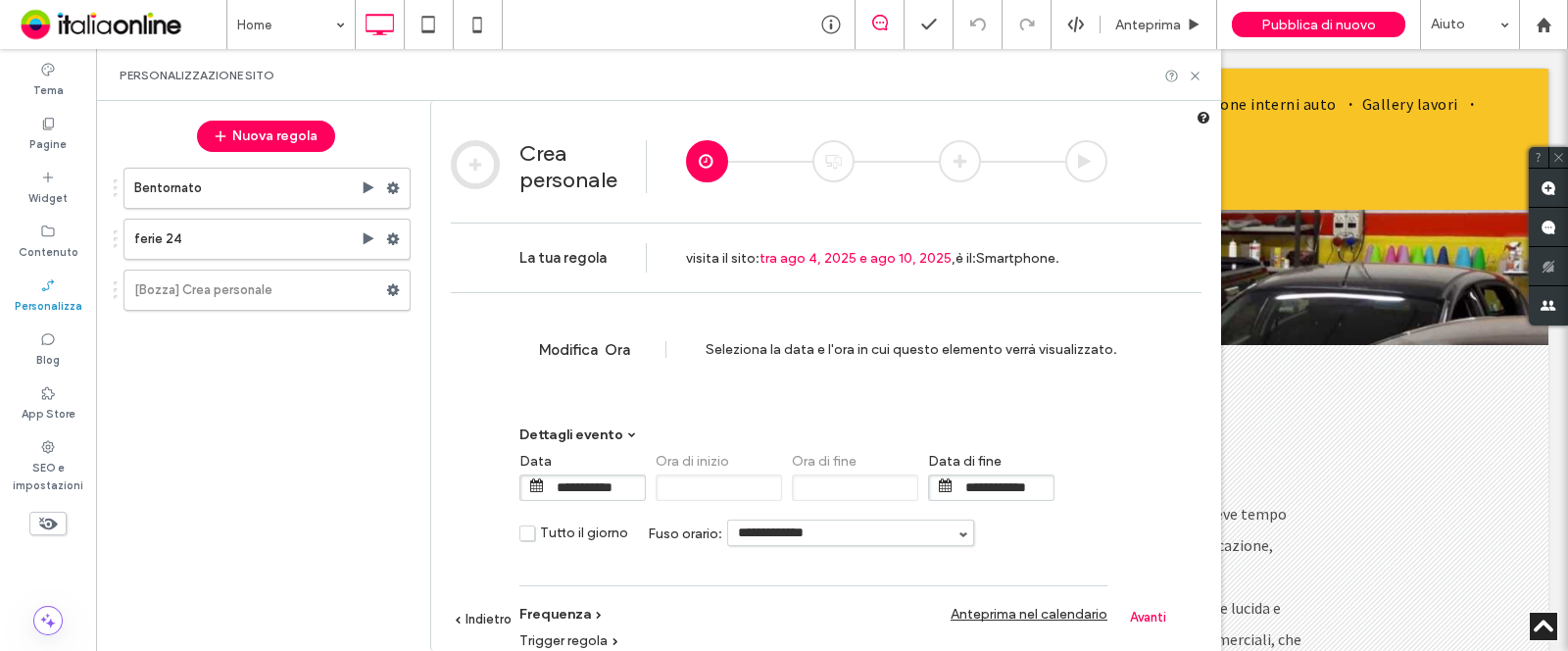 click on "**********" at bounding box center (1004, 487) 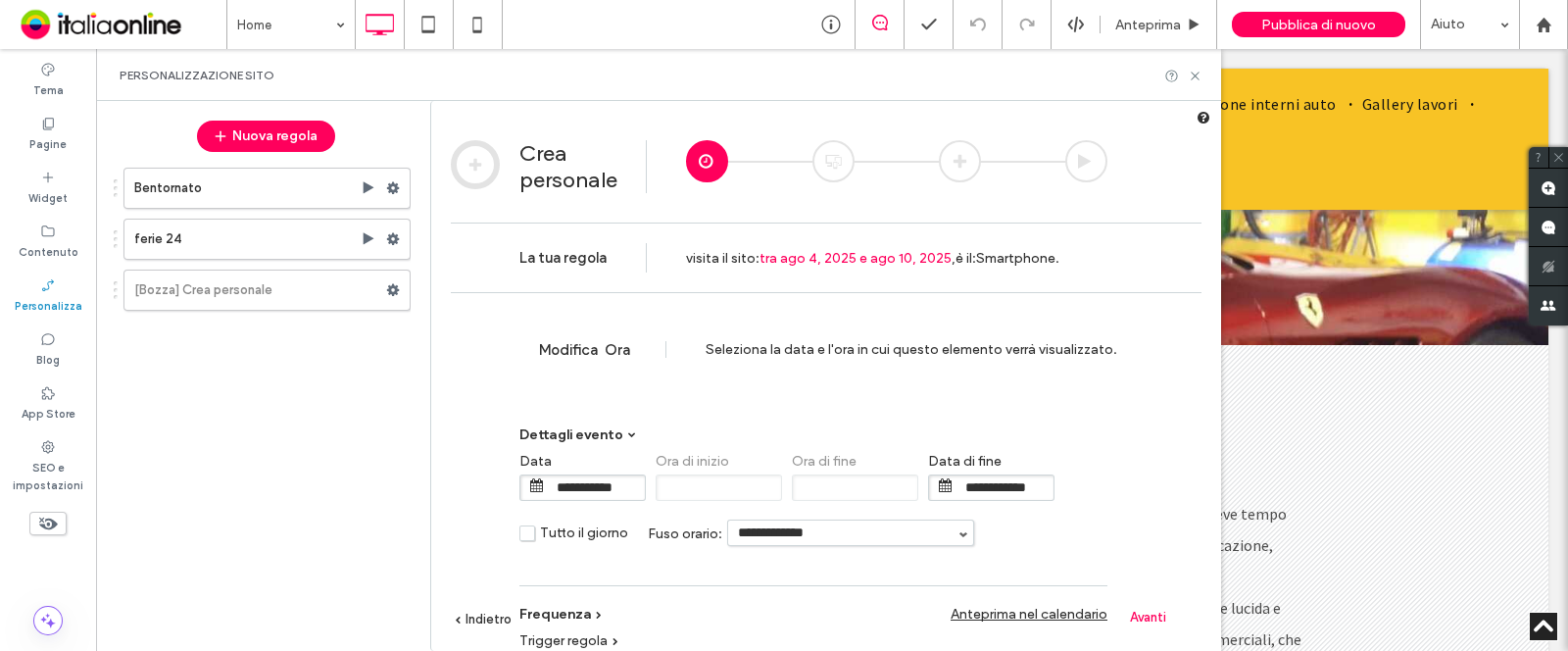 click on "**********" at bounding box center (826, 501) 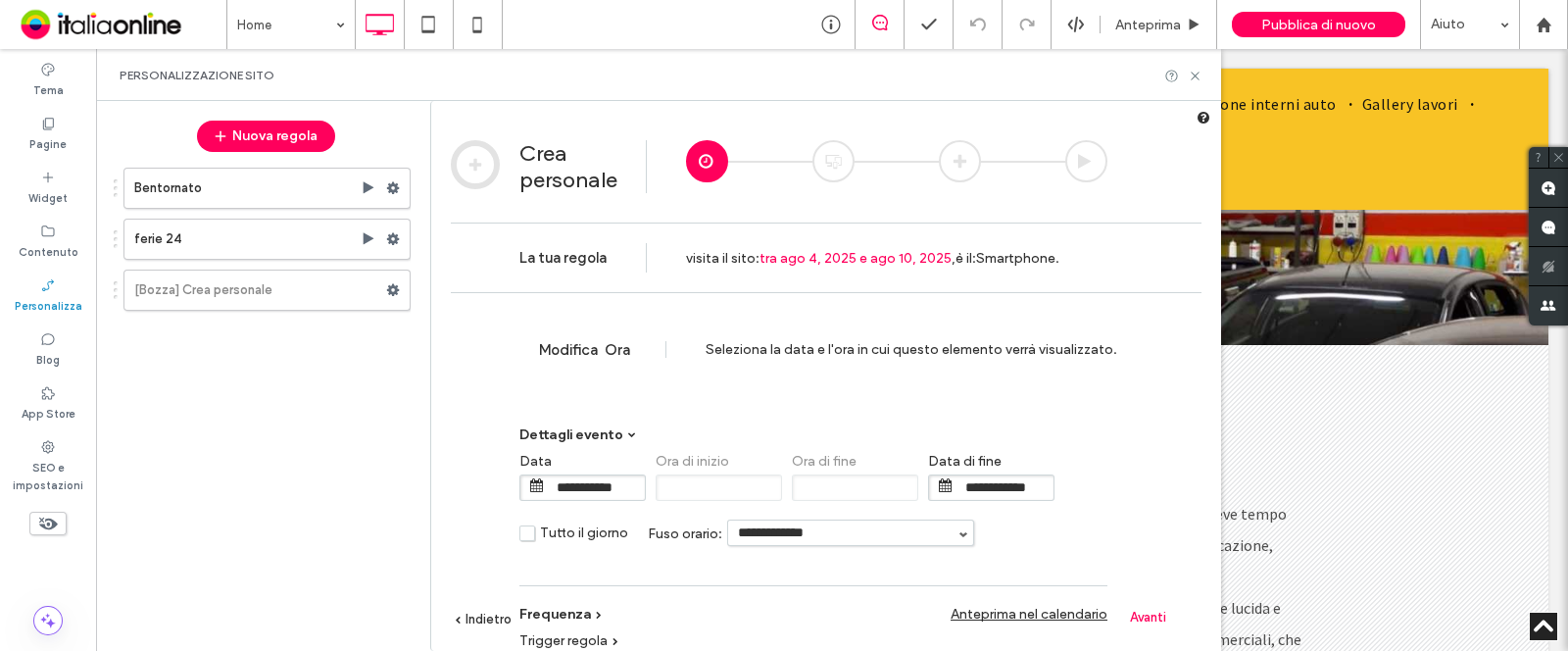 click on "**********" at bounding box center [1004, 487] 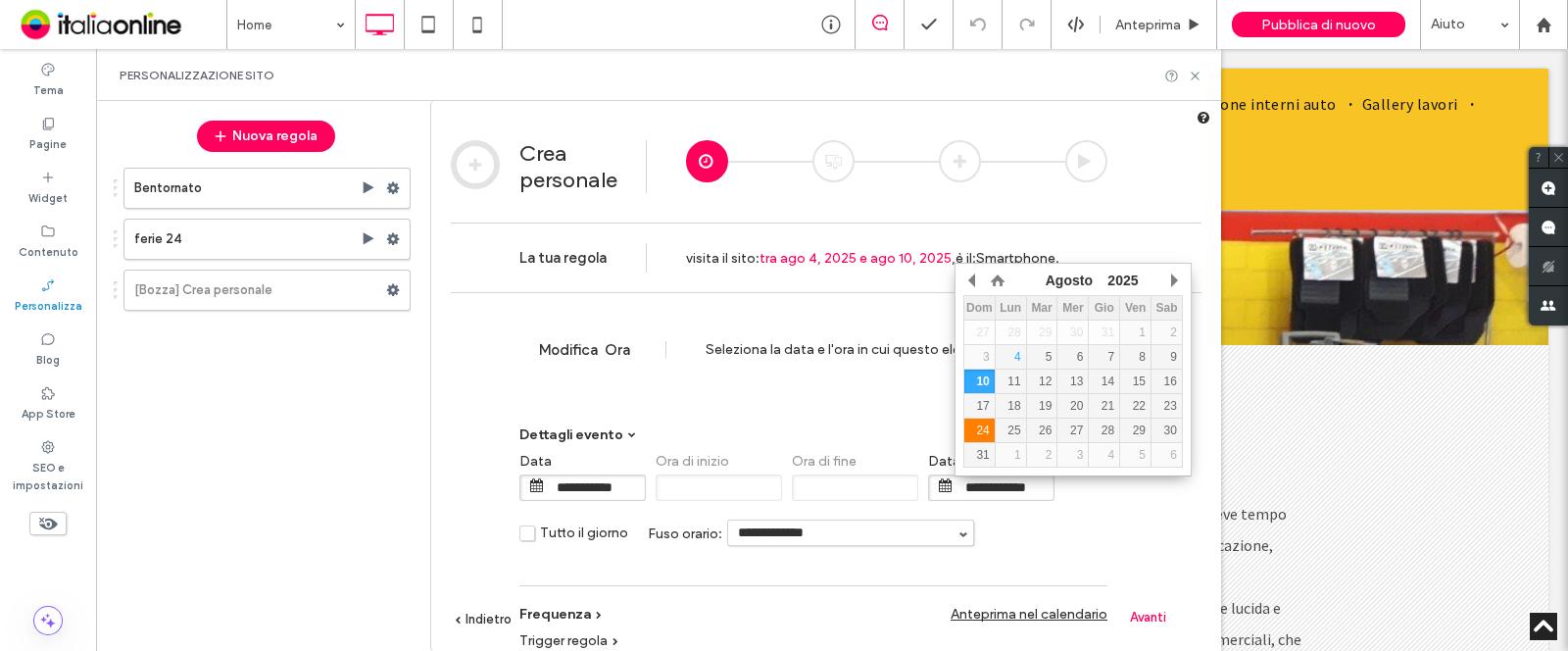 click on "24" at bounding box center (979, 430) 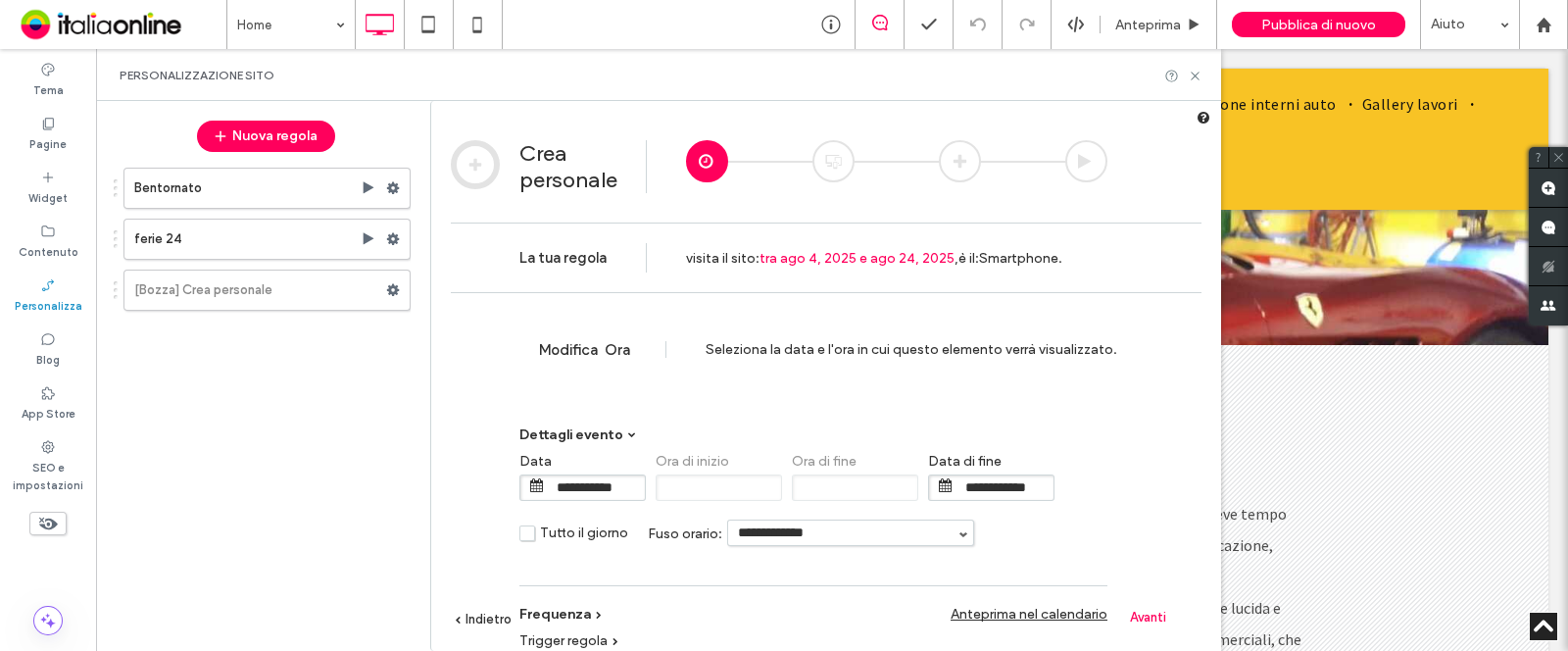 click on "**********" at bounding box center [851, 532] 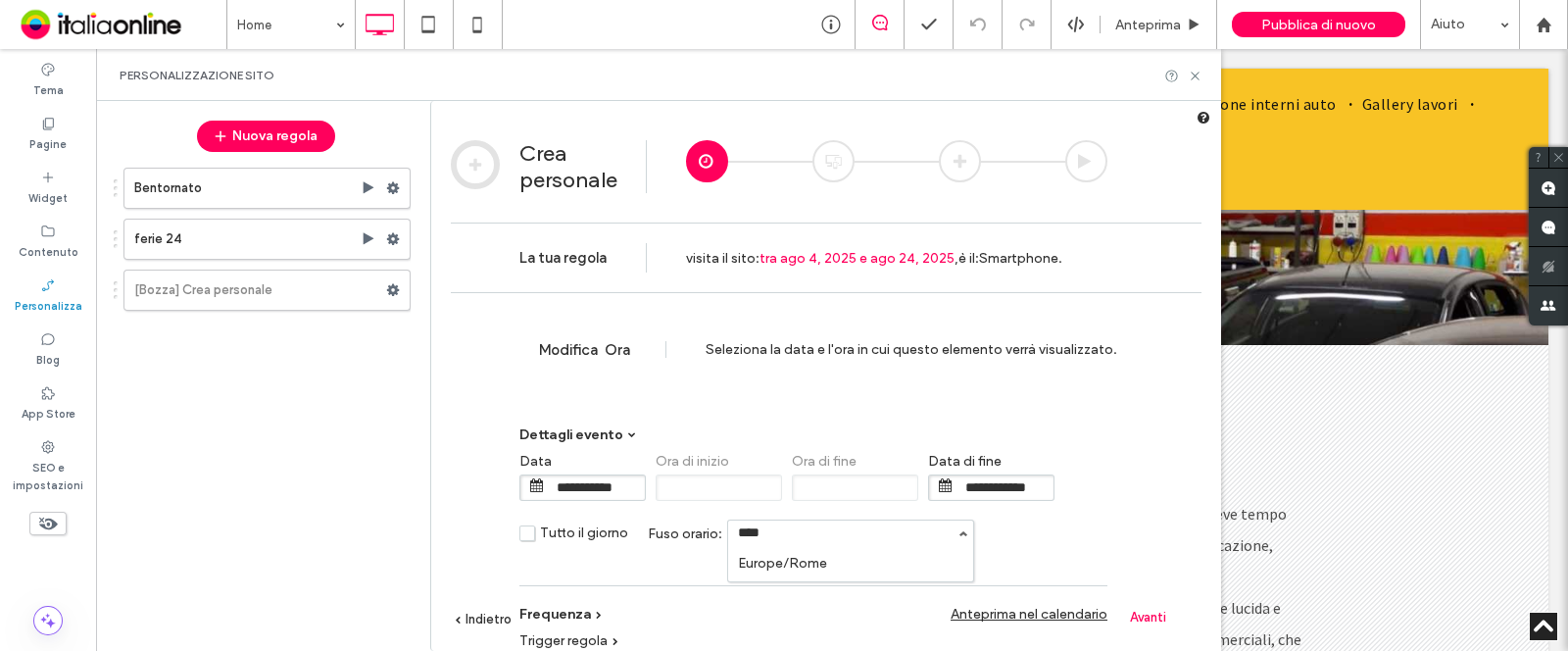 click on "Europe/Rome" at bounding box center (851, 563) 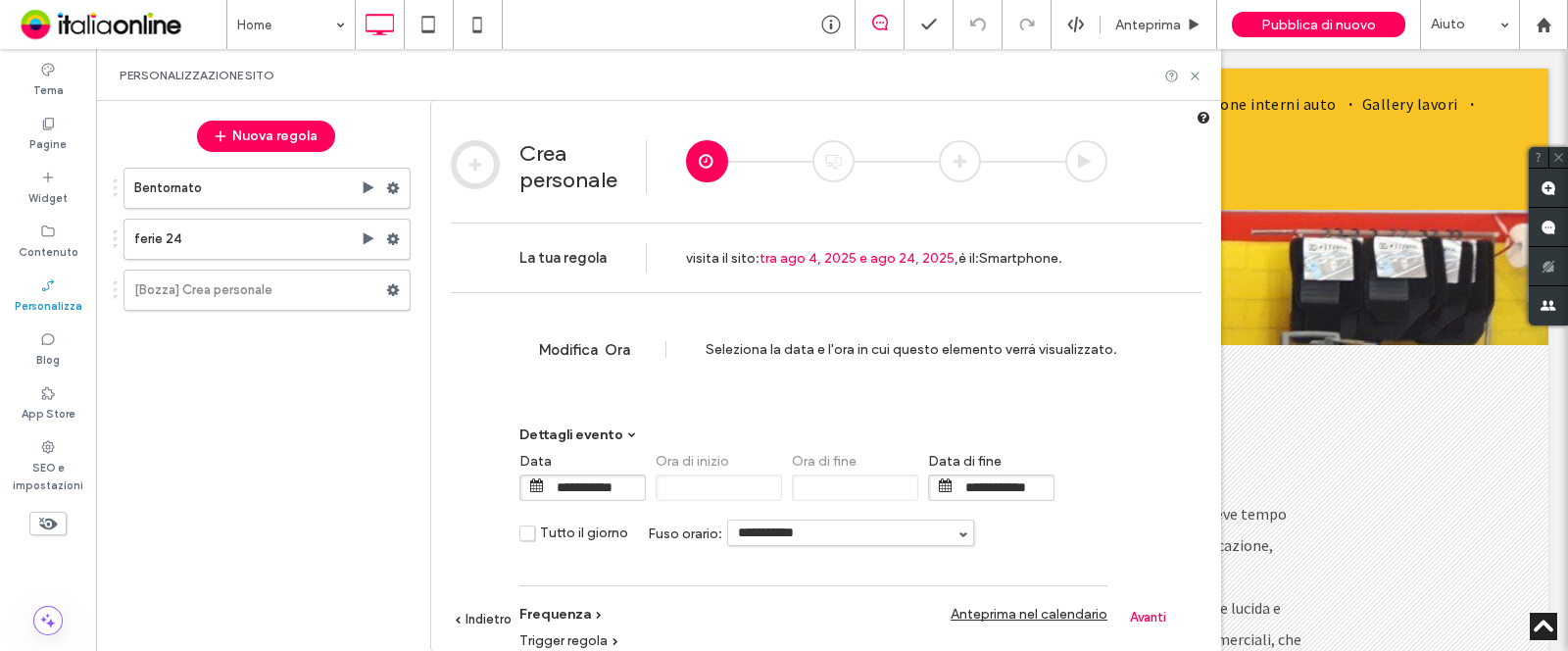 click on "Avanti" at bounding box center (1148, 617) 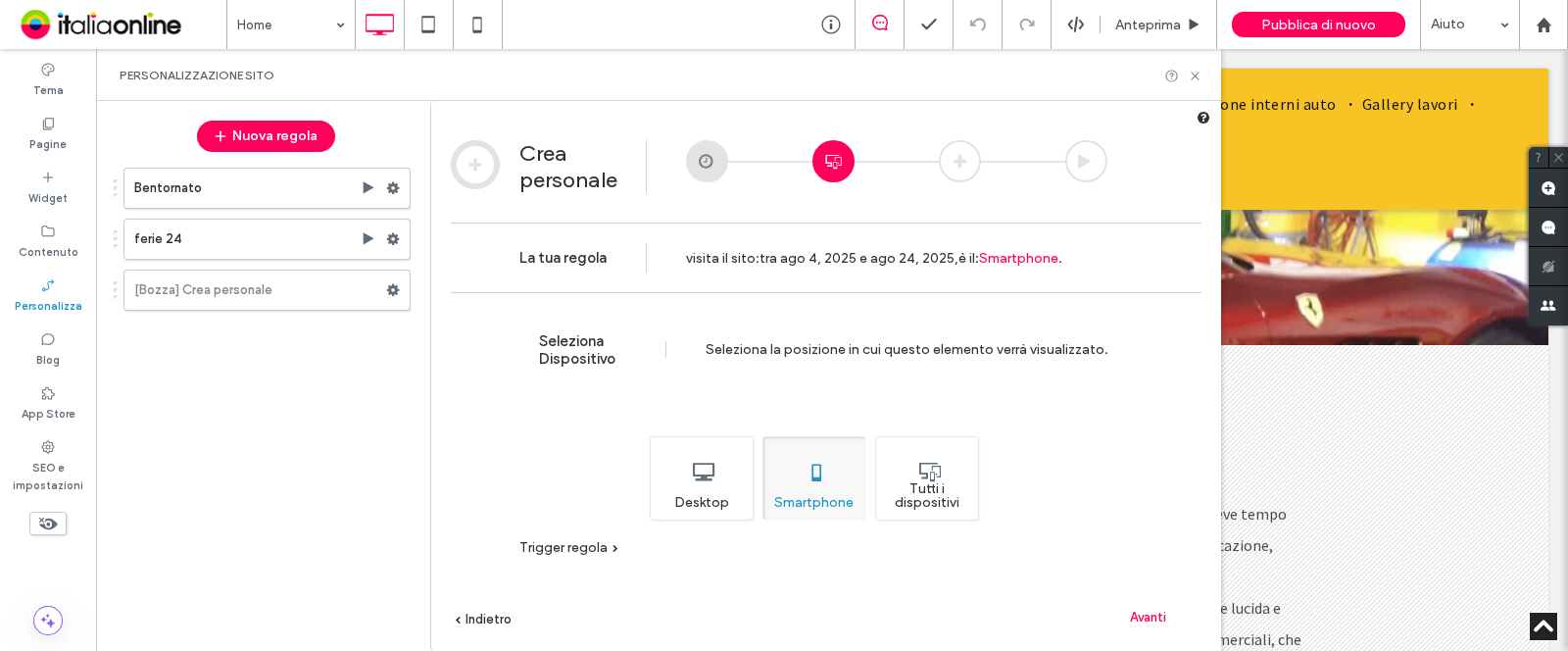 click on "Tutti i dispositivi" at bounding box center [926, 477] 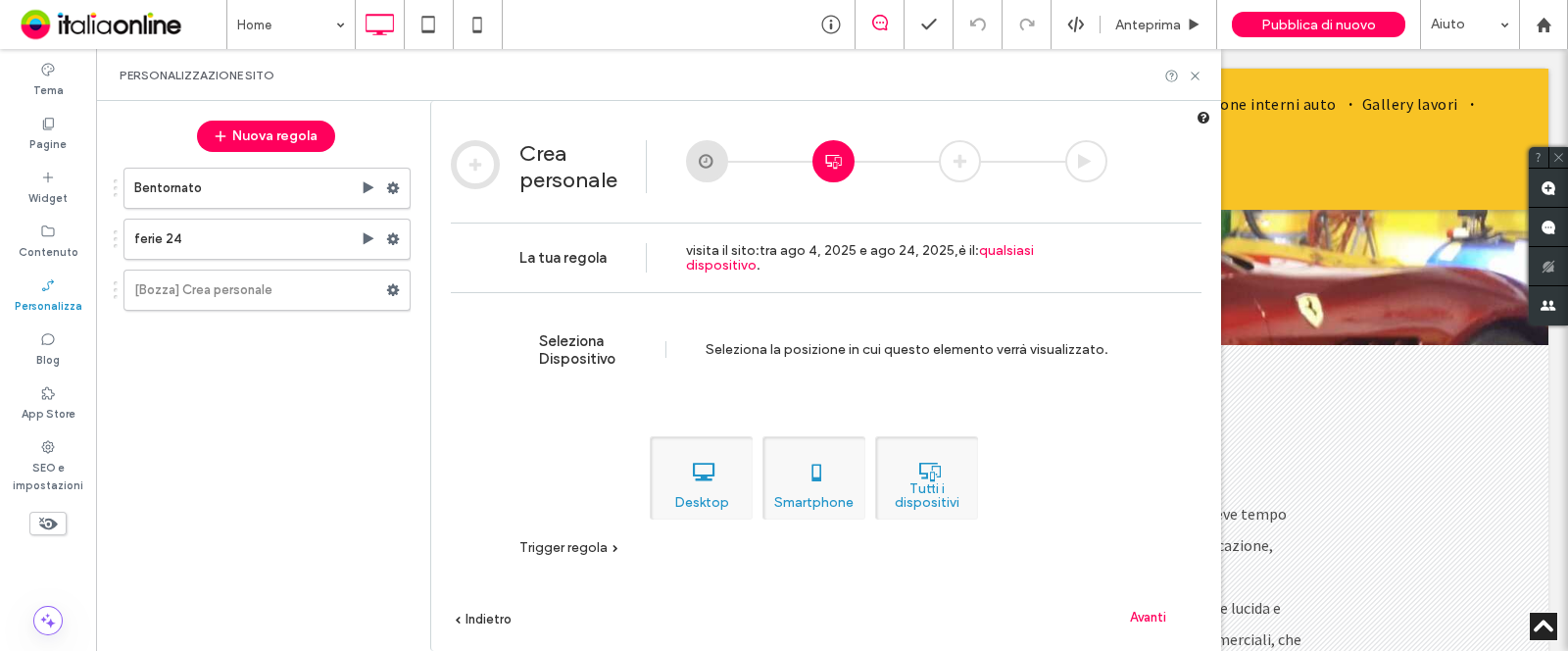 click on "Avanti" at bounding box center [1148, 617] 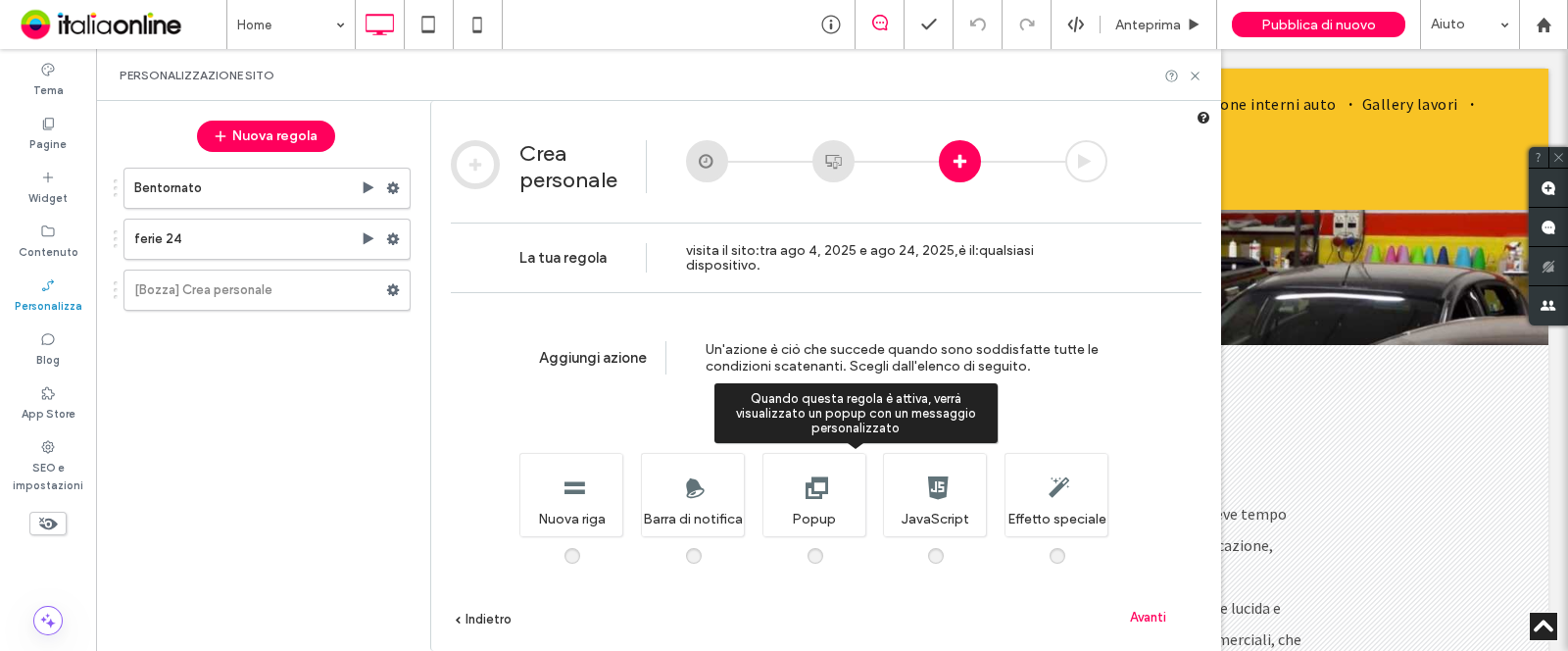 click on "Quando questa regola è attiva, verrà visualizzato un popup con un messaggio personalizzato
Popup" at bounding box center (813, 494) 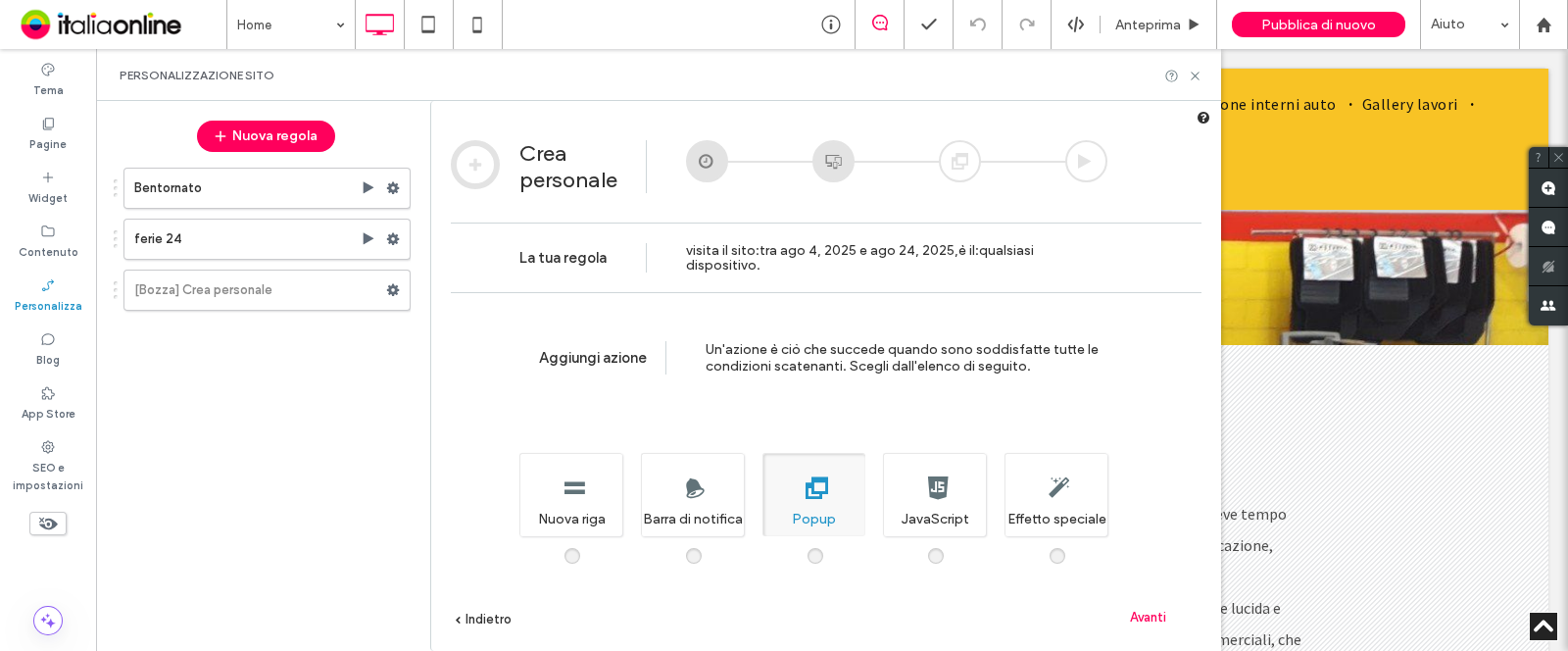 click on "Avanti" at bounding box center (1148, 617) 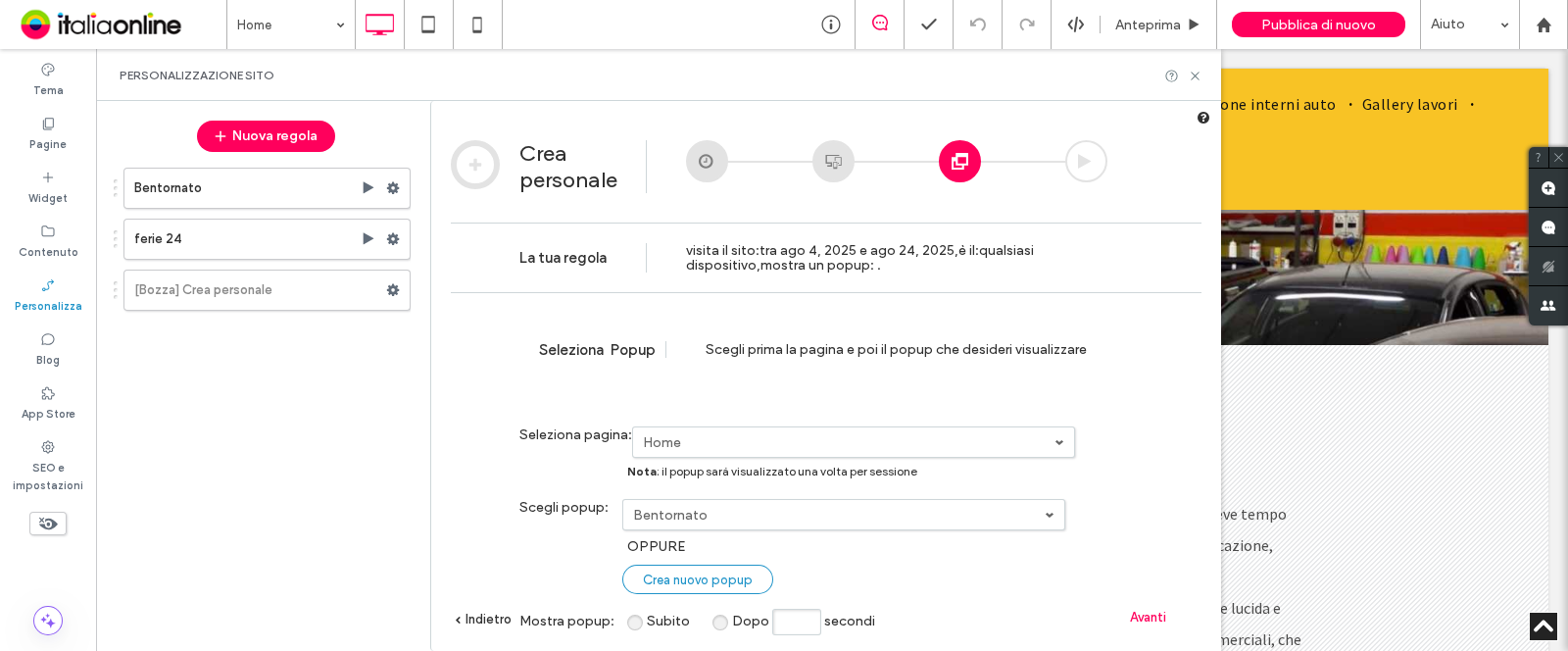 click on "Crea nuovo popup" at bounding box center (698, 579) 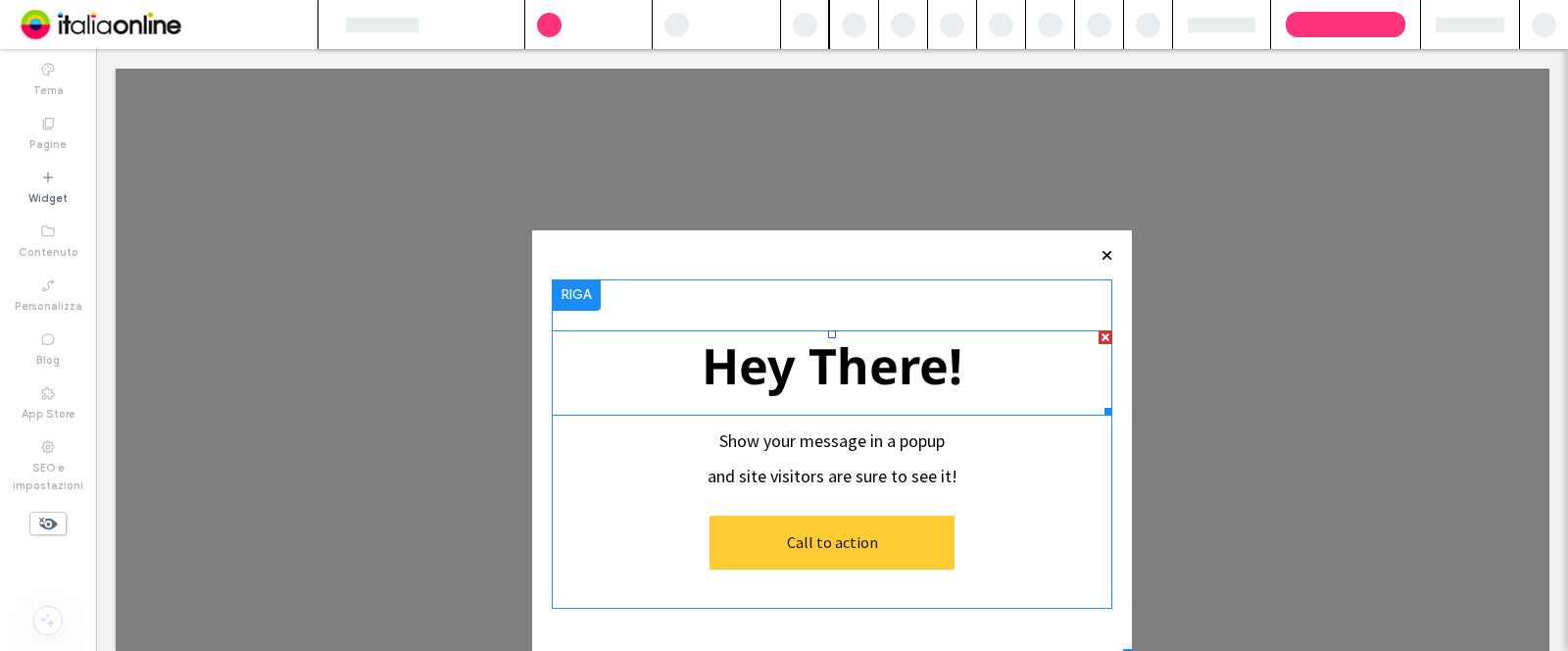 scroll, scrollTop: 0, scrollLeft: 0, axis: both 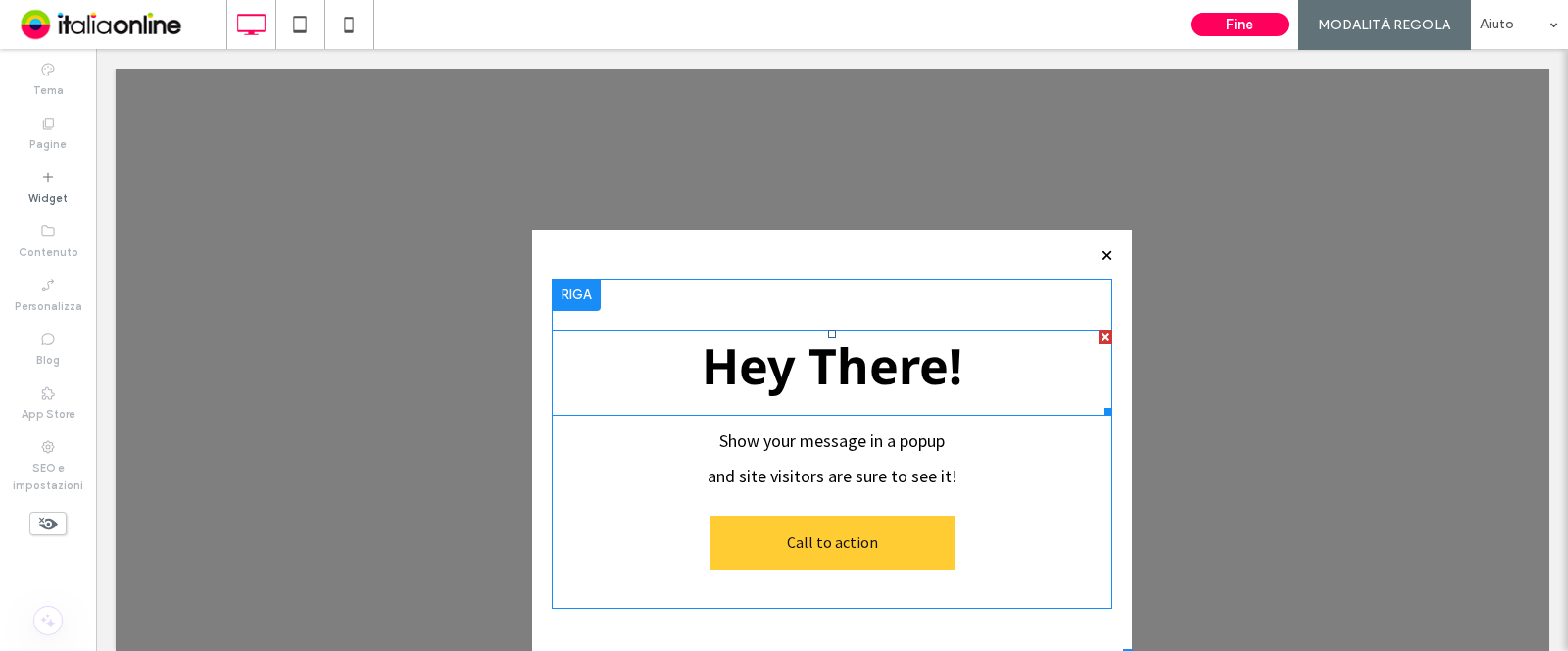 click on "Hey There!" at bounding box center [832, 366] 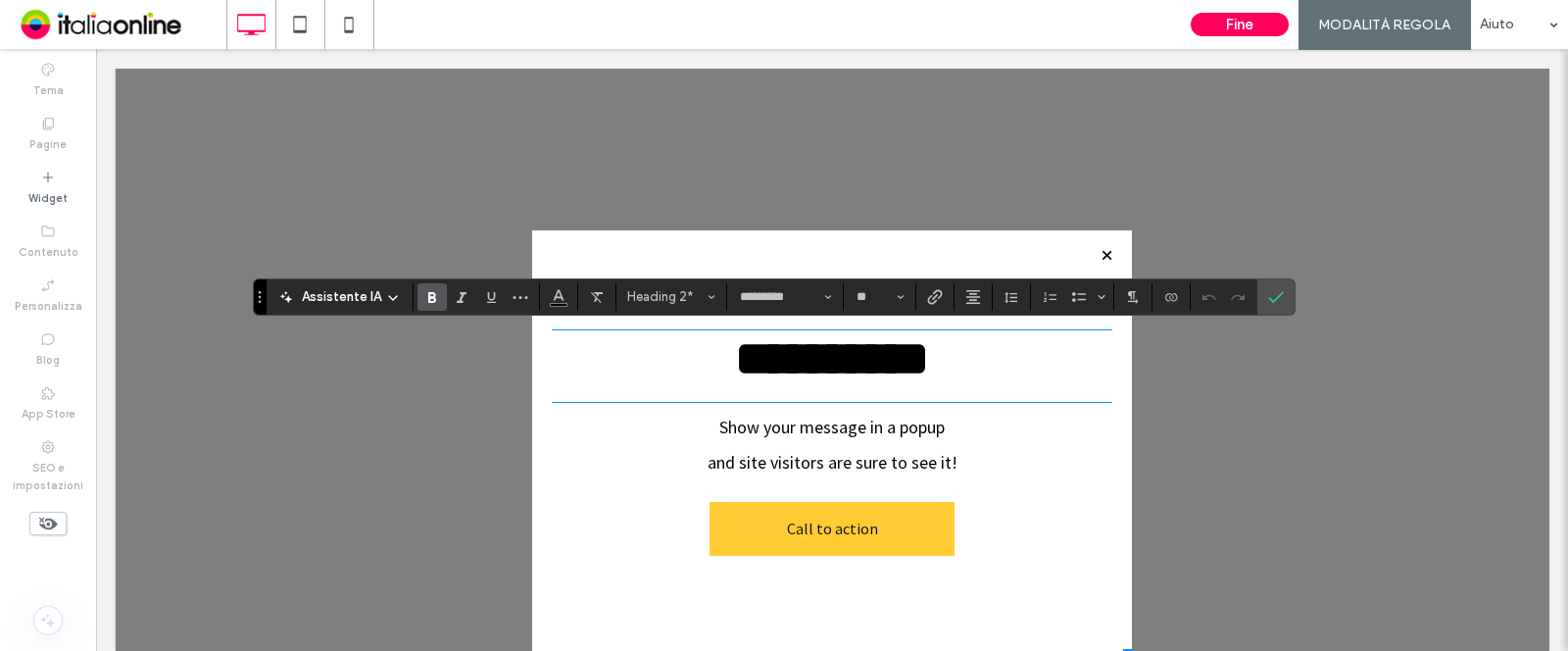 click on "**********" at bounding box center [832, 444] 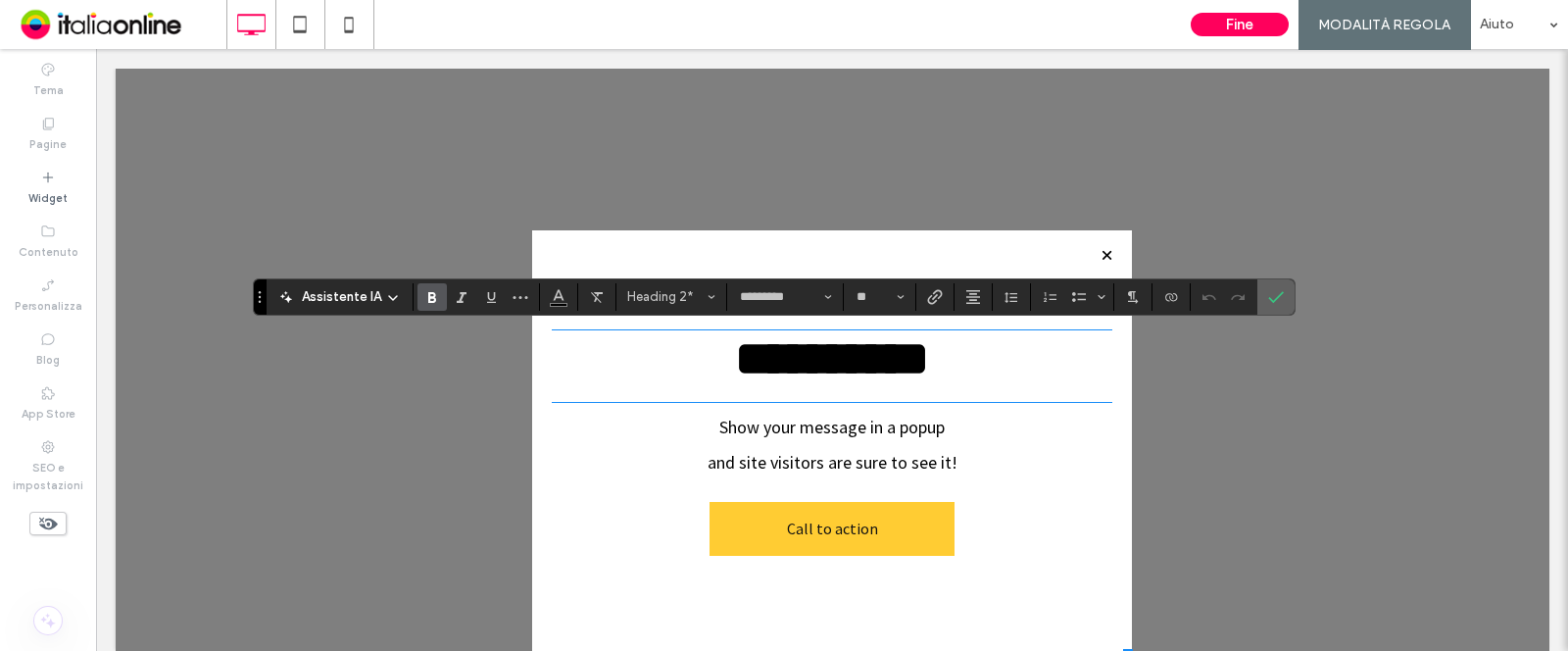 drag, startPoint x: 1269, startPoint y: 304, endPoint x: 1110, endPoint y: 267, distance: 163.24828 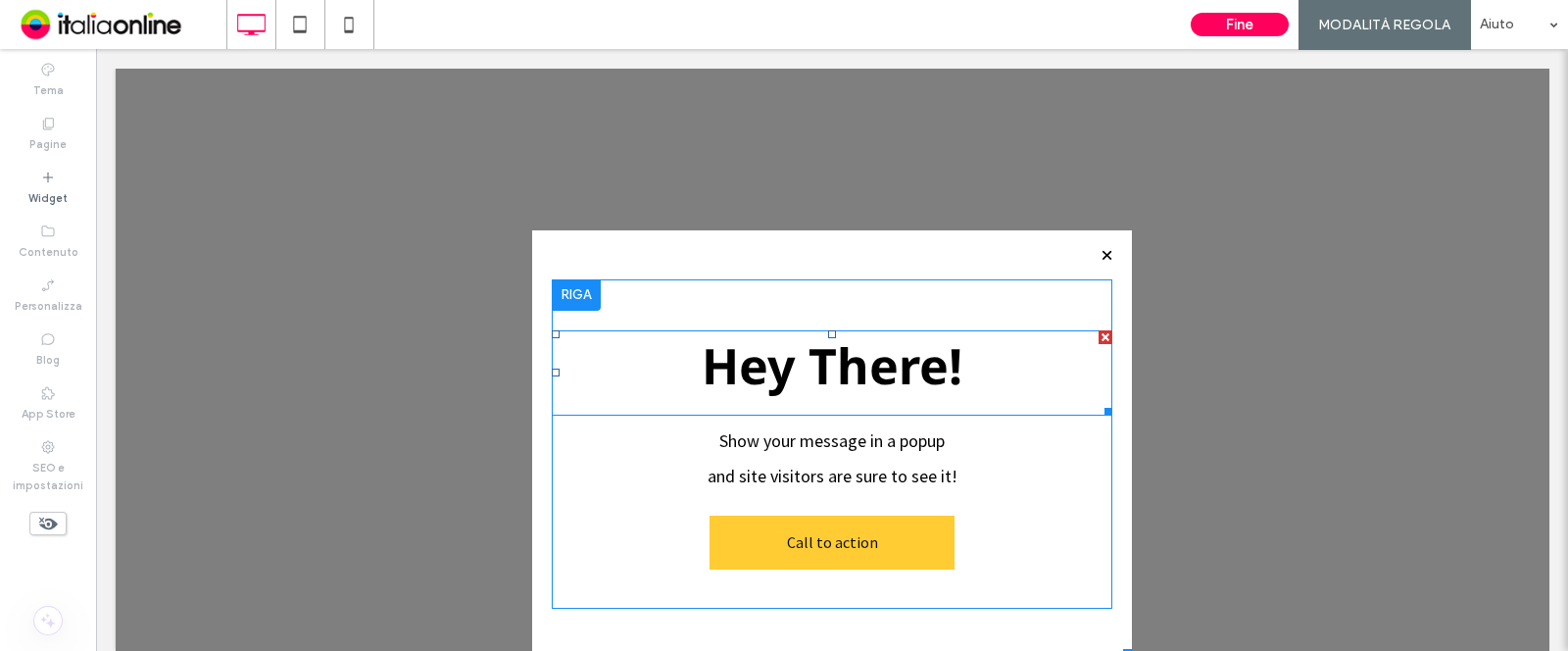 click at bounding box center [1105, 337] 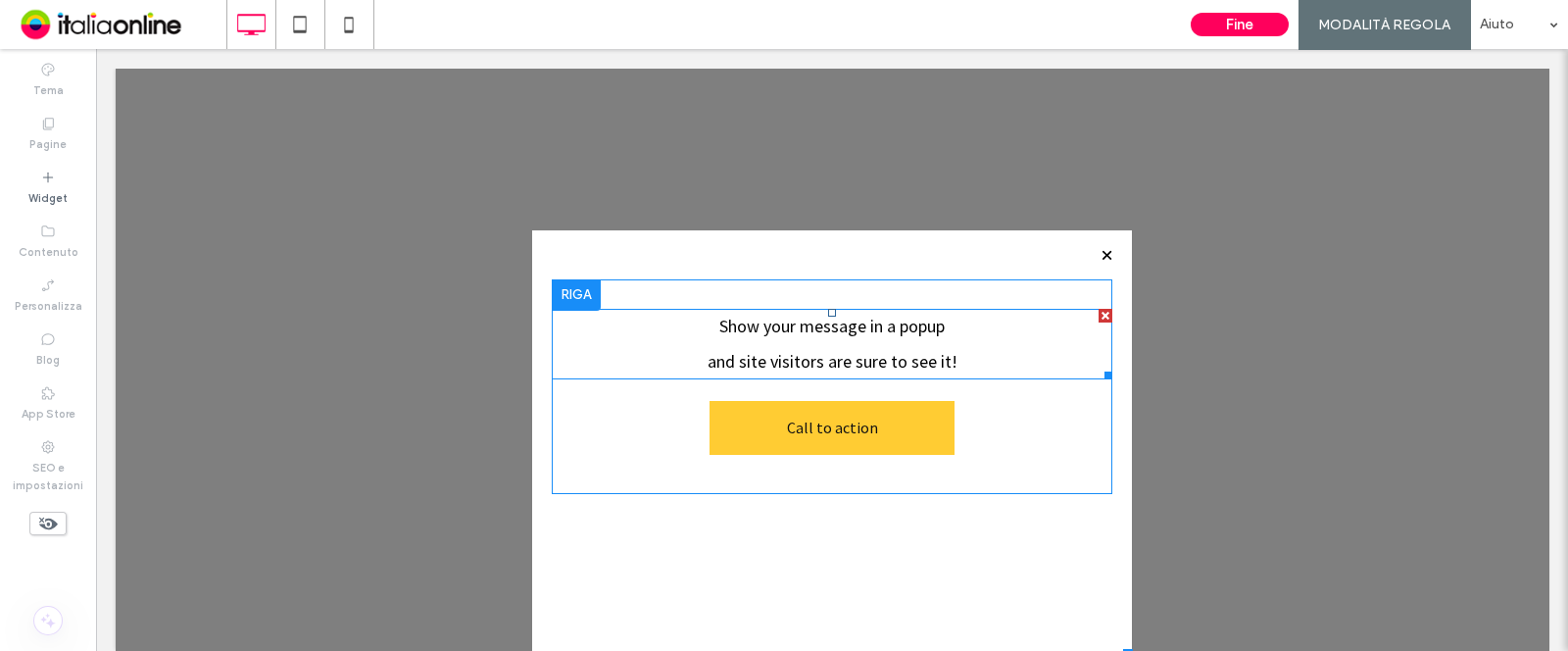 click on "and site visitors are sure to see it!" at bounding box center (832, 362) 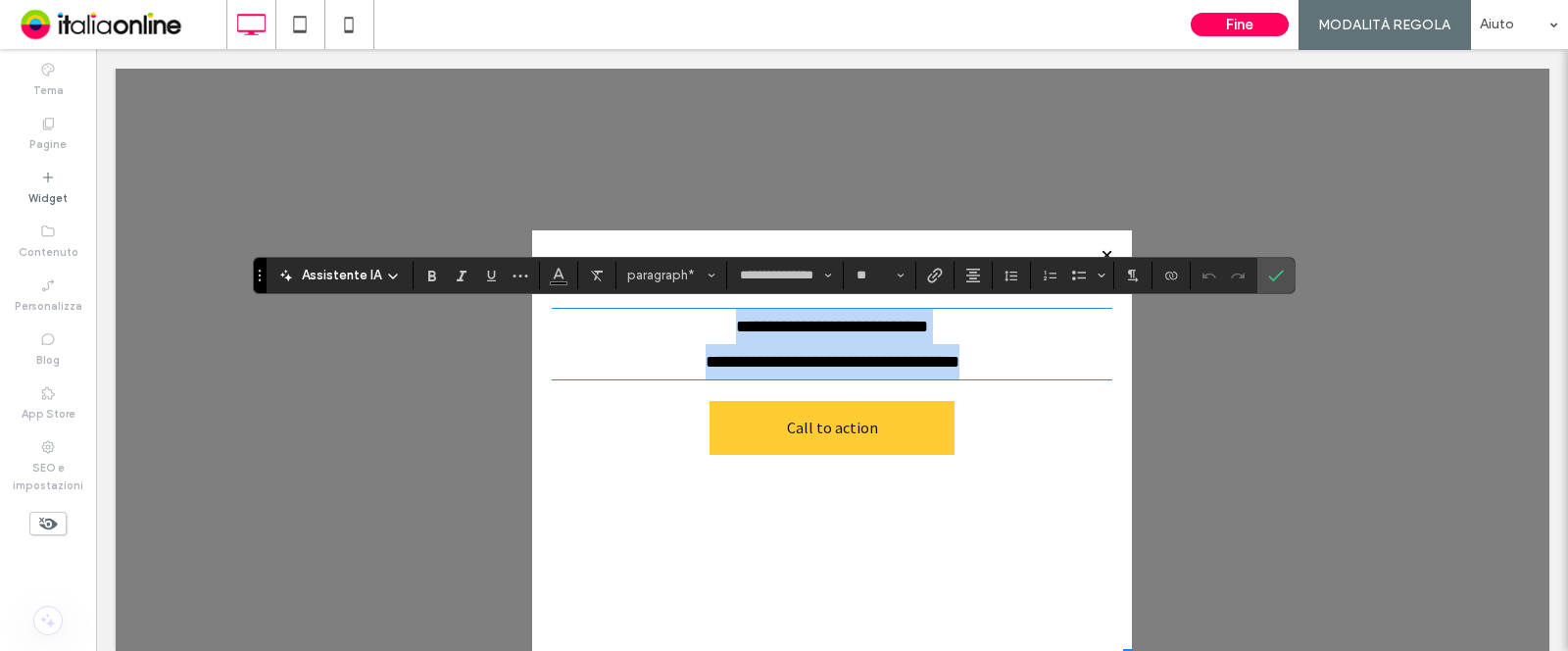type 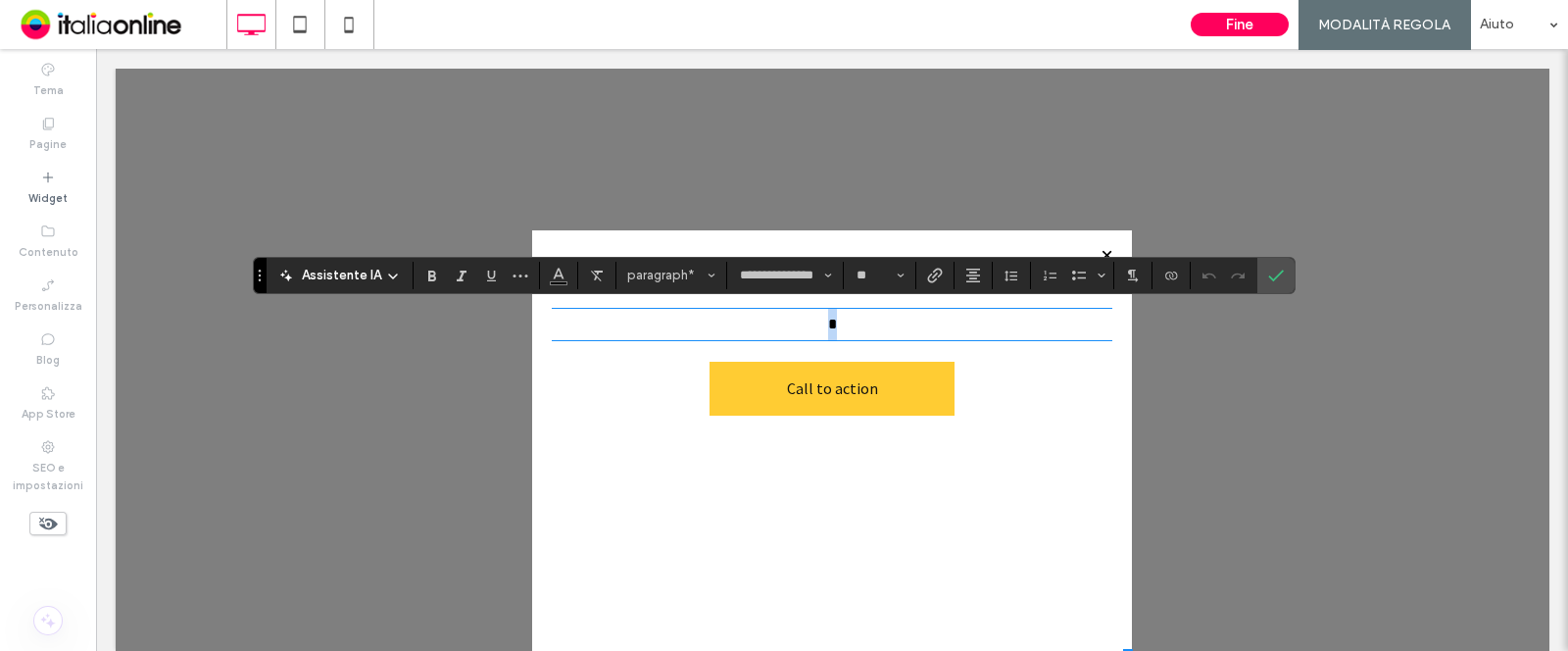 type on "**" 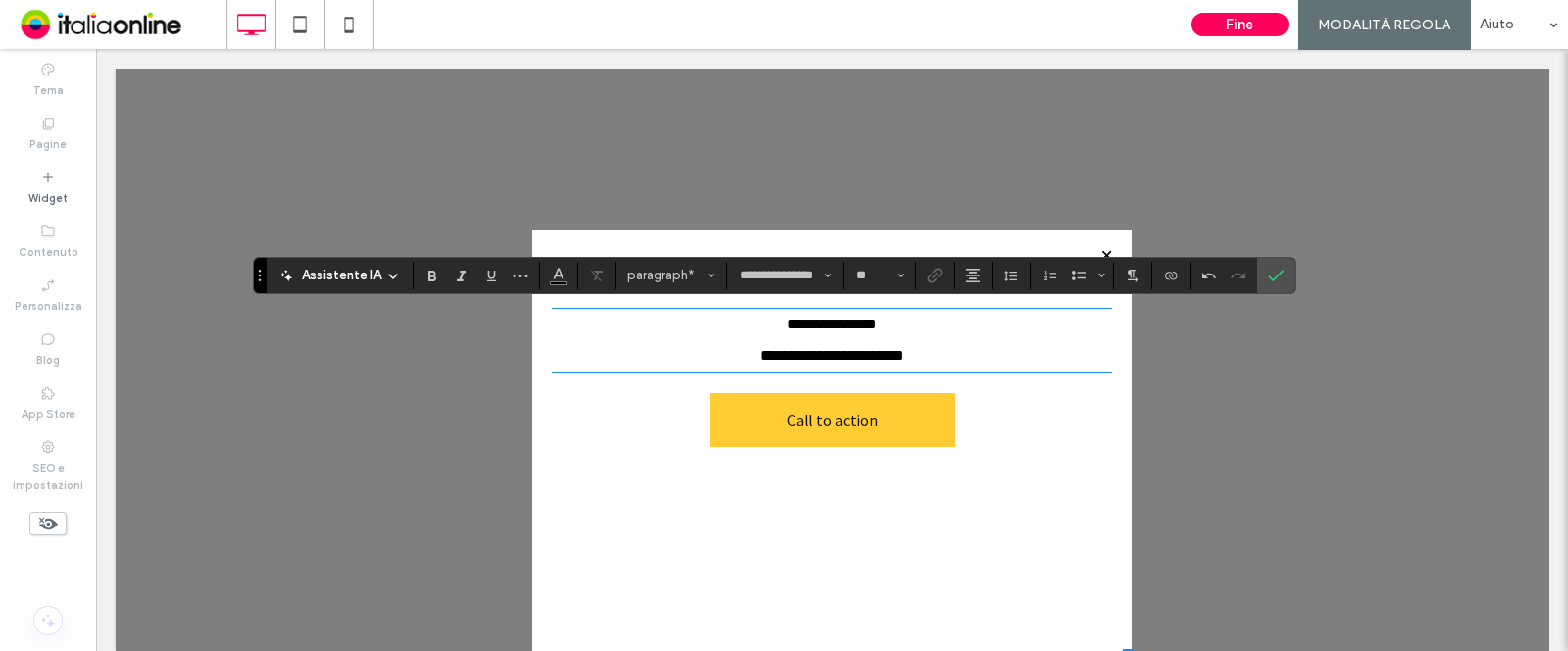 click on "**********" at bounding box center (832, 325) 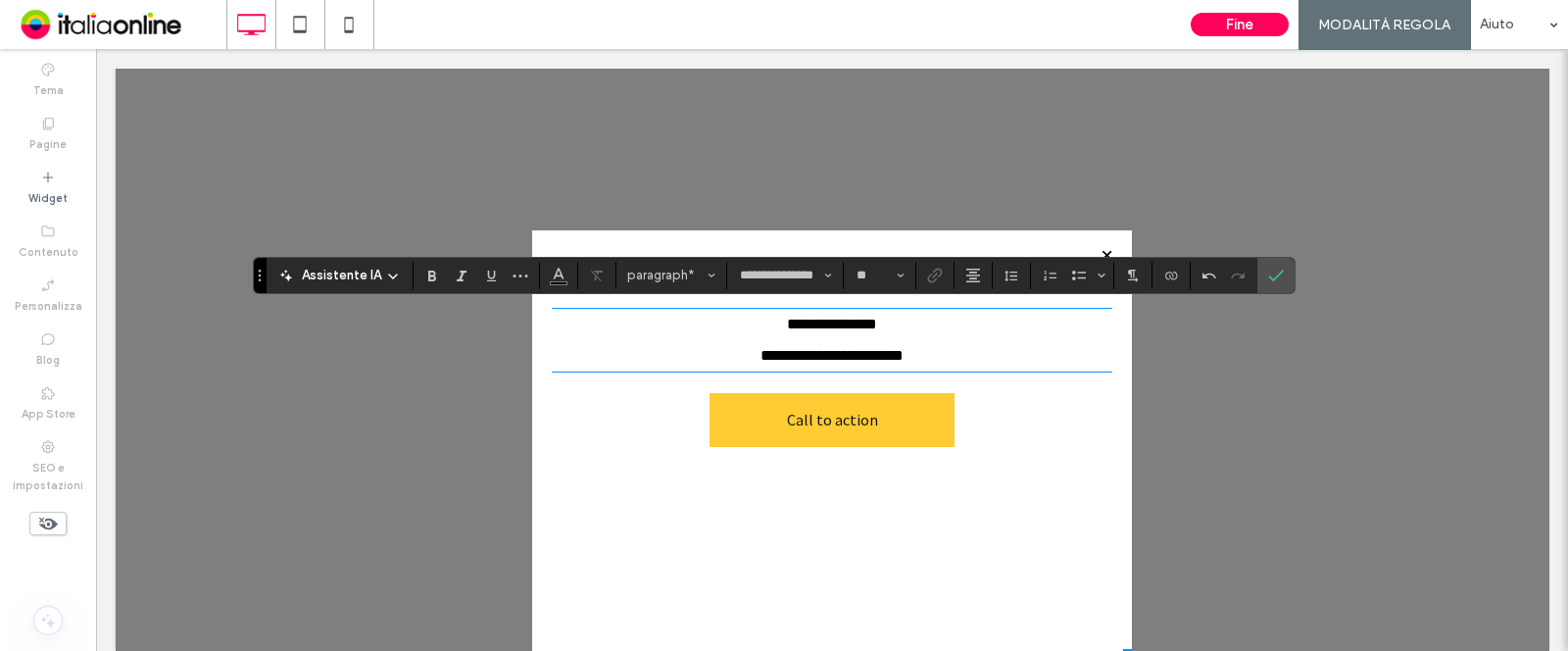 click on "**********" at bounding box center (832, 325) 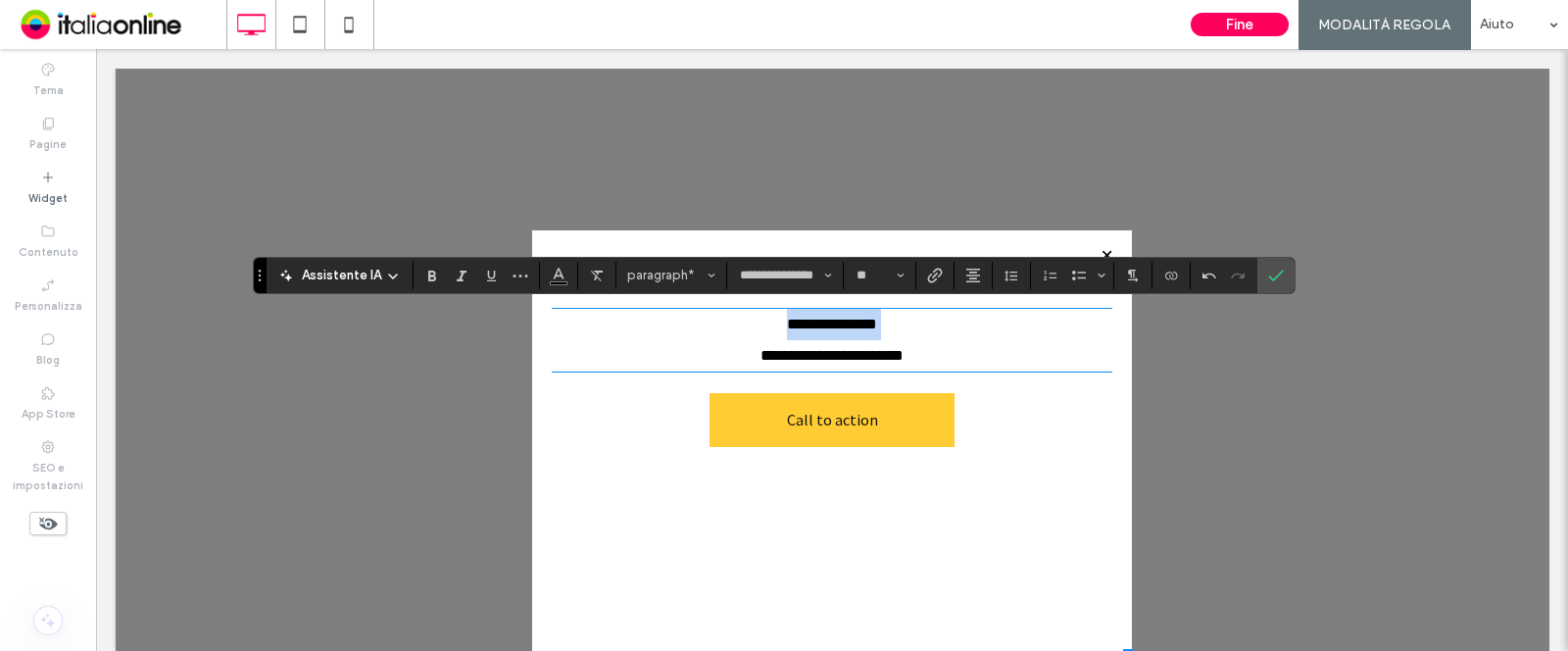 click on "﻿ ********" at bounding box center [813, 324] 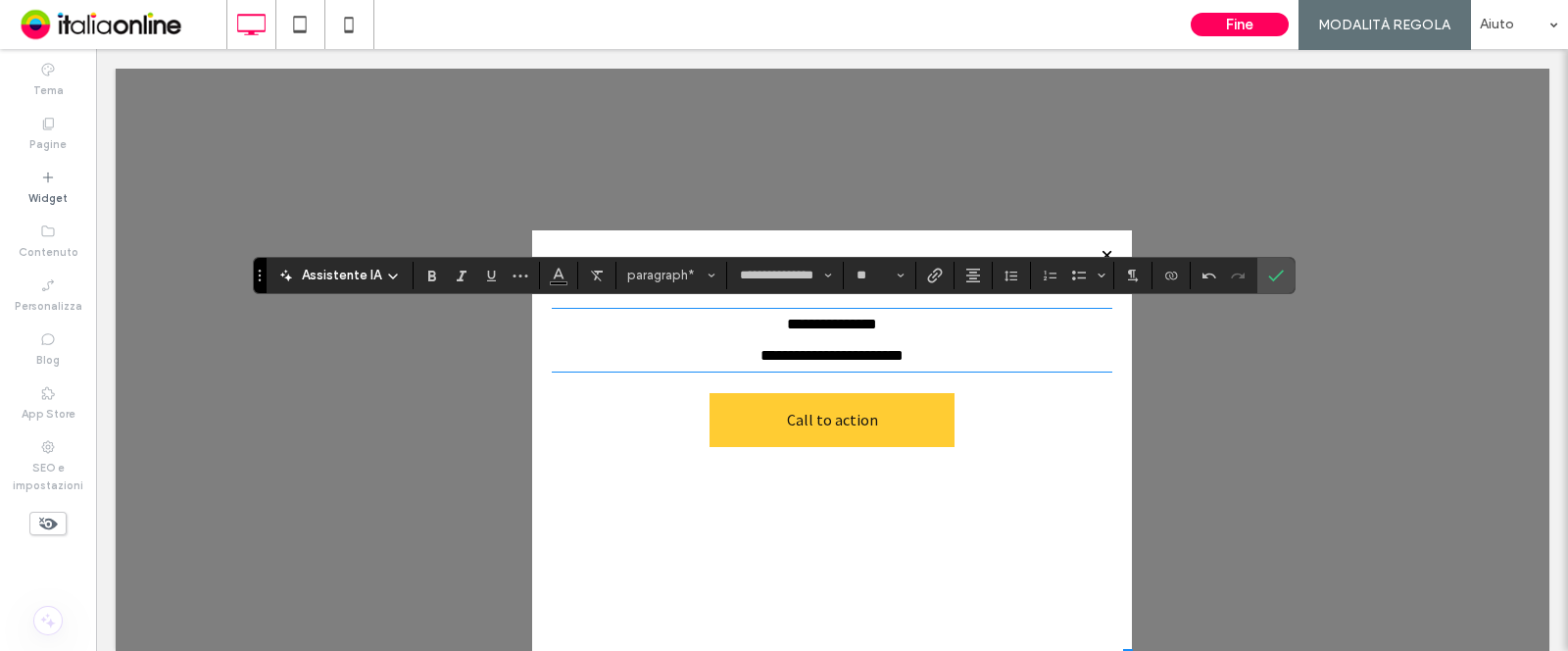 click on "**********" at bounding box center (832, 356) 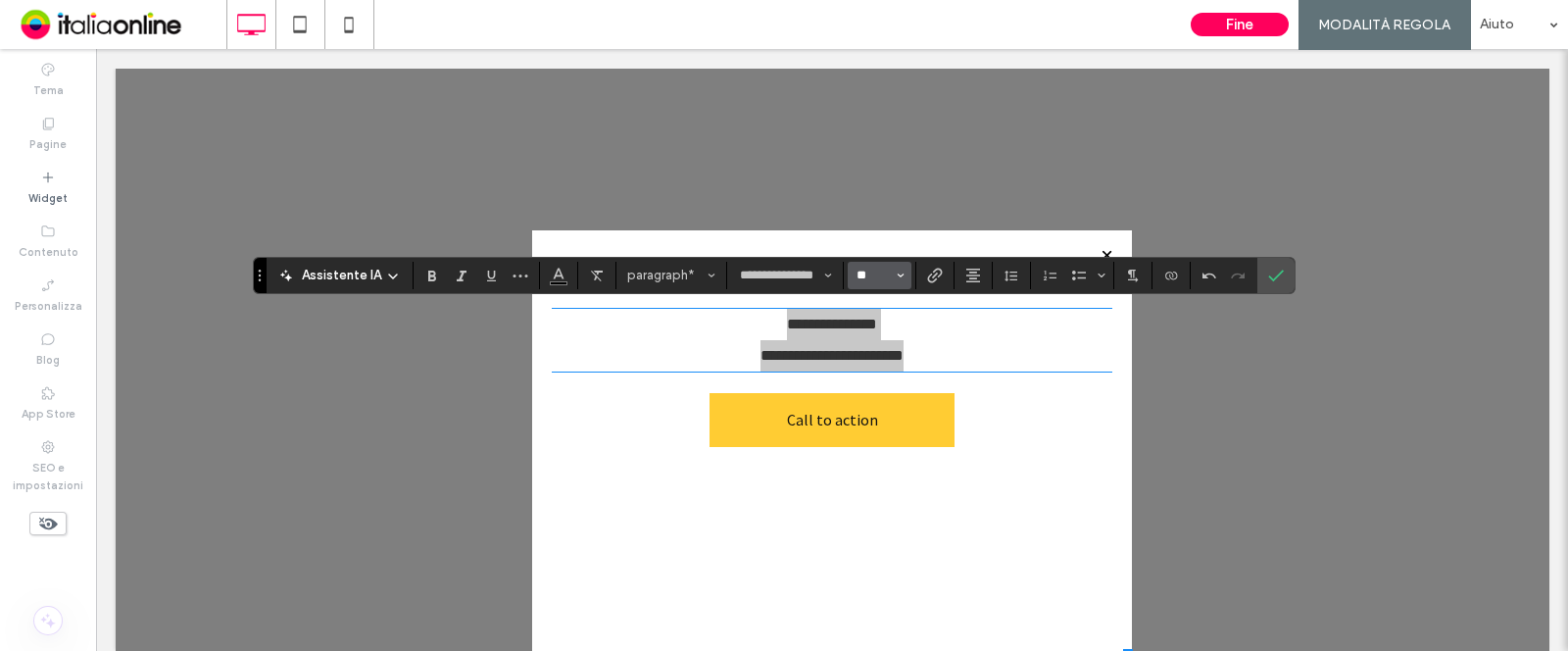 click on "**" at bounding box center [873, 275] 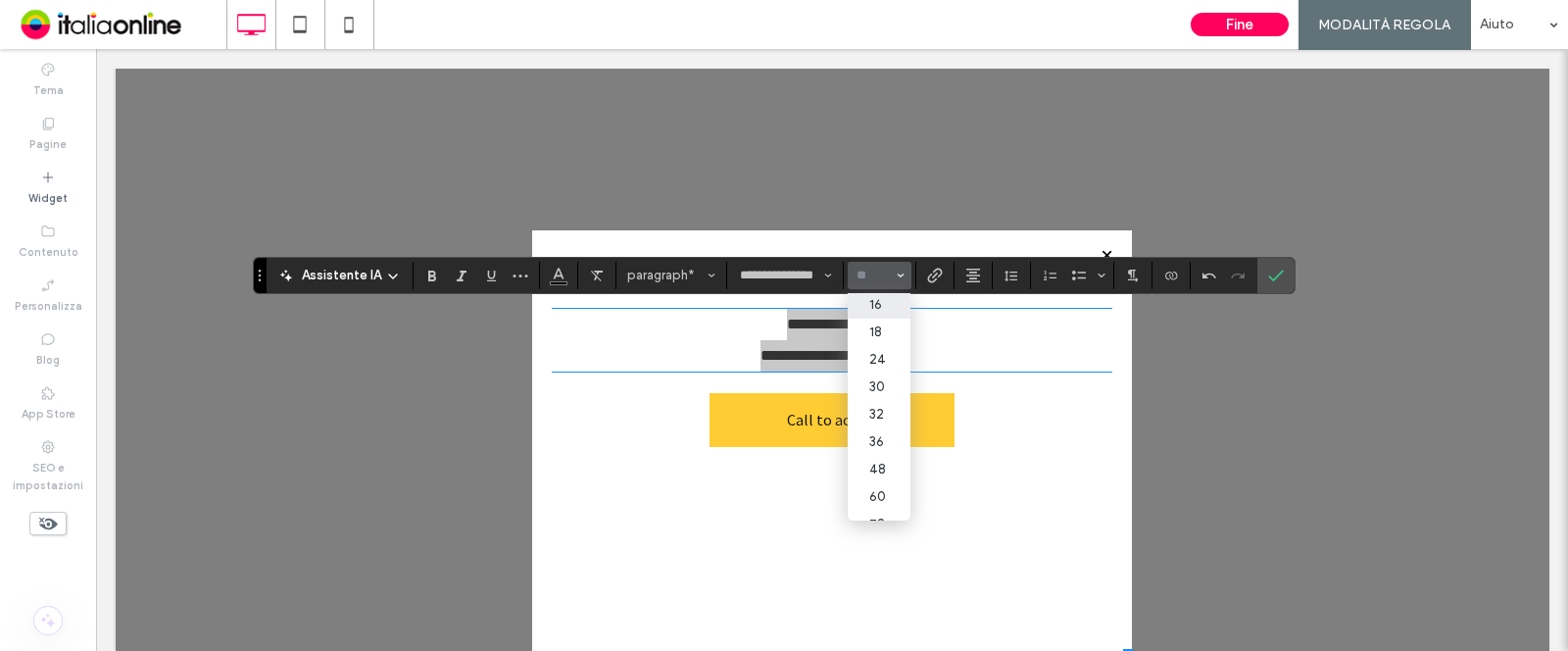 scroll, scrollTop: 178, scrollLeft: 0, axis: vertical 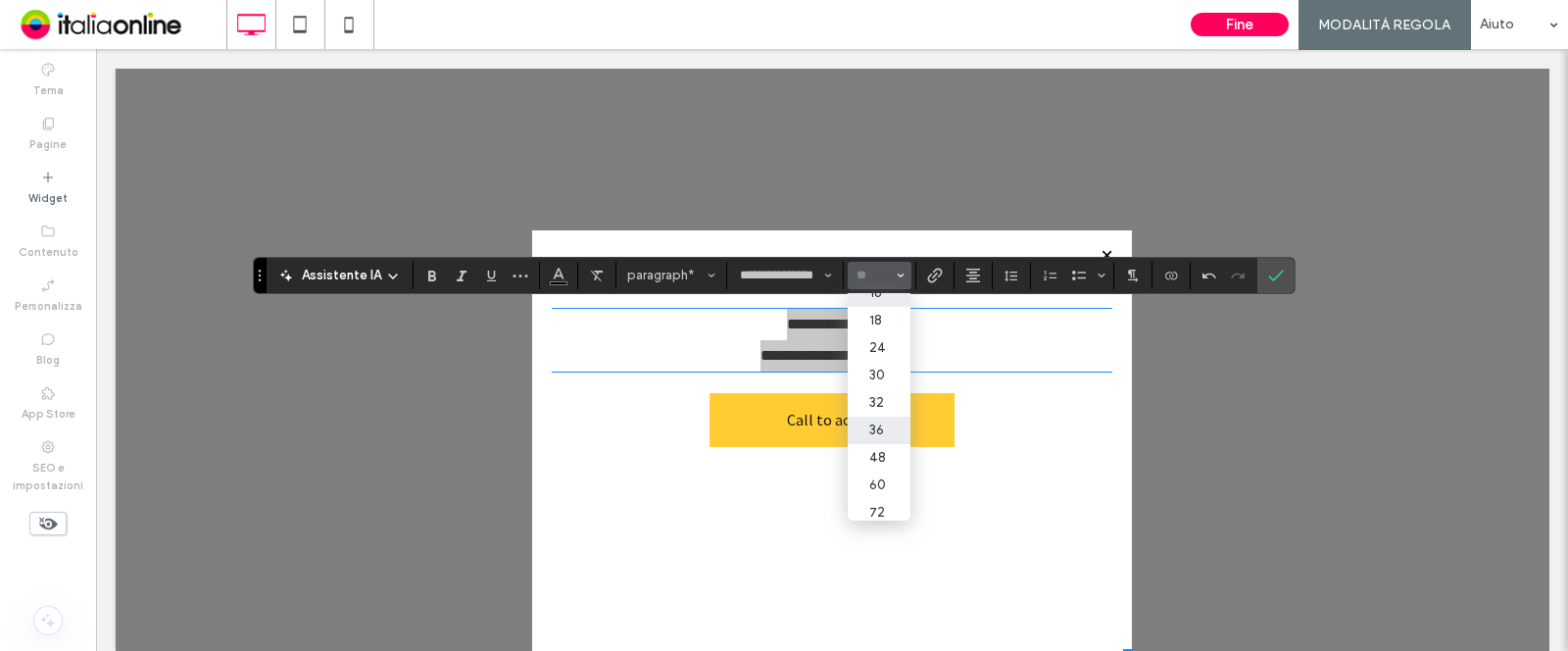 click on "36" at bounding box center [879, 430] 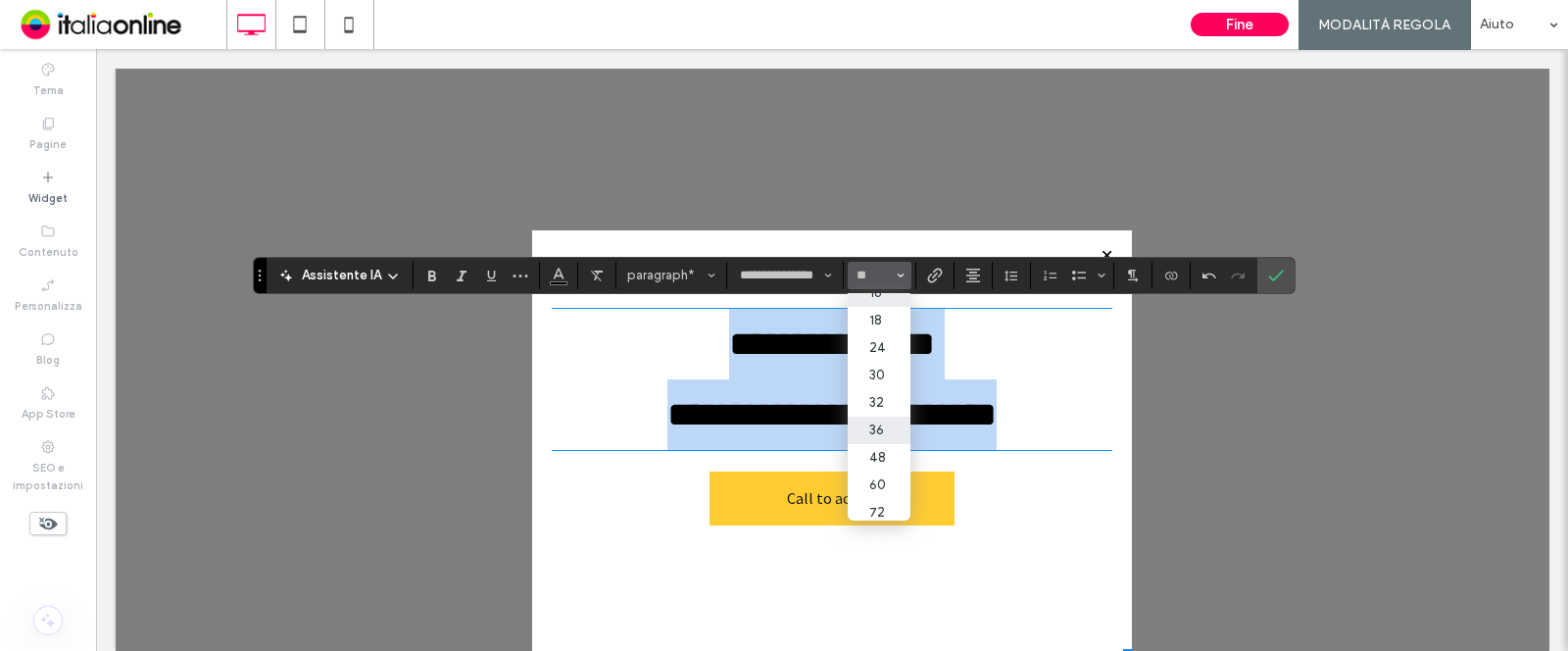 type on "**" 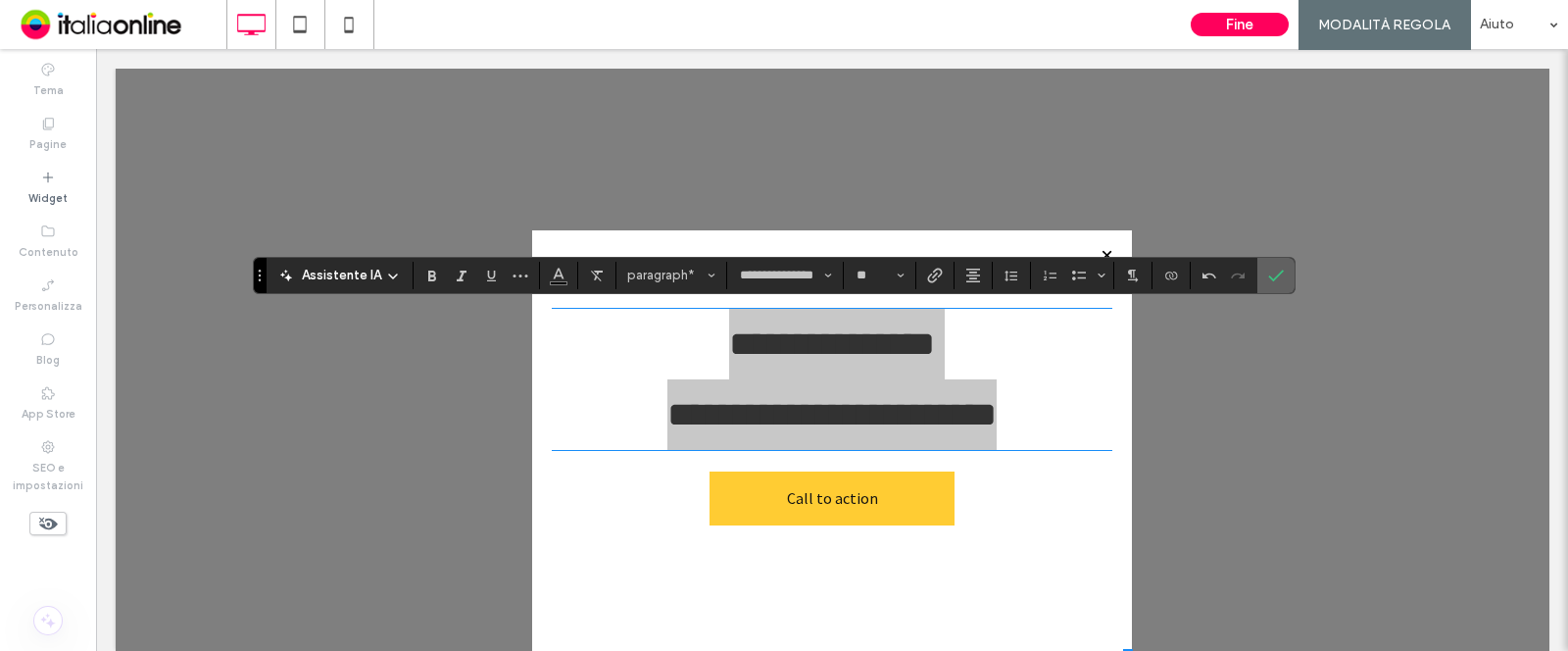 click at bounding box center [1276, 275] 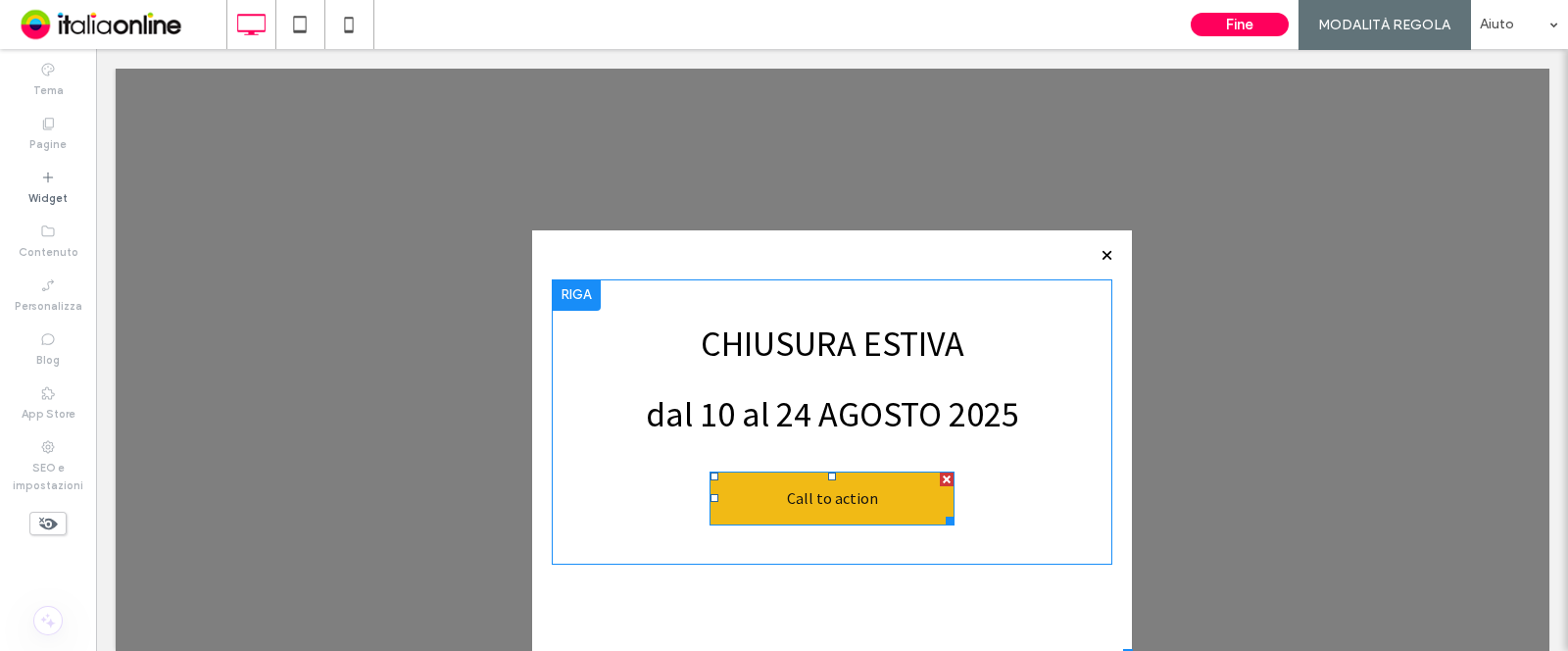 click on "Call to action" at bounding box center [832, 498] 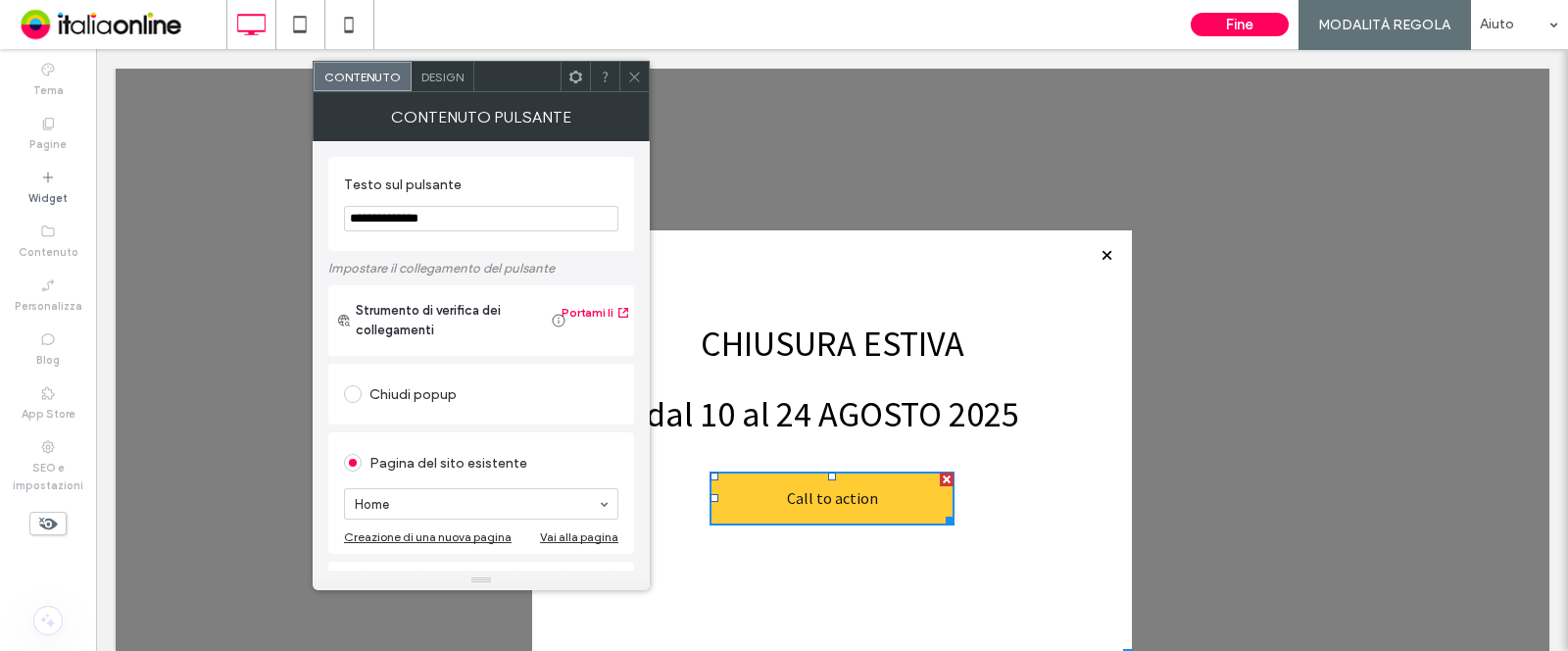 click on "**********" at bounding box center (481, 219) 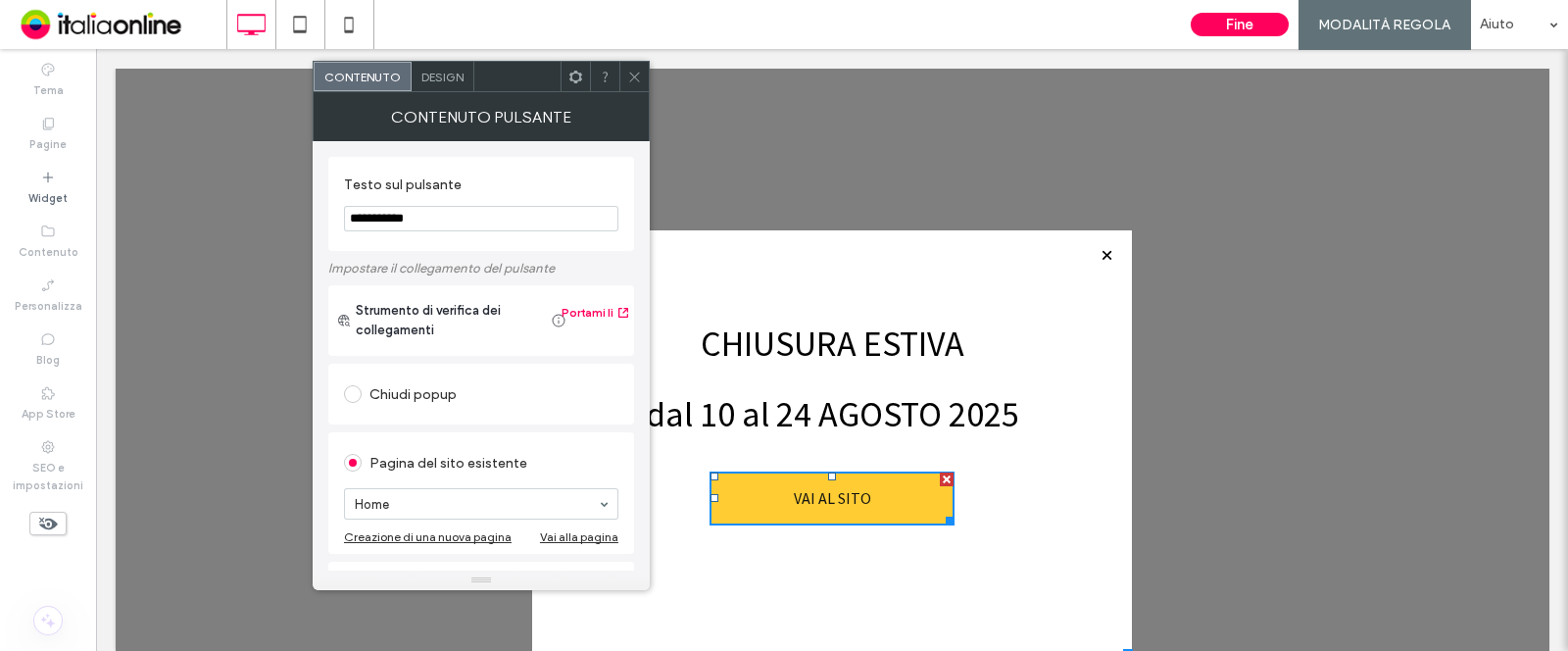 type on "**********" 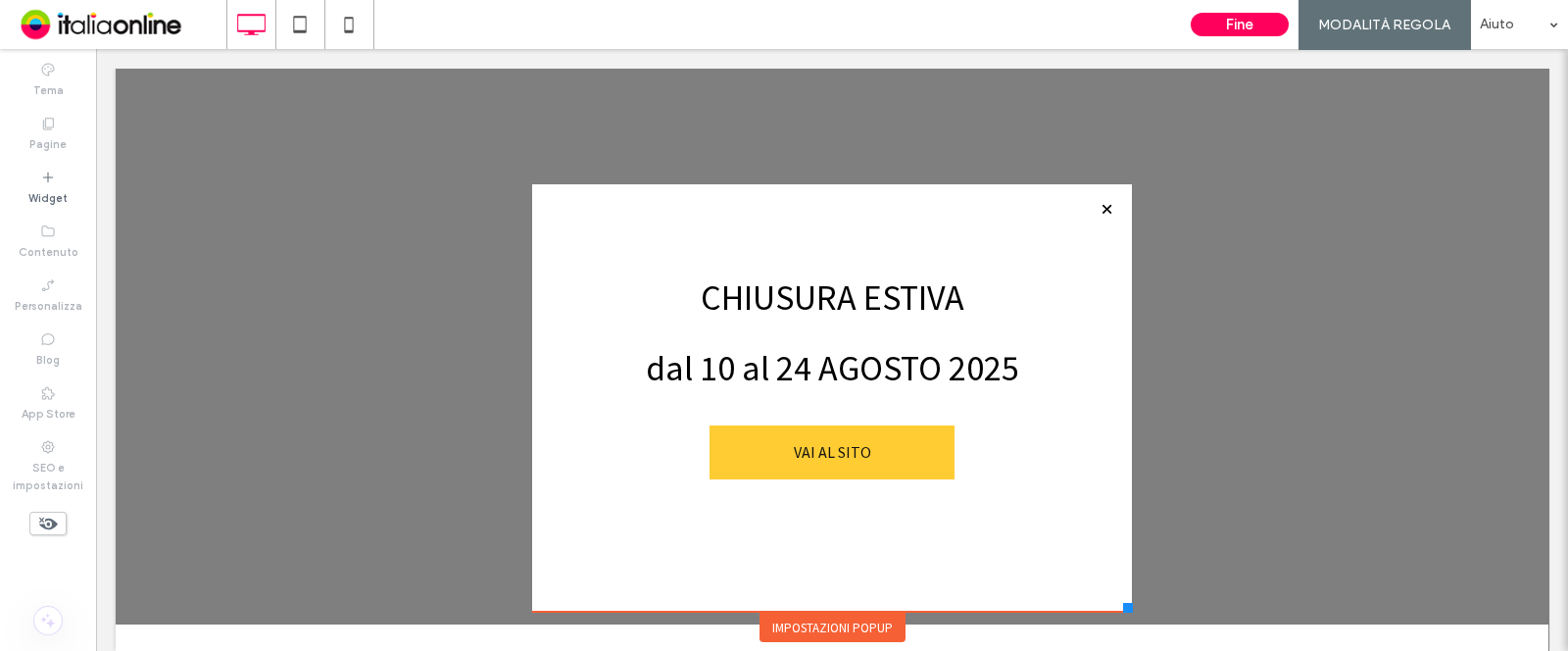 scroll, scrollTop: 71, scrollLeft: 0, axis: vertical 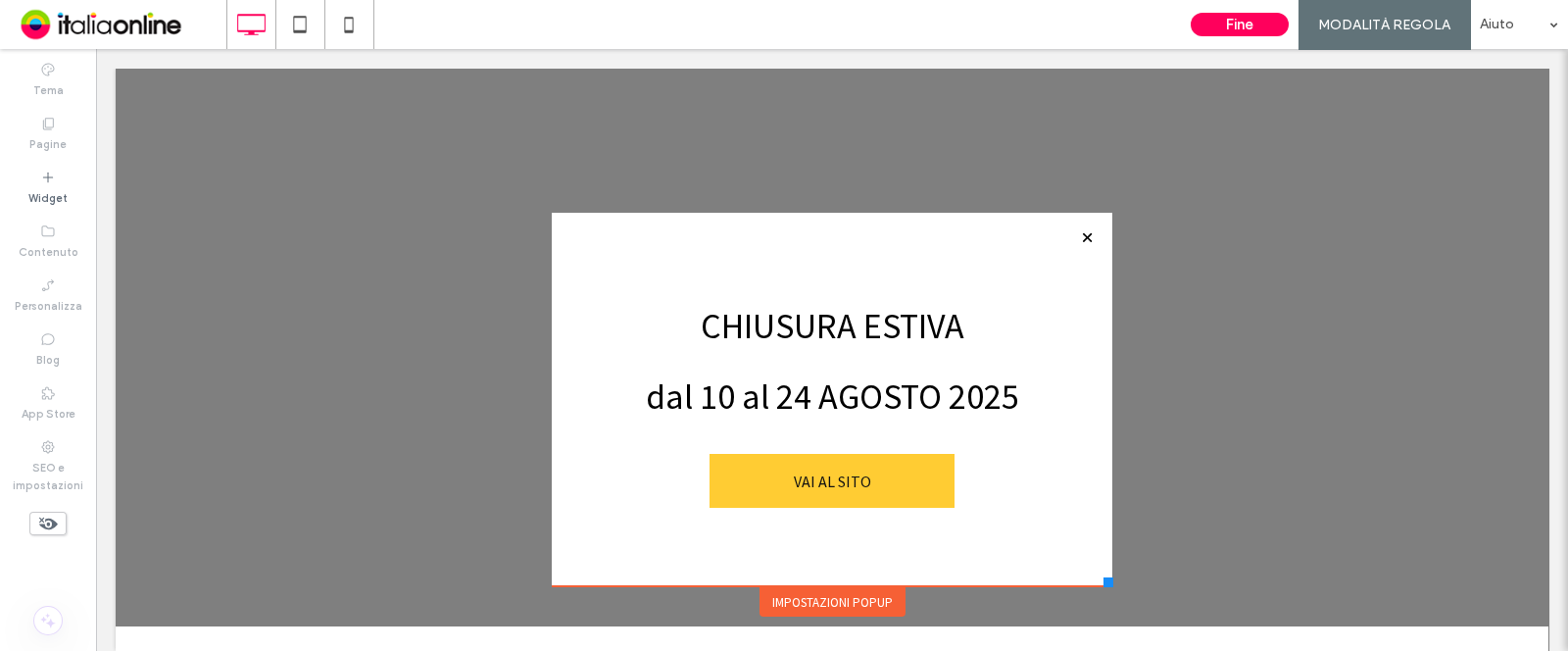 drag, startPoint x: 1107, startPoint y: 579, endPoint x: 1092, endPoint y: 558, distance: 25.806976 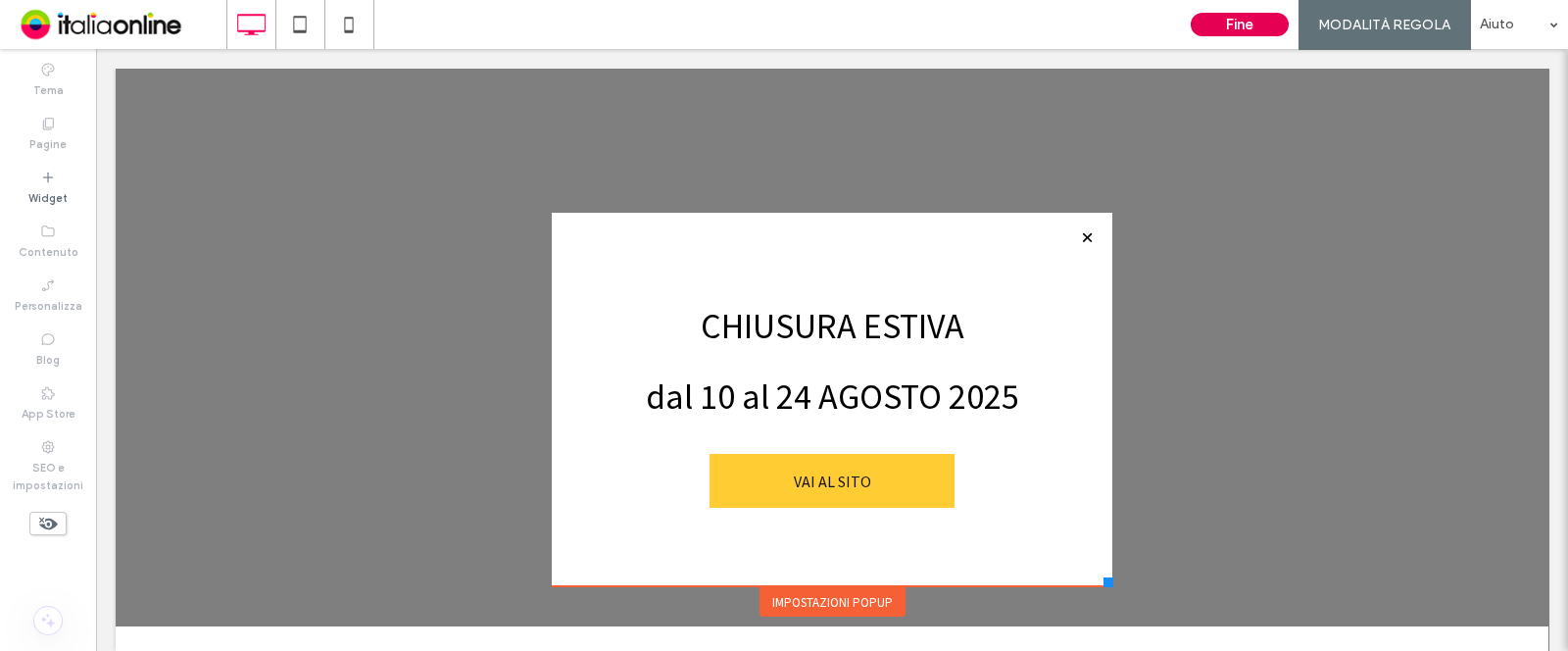 click on "Fine" at bounding box center (1240, 25) 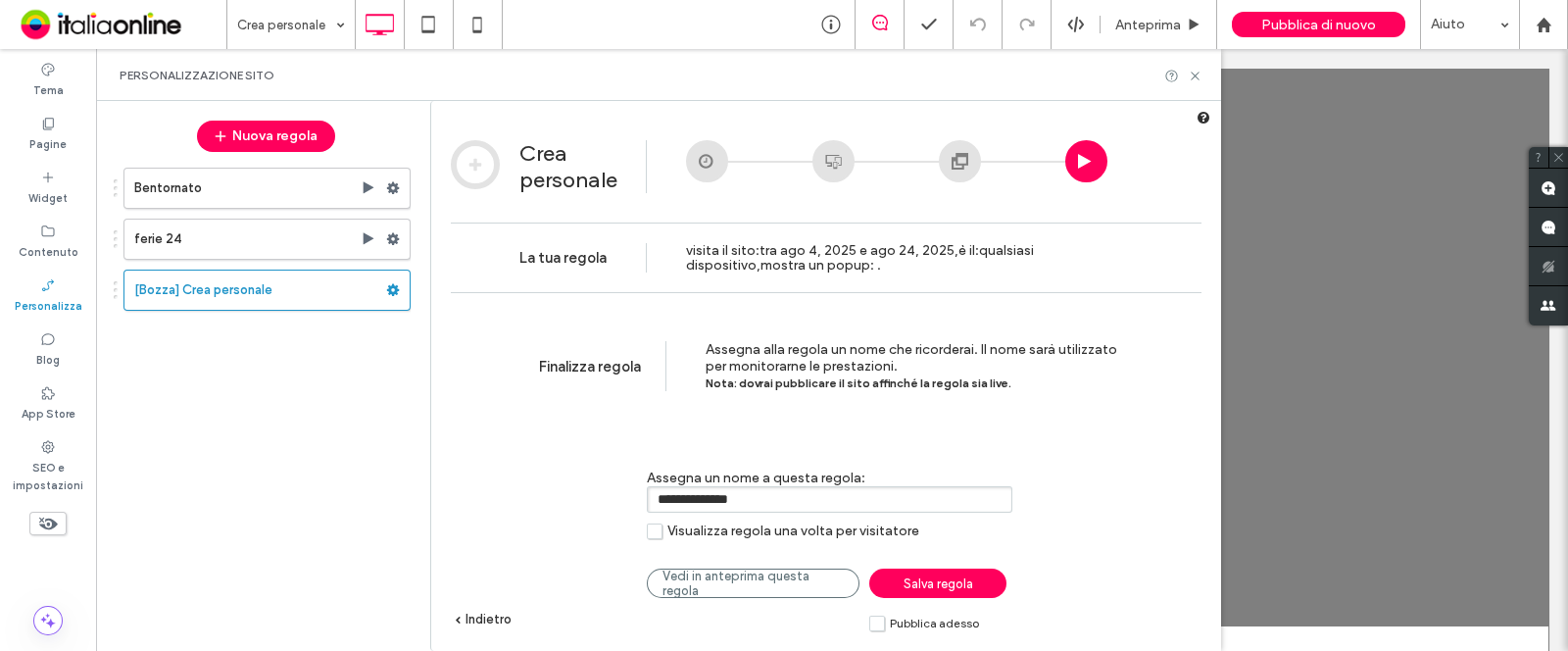 click on "**********" at bounding box center [829, 499] 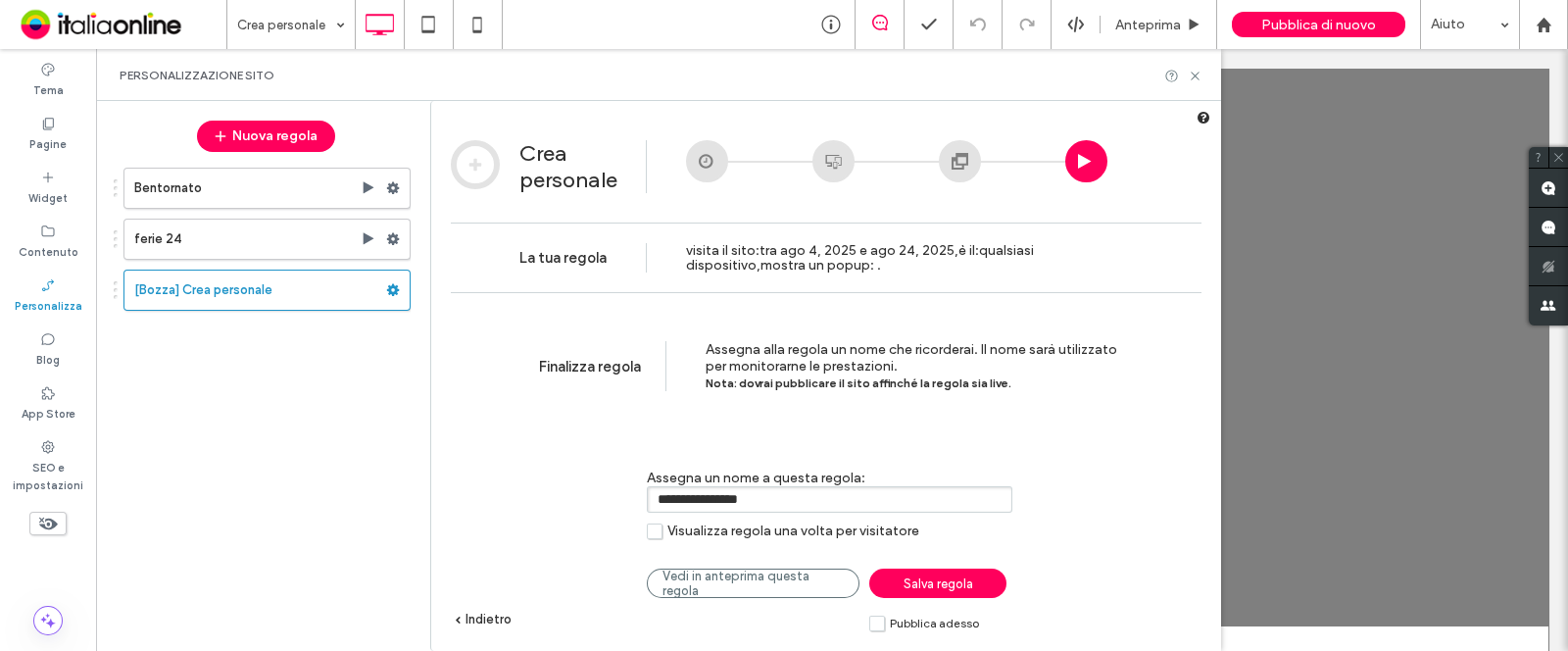 type on "**********" 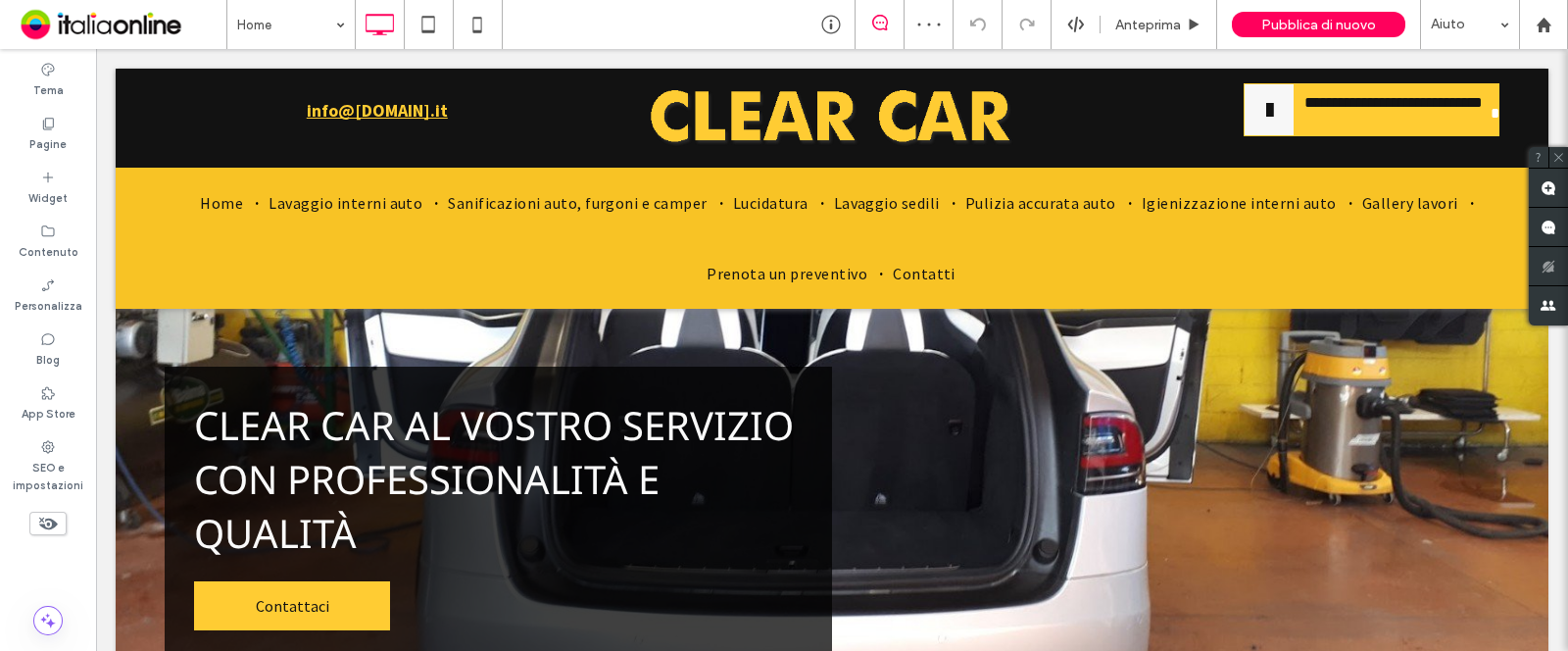 scroll, scrollTop: 0, scrollLeft: 0, axis: both 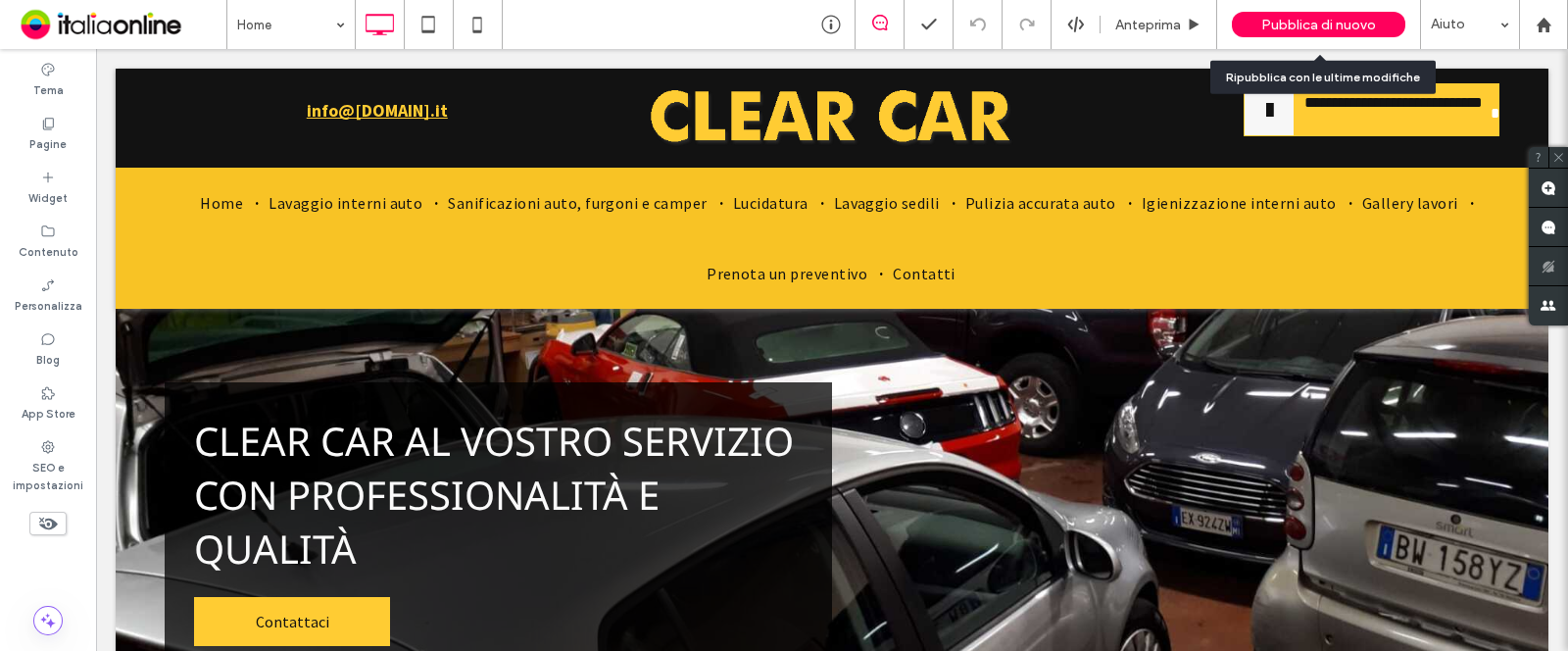 click on "Pubblica di nuovo" at bounding box center (1318, 25) 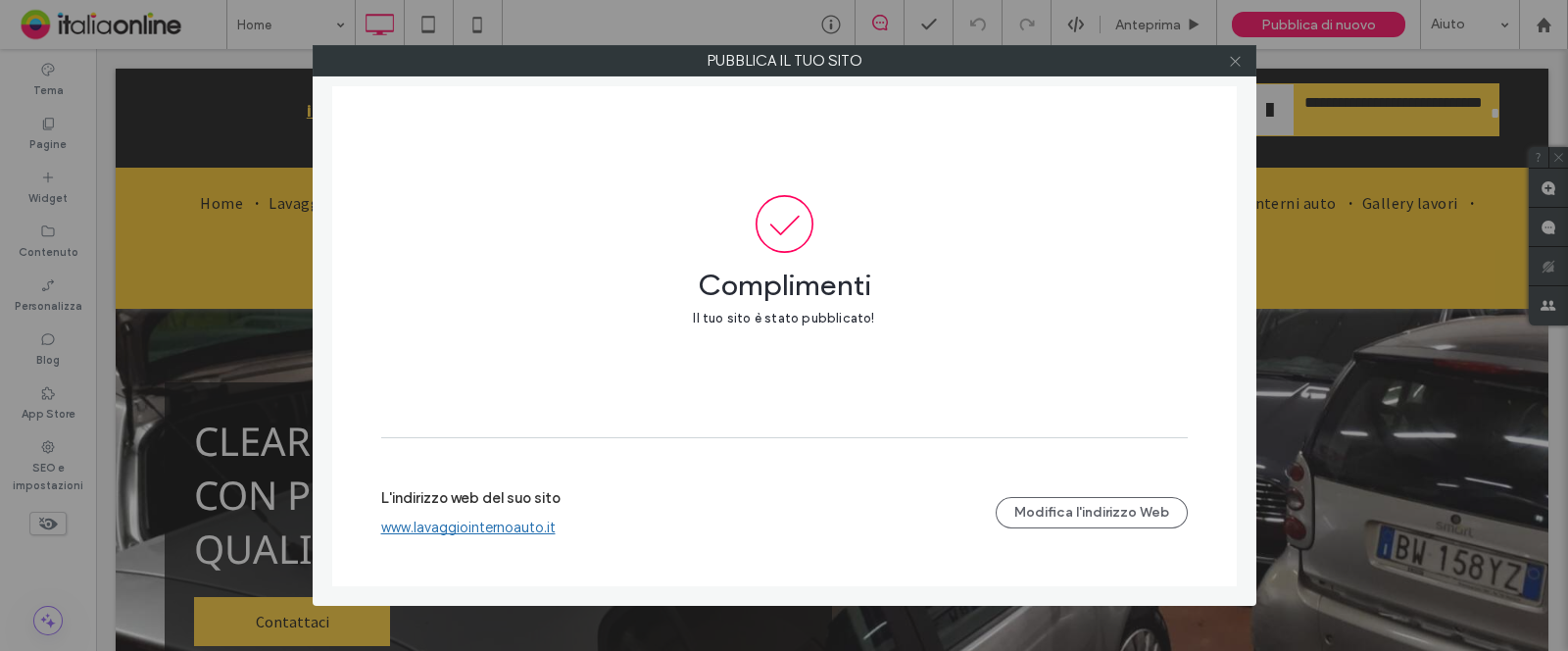 click 